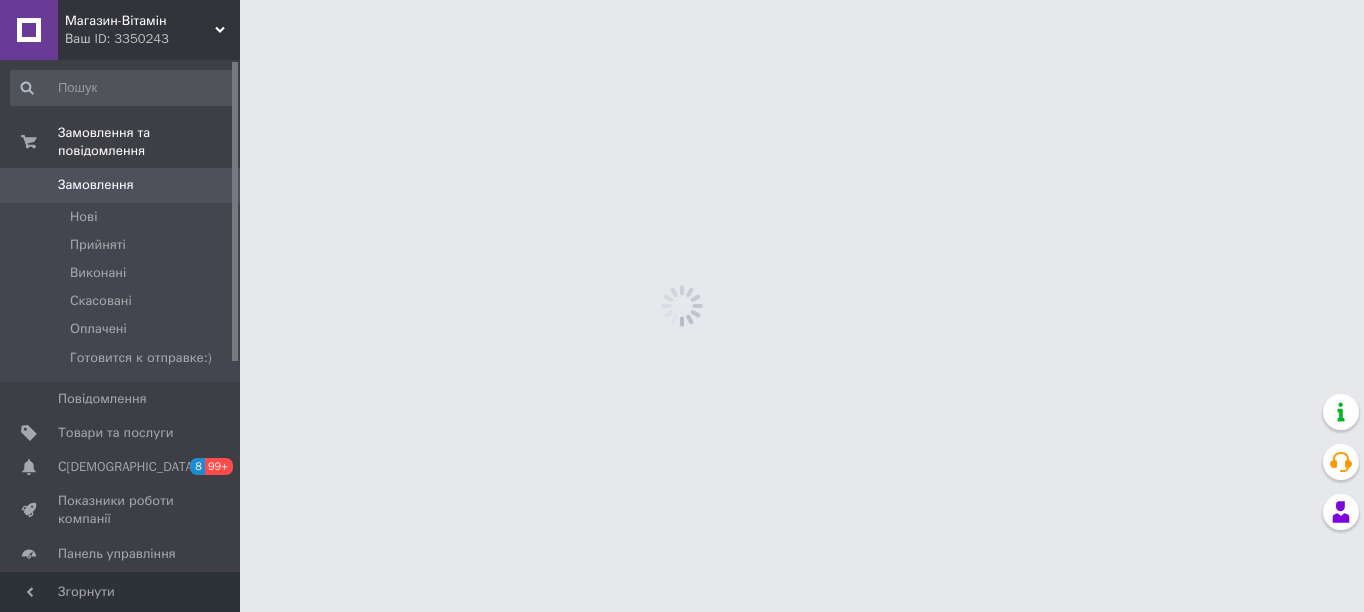 scroll, scrollTop: 0, scrollLeft: 0, axis: both 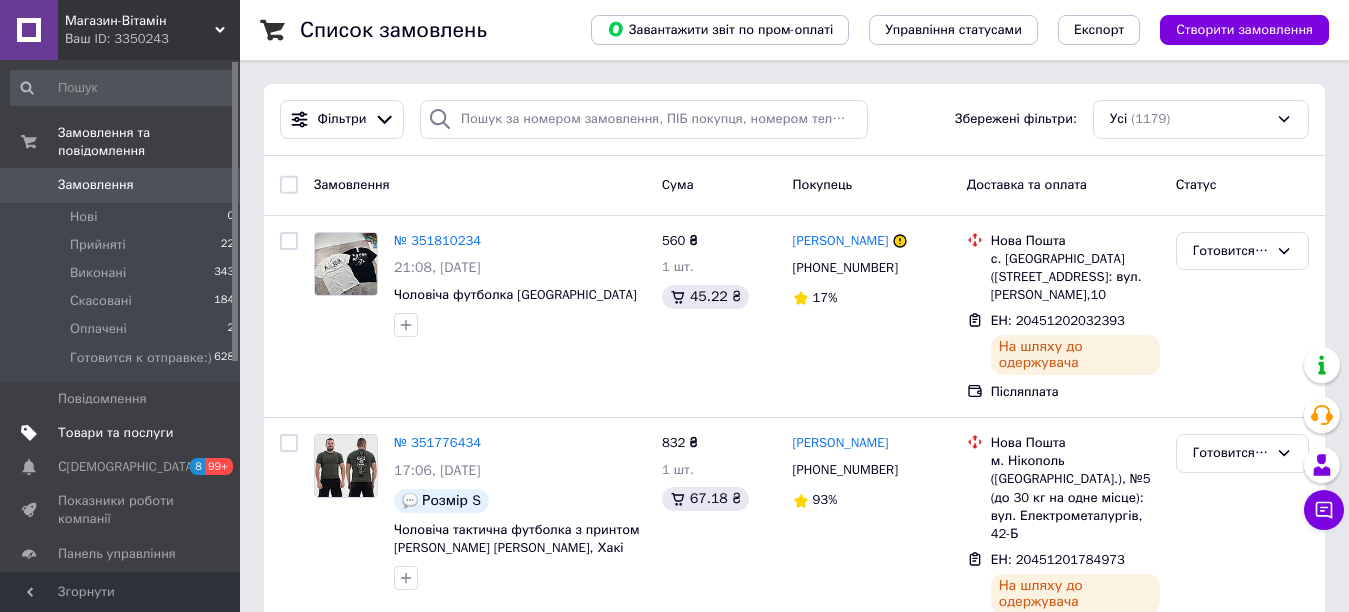 click on "Товари та послуги" at bounding box center [115, 433] 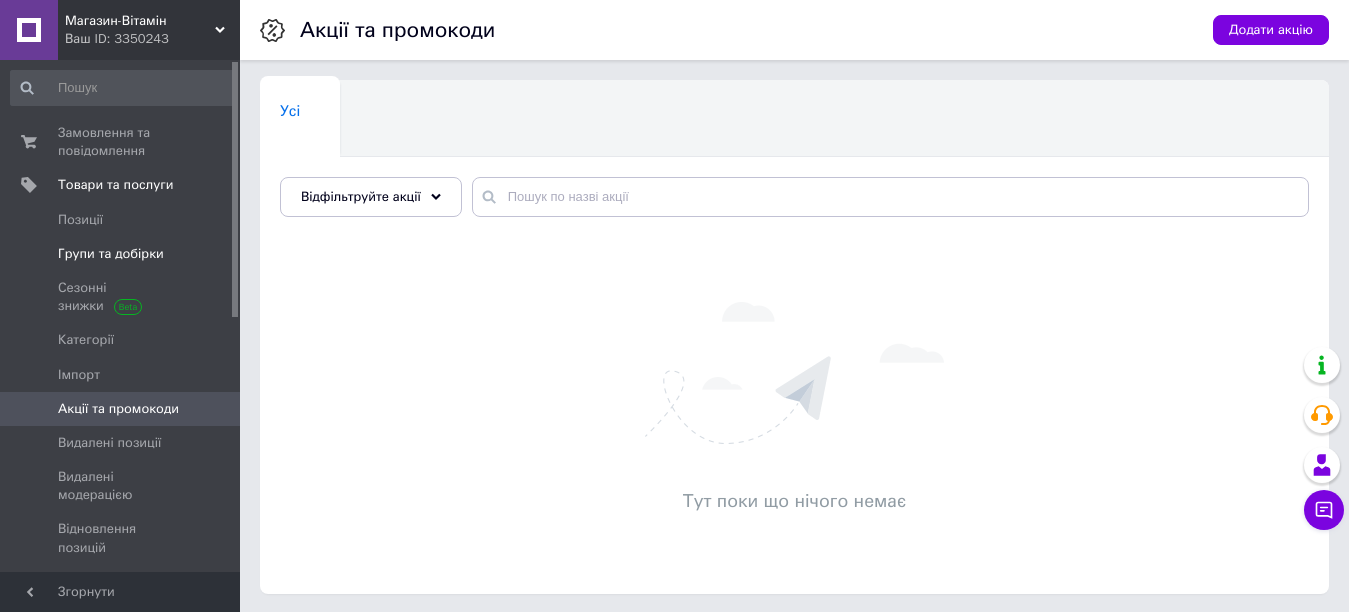 click on "Групи та добірки" at bounding box center (111, 254) 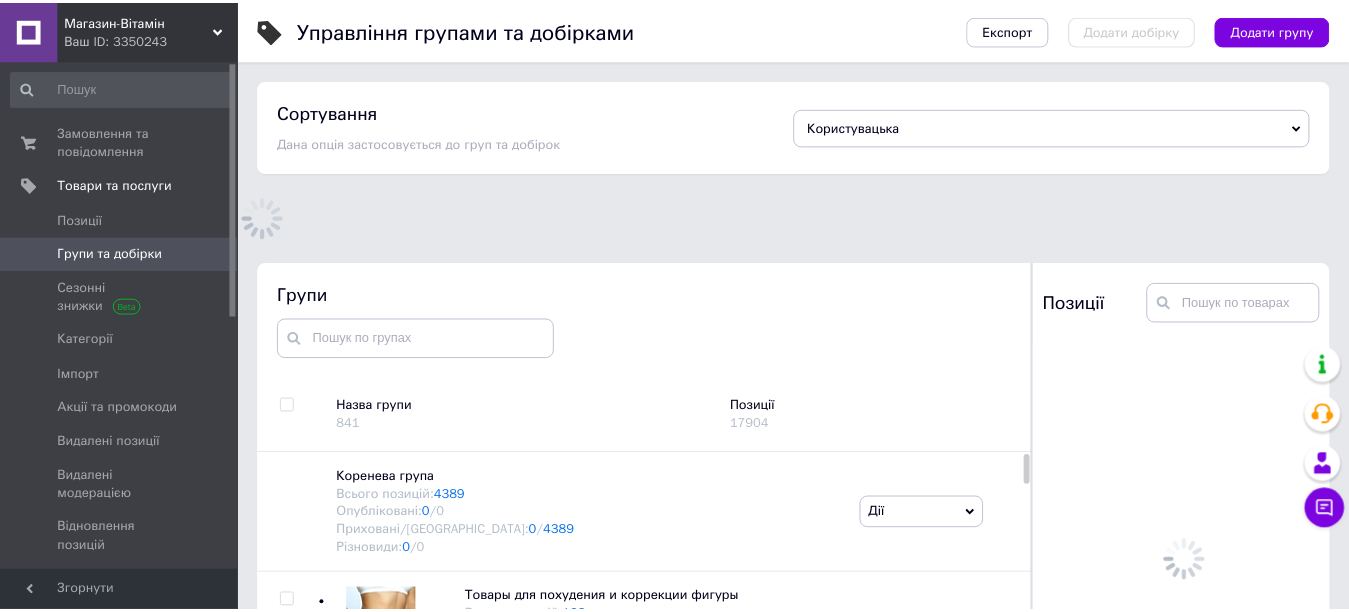 scroll, scrollTop: 113, scrollLeft: 0, axis: vertical 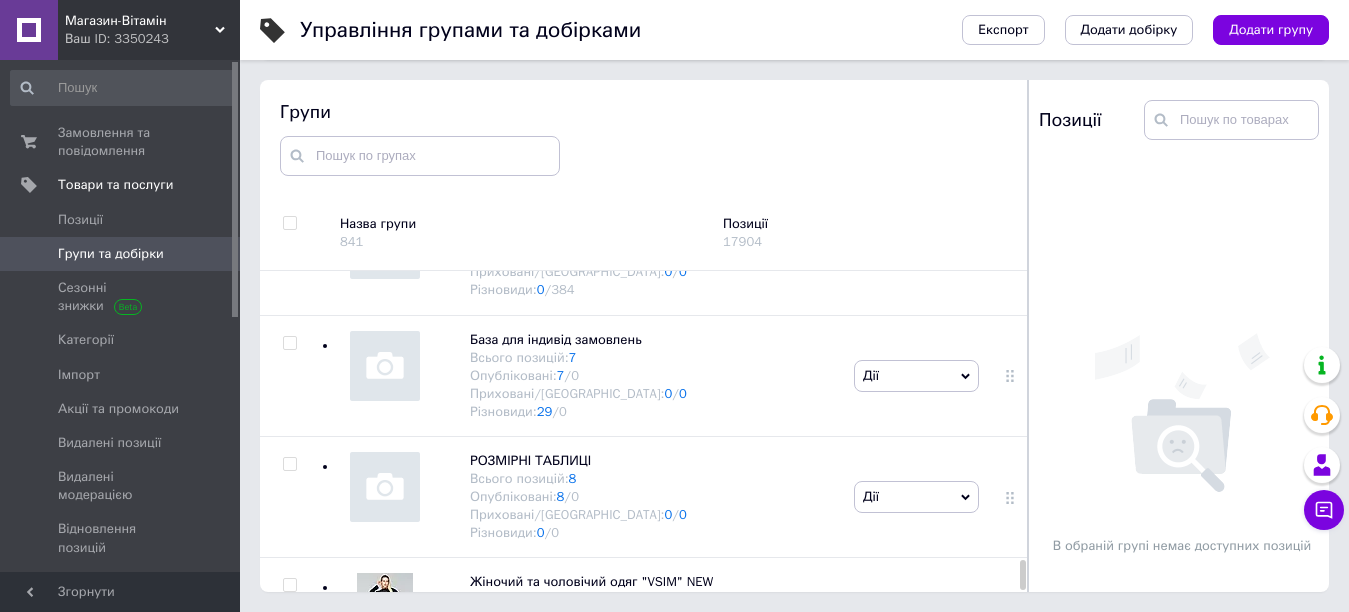 click at bounding box center [289, 707] 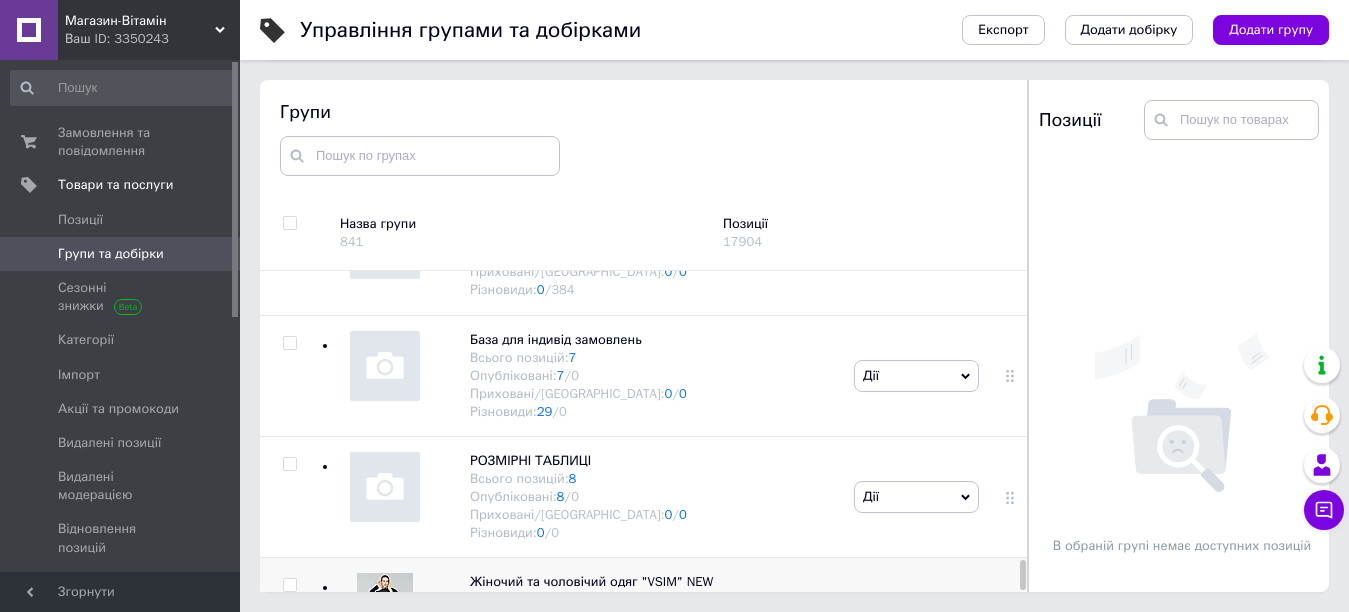 scroll, scrollTop: 7170, scrollLeft: 0, axis: vertical 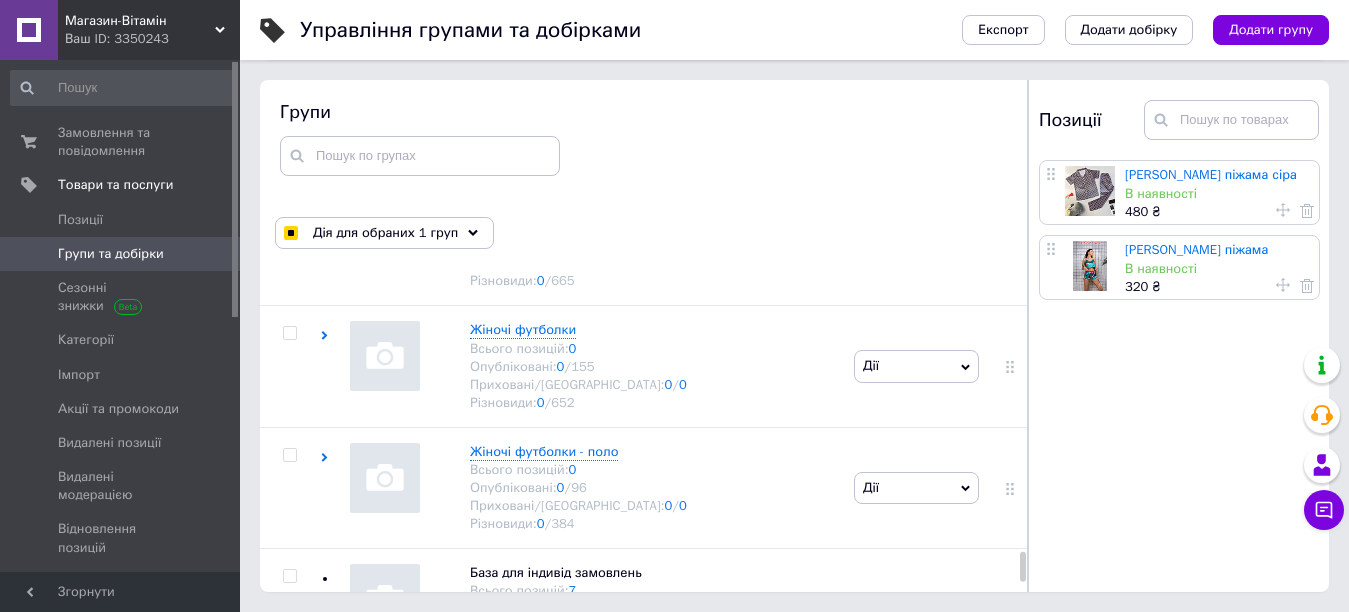 click at bounding box center (290, 730) 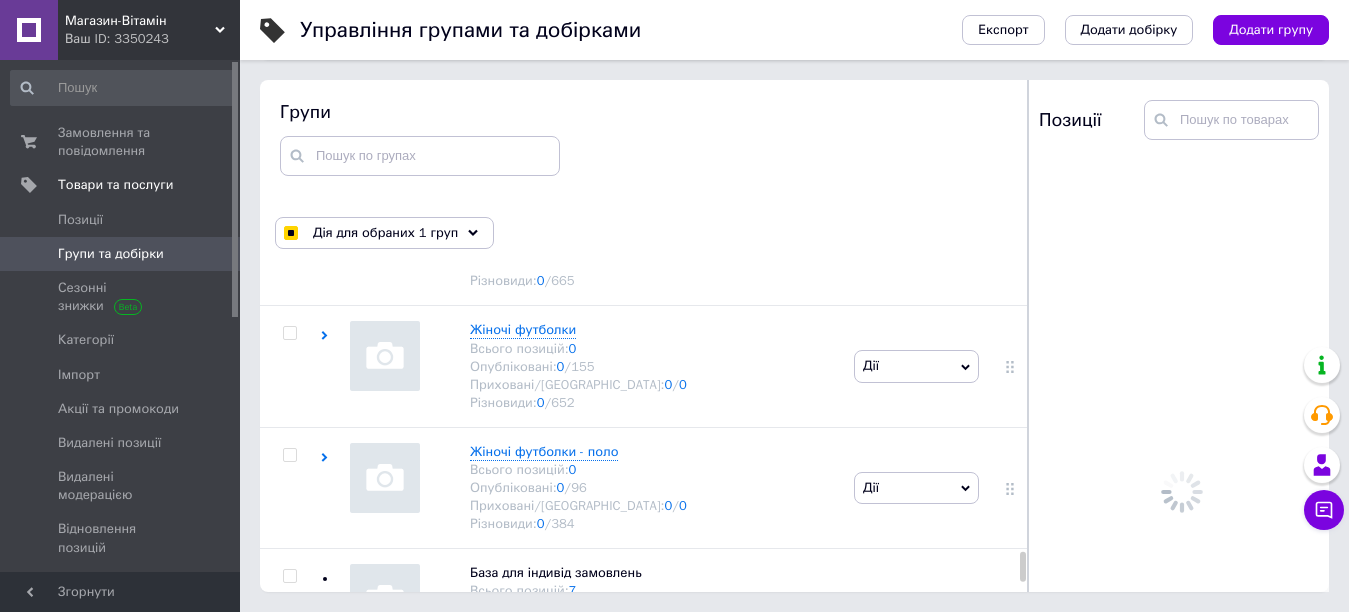 click at bounding box center (289, 697) 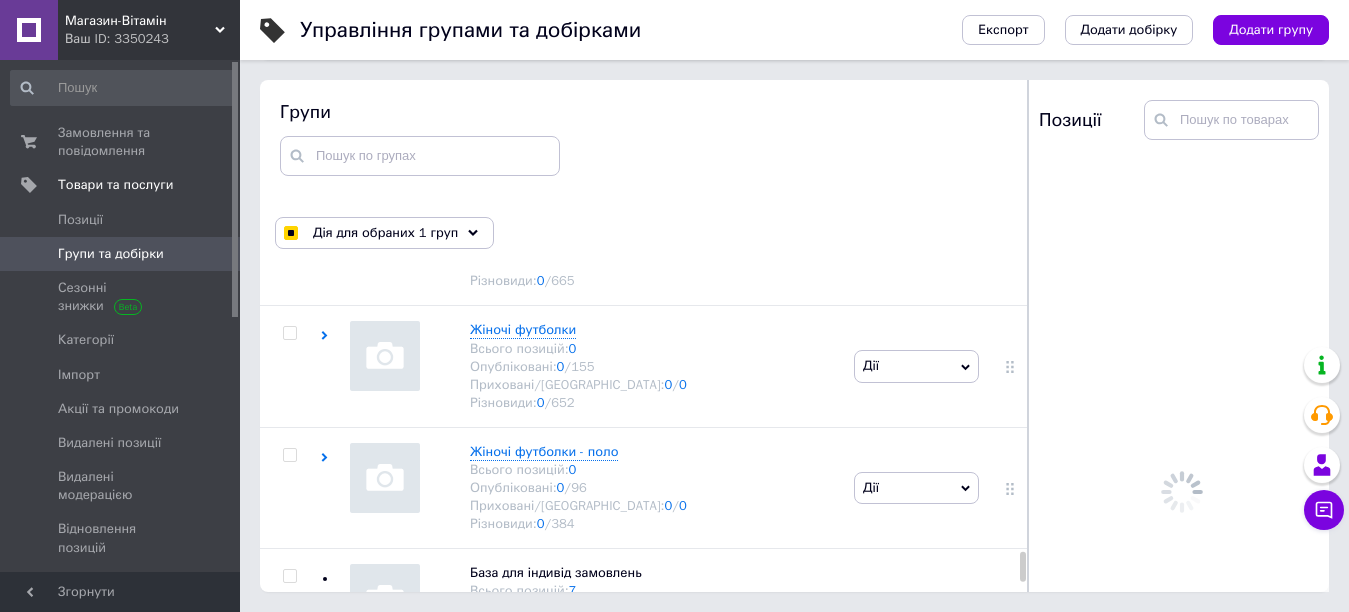 checkbox on "true" 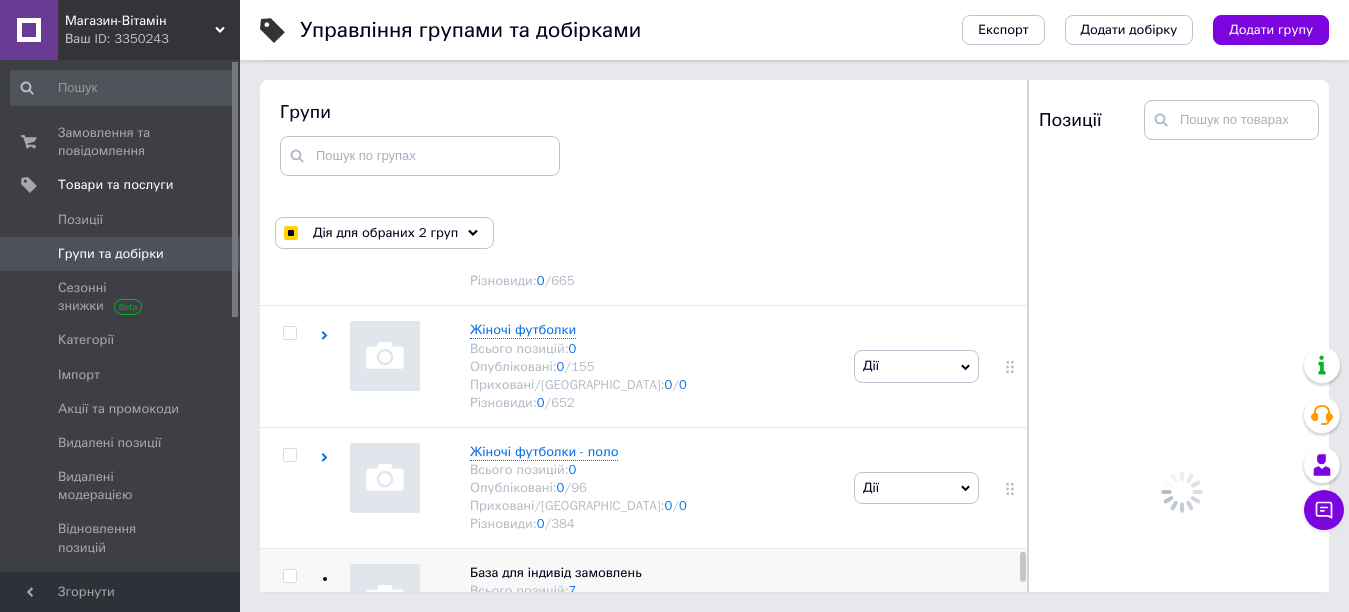 click at bounding box center (289, 576) 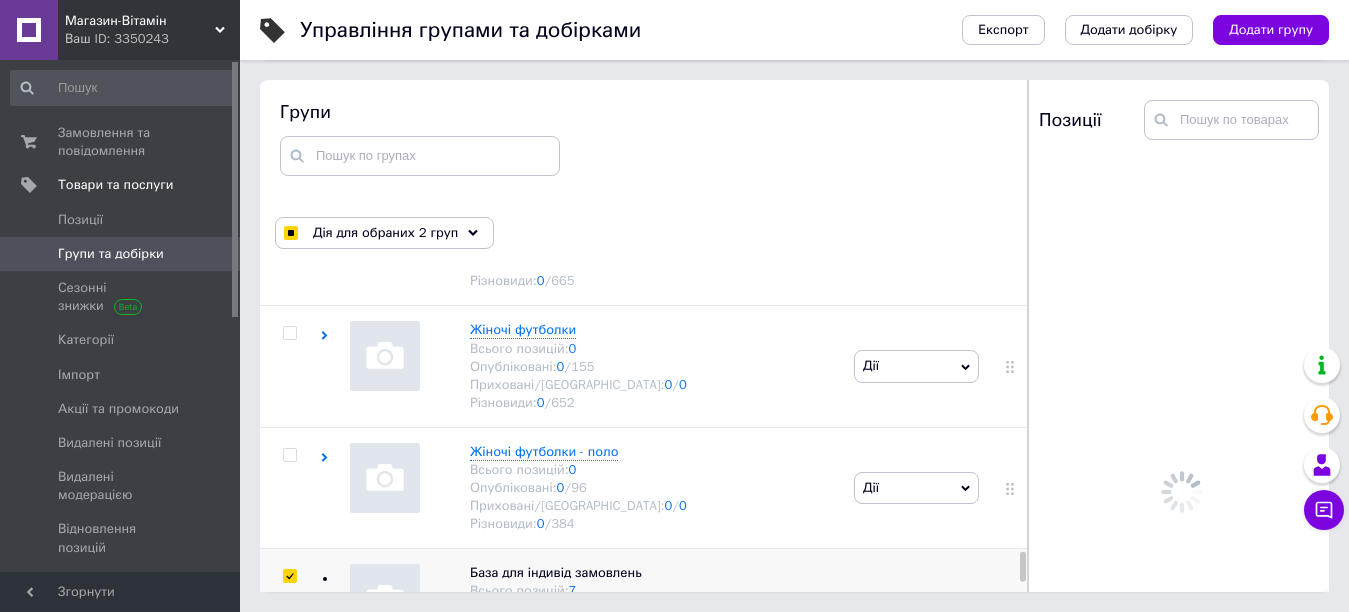 checkbox on "true" 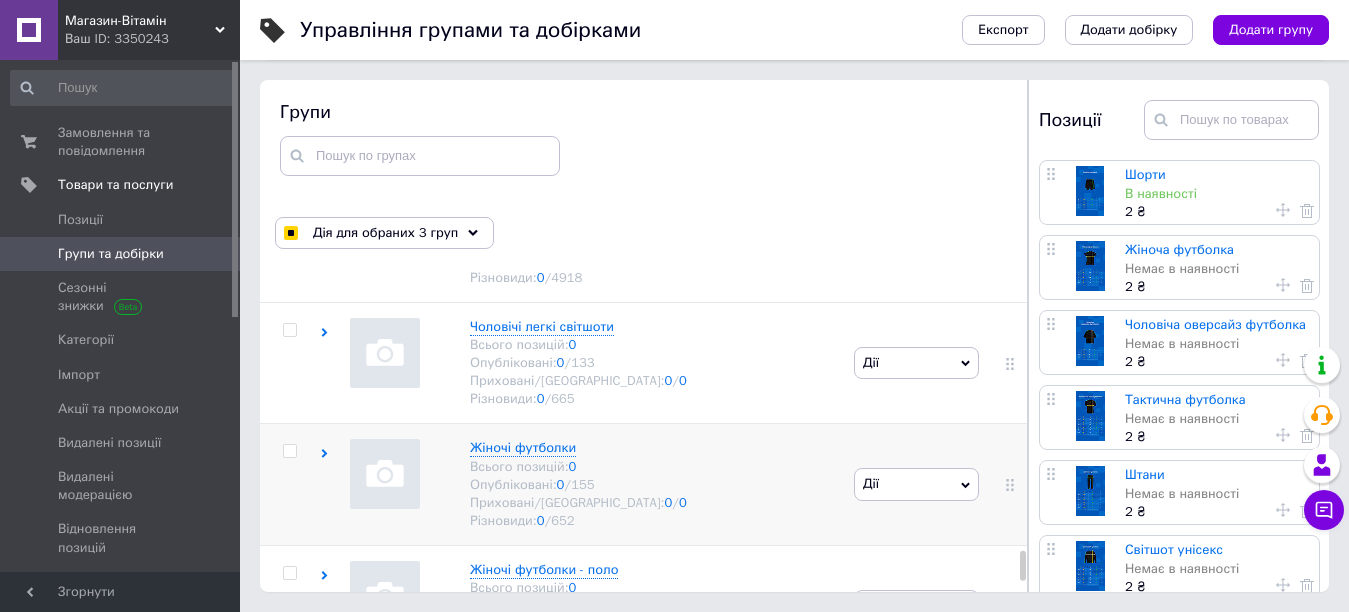 scroll, scrollTop: 6703, scrollLeft: 0, axis: vertical 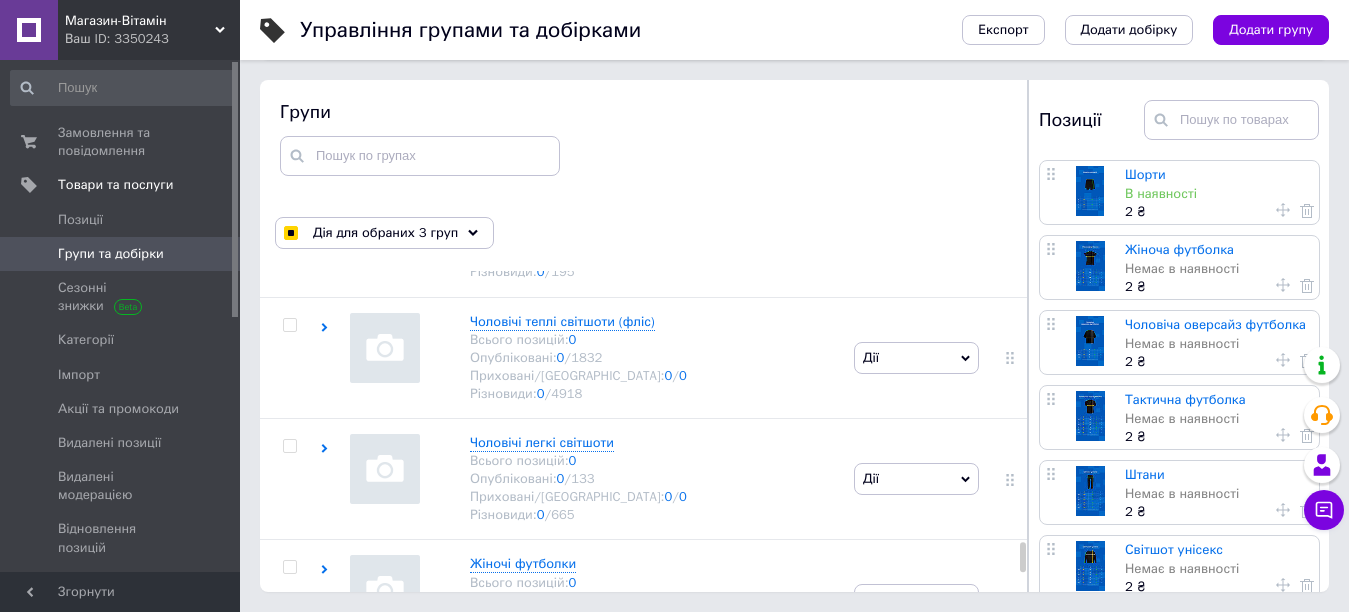click at bounding box center [289, 689] 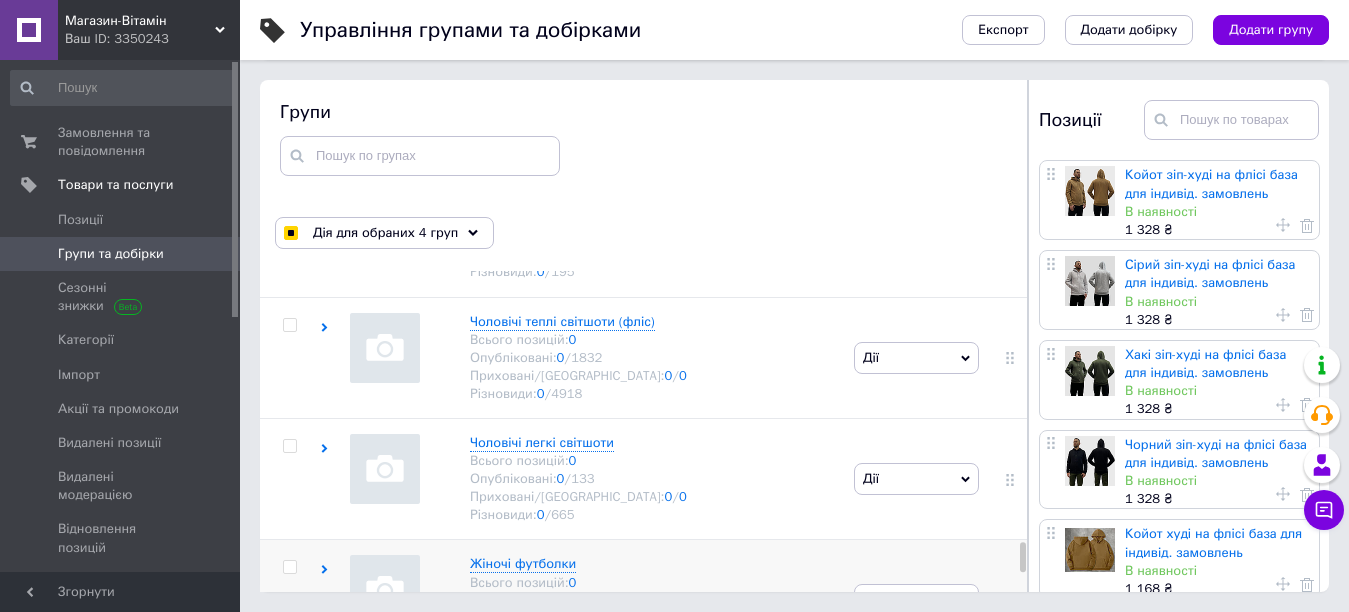 click at bounding box center (289, 567) 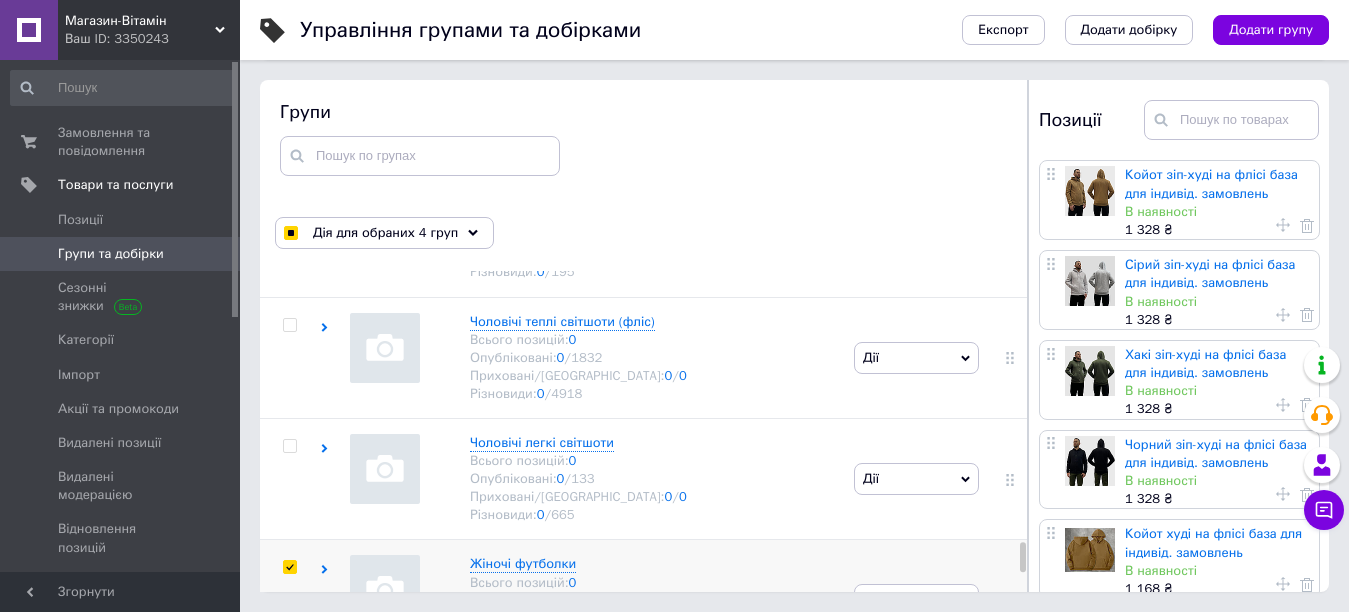 checkbox on "true" 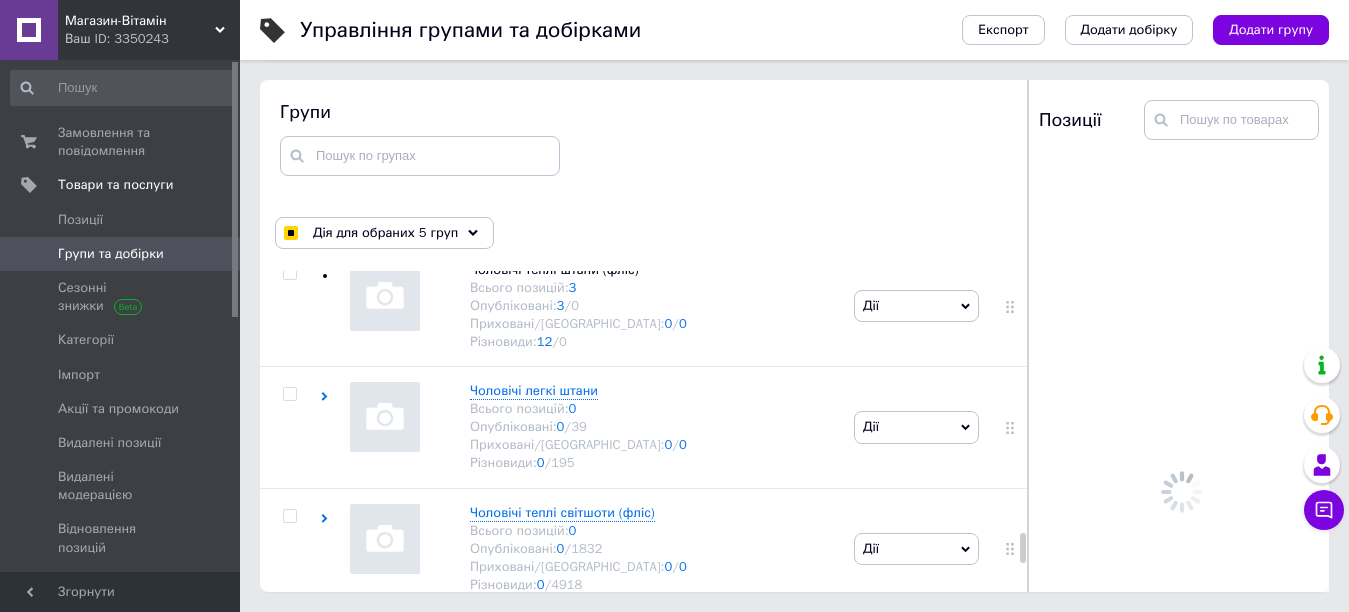 scroll, scrollTop: 6470, scrollLeft: 0, axis: vertical 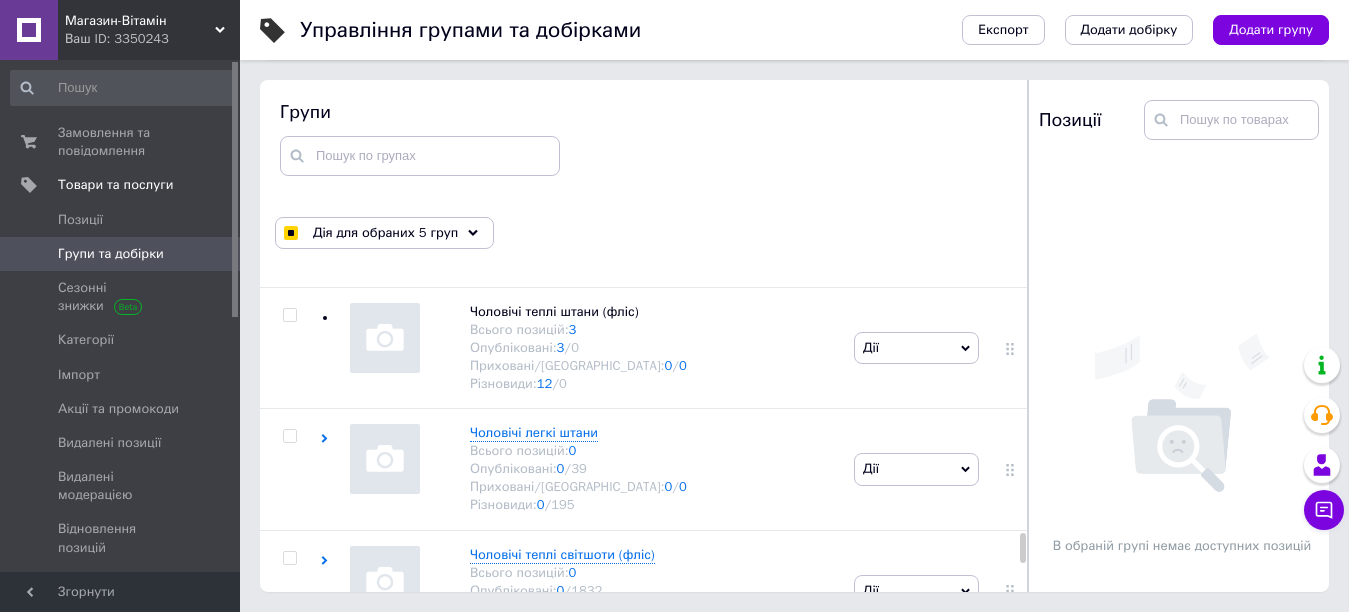 click at bounding box center (289, 679) 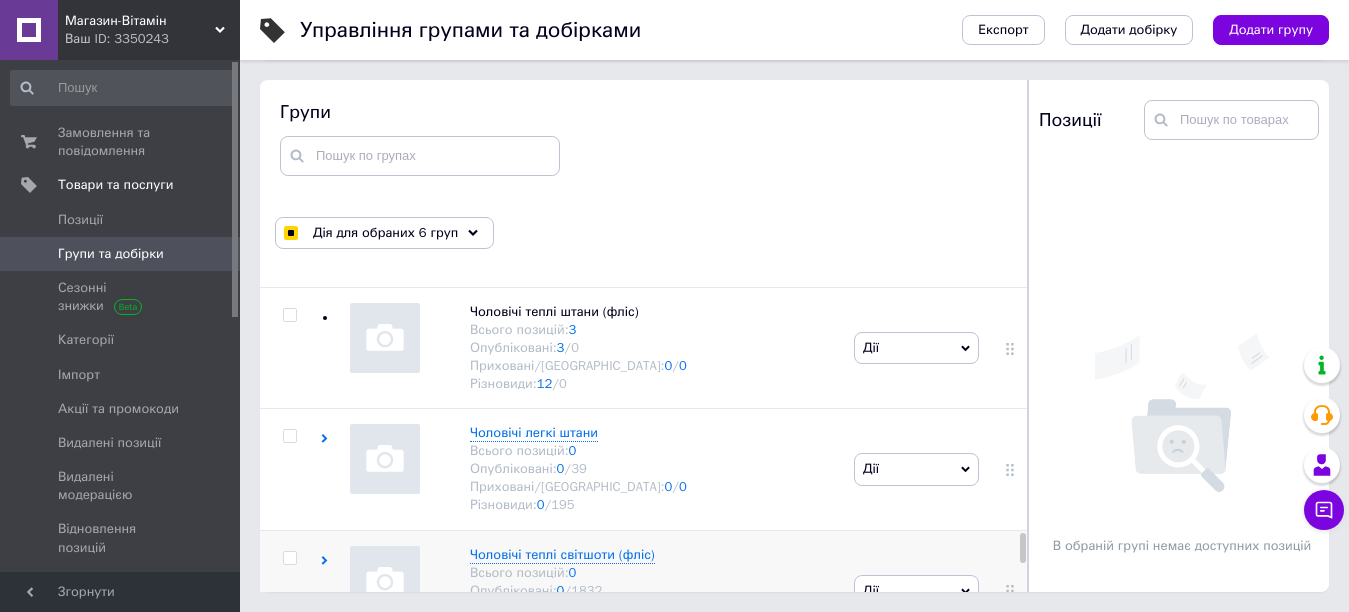 click at bounding box center (289, 558) 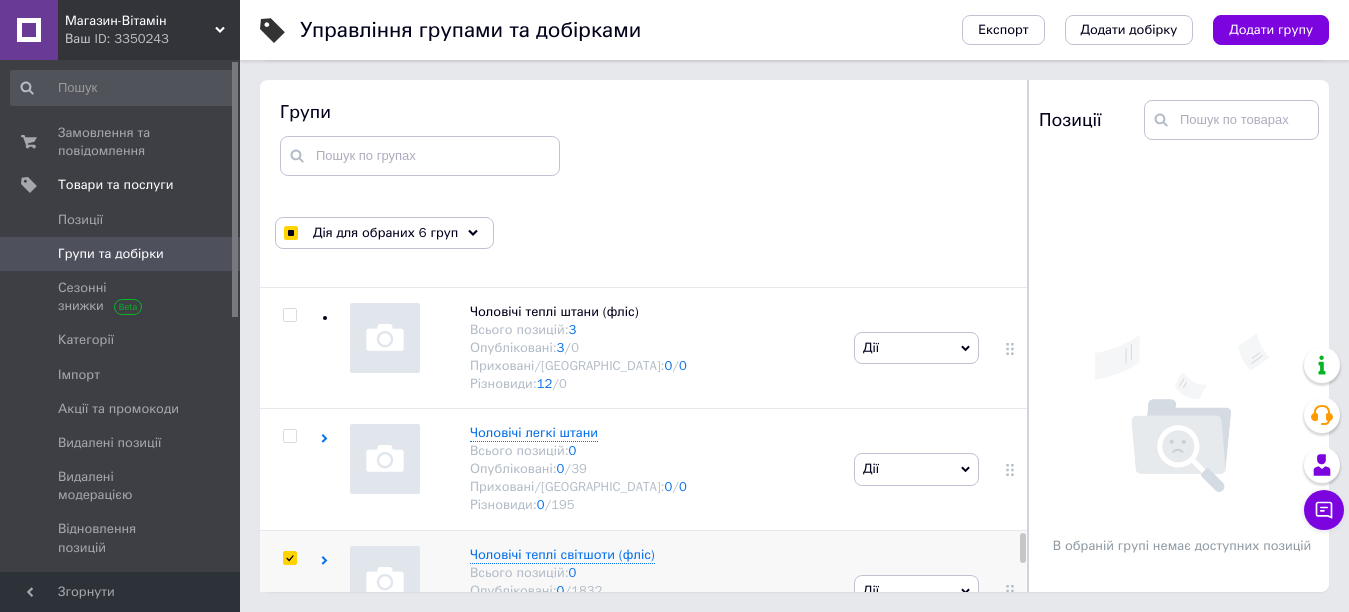 checkbox on "true" 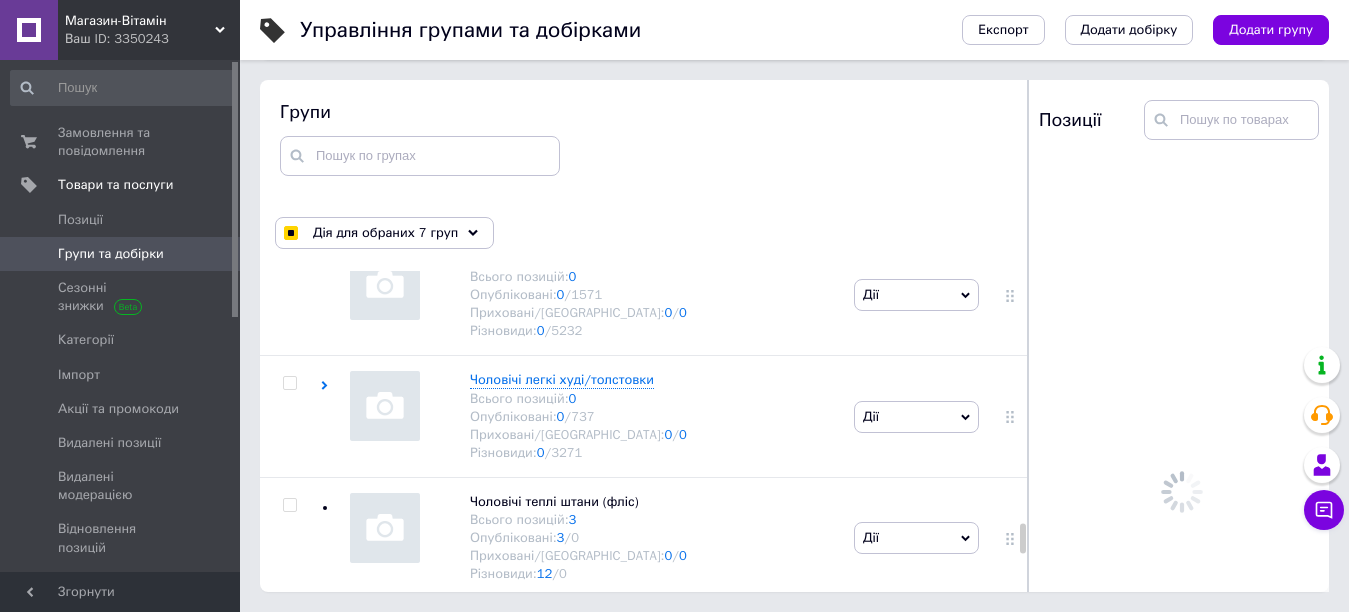 scroll, scrollTop: 6237, scrollLeft: 0, axis: vertical 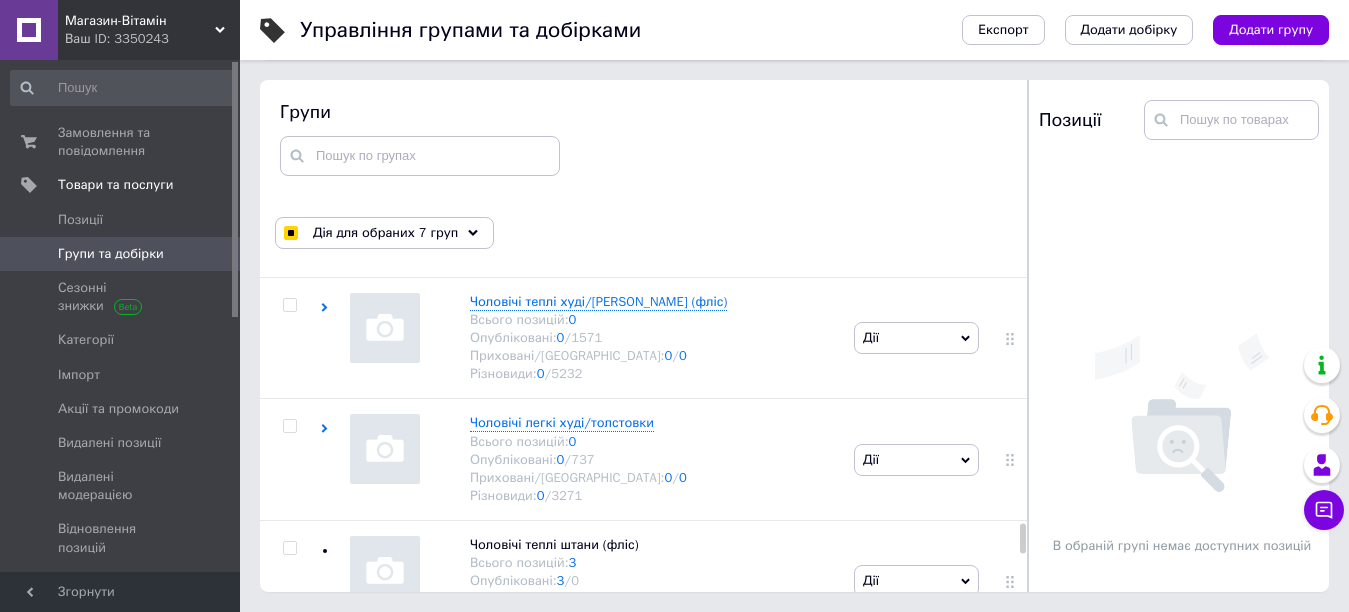 click at bounding box center (289, 669) 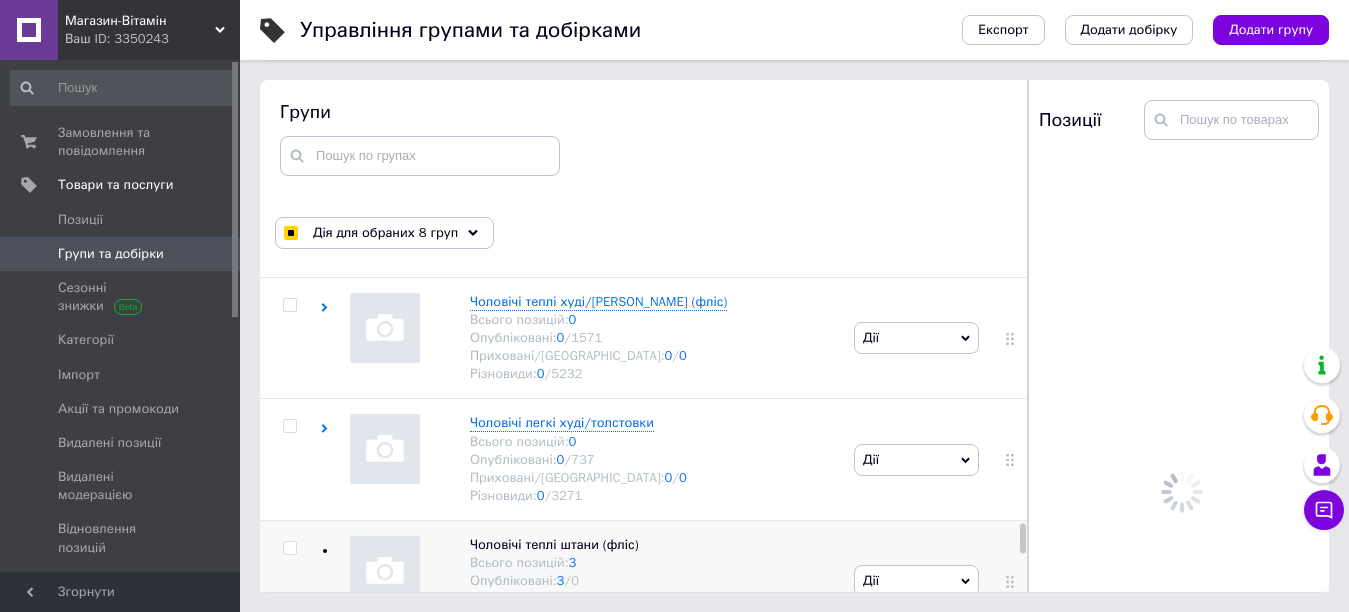 click at bounding box center (289, 548) 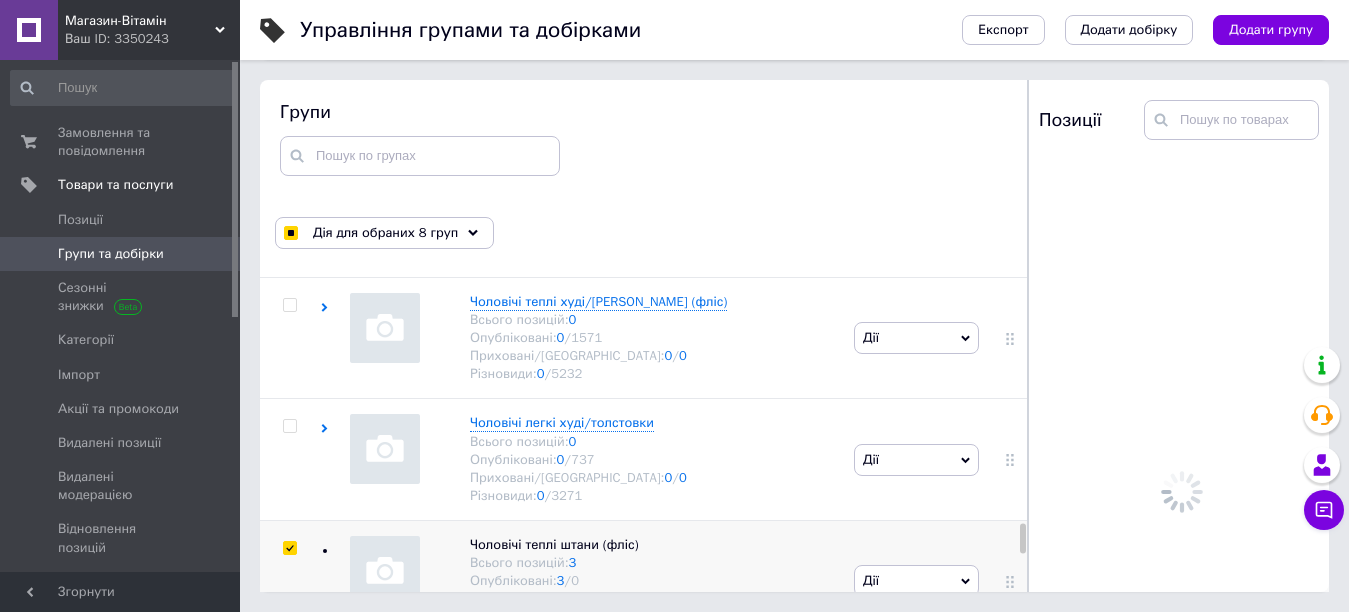 checkbox on "true" 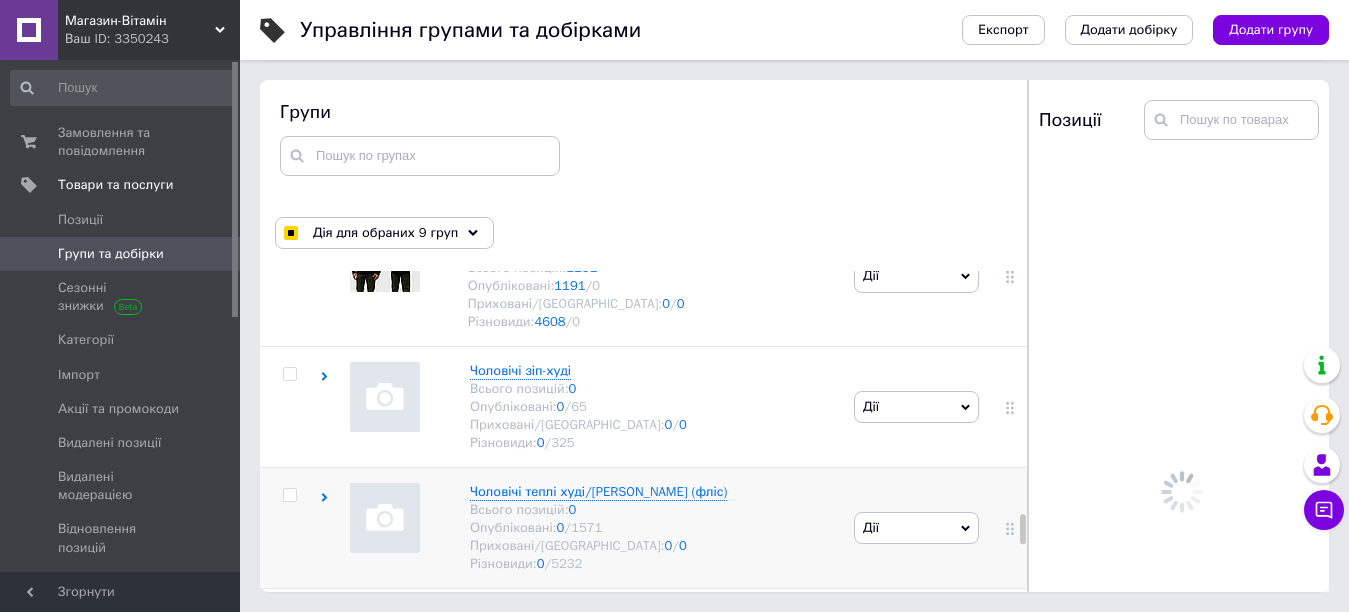 scroll, scrollTop: 6003, scrollLeft: 0, axis: vertical 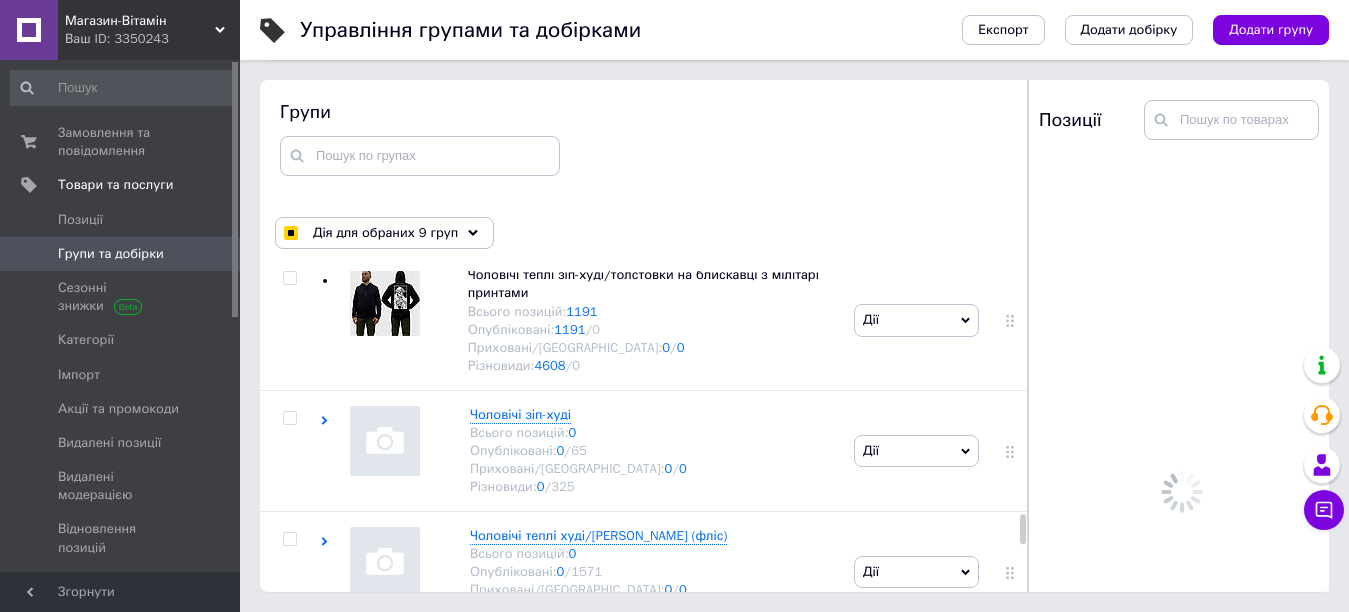 click at bounding box center (289, 660) 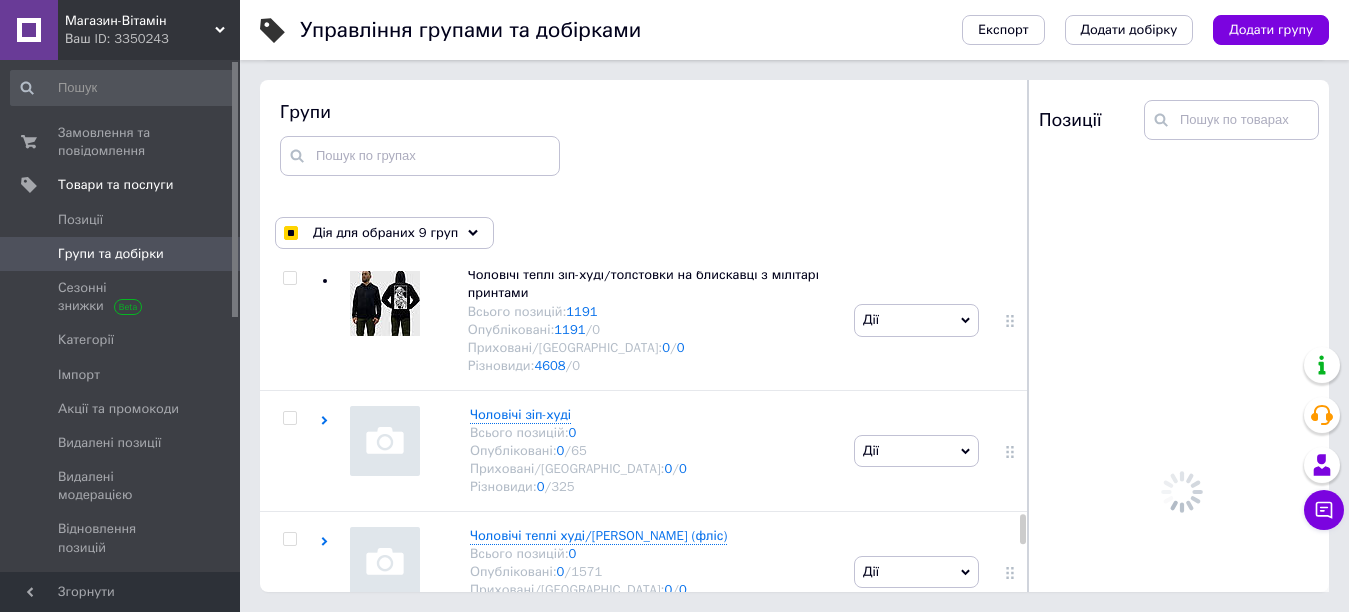 checkbox on "true" 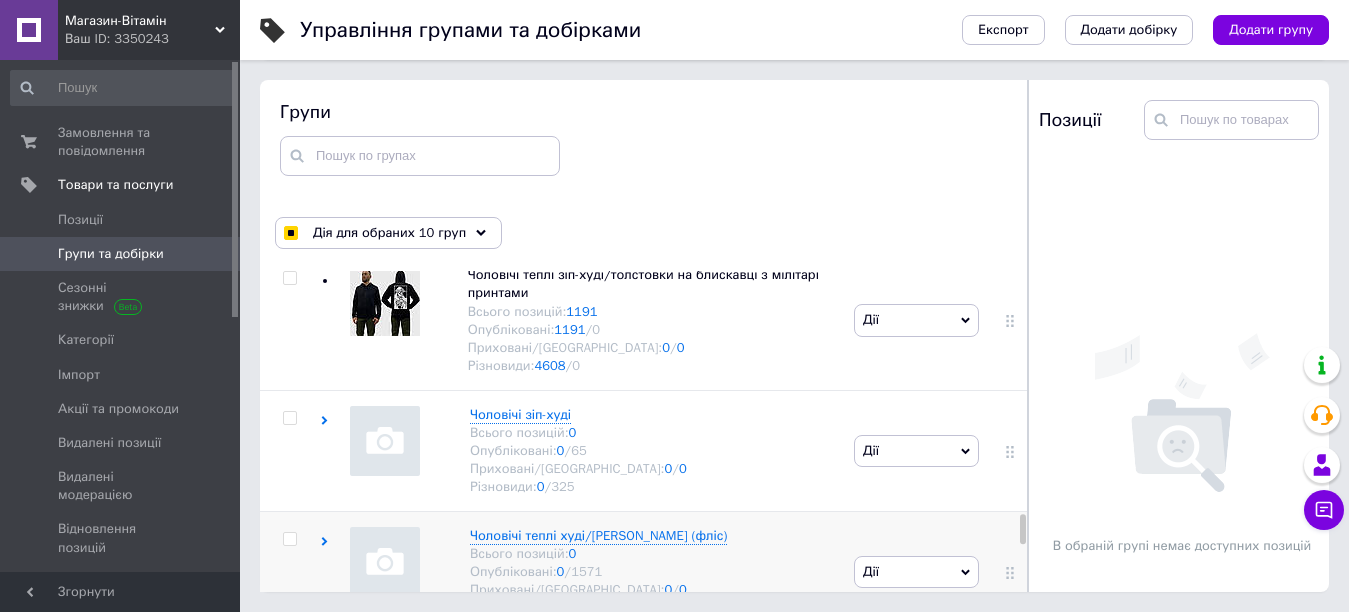 click at bounding box center (289, 539) 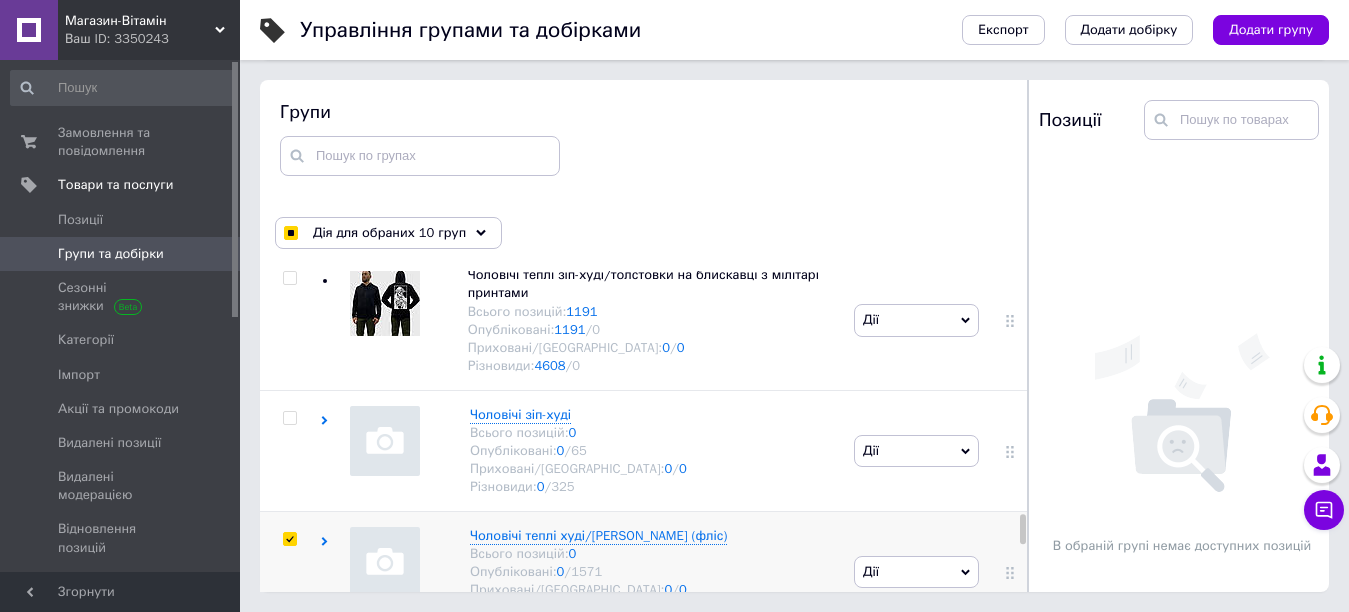 checkbox on "true" 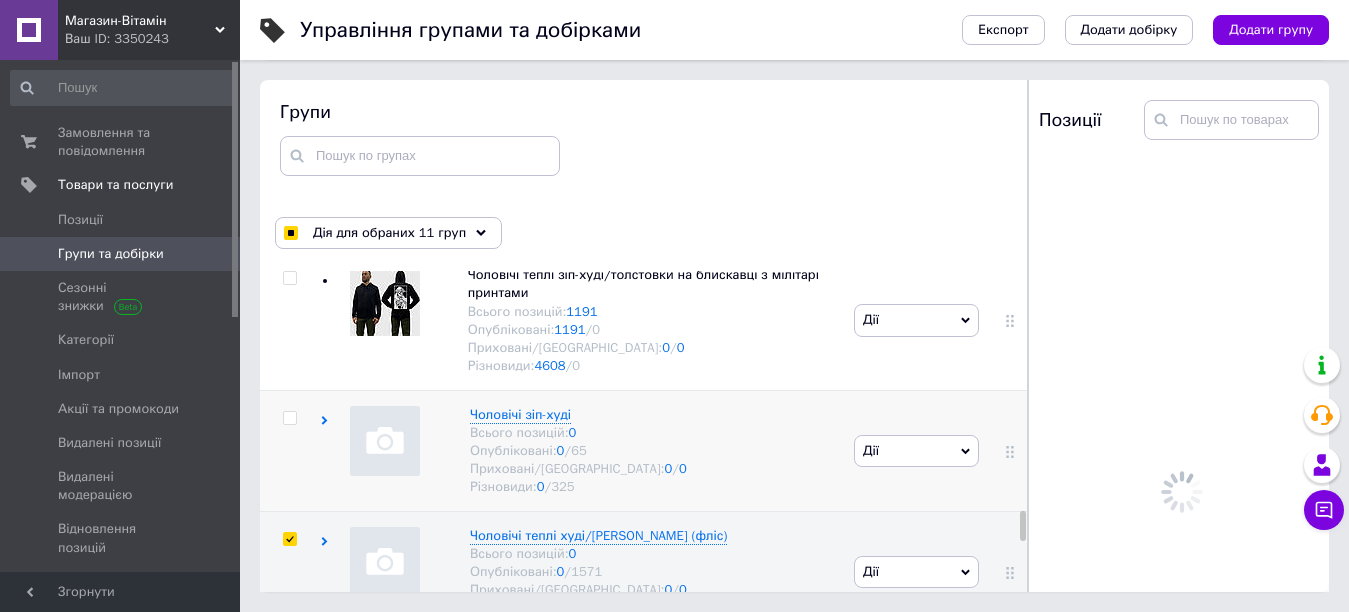 scroll, scrollTop: 5770, scrollLeft: 0, axis: vertical 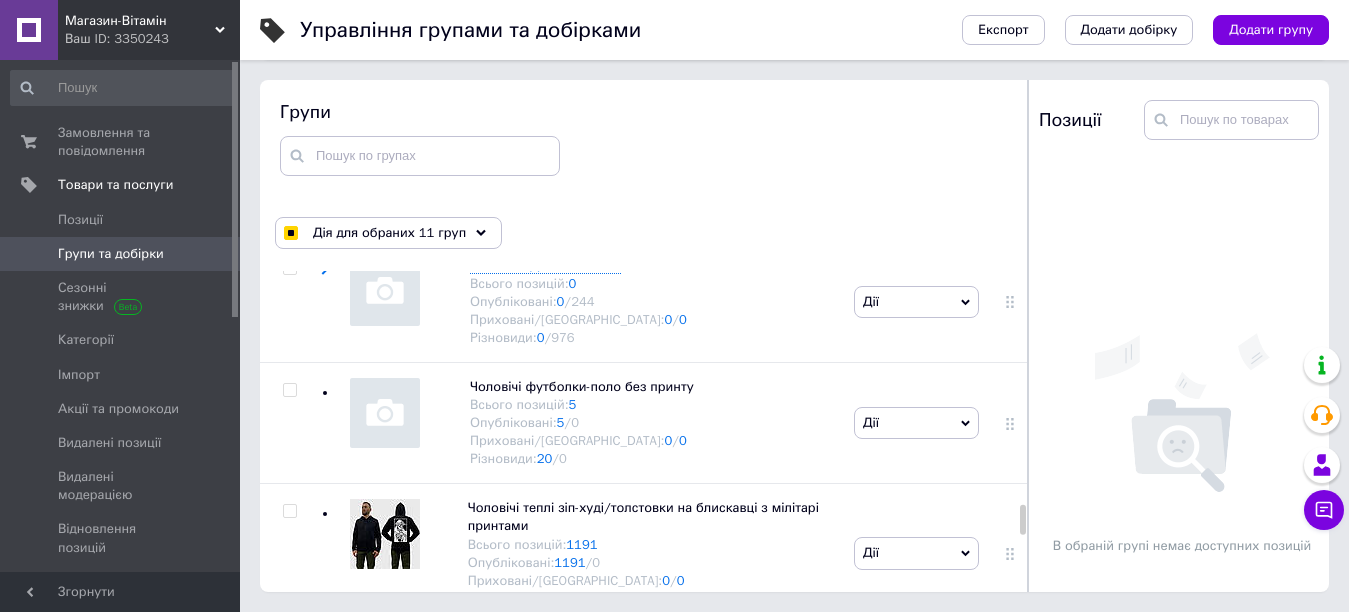 click at bounding box center [289, 651] 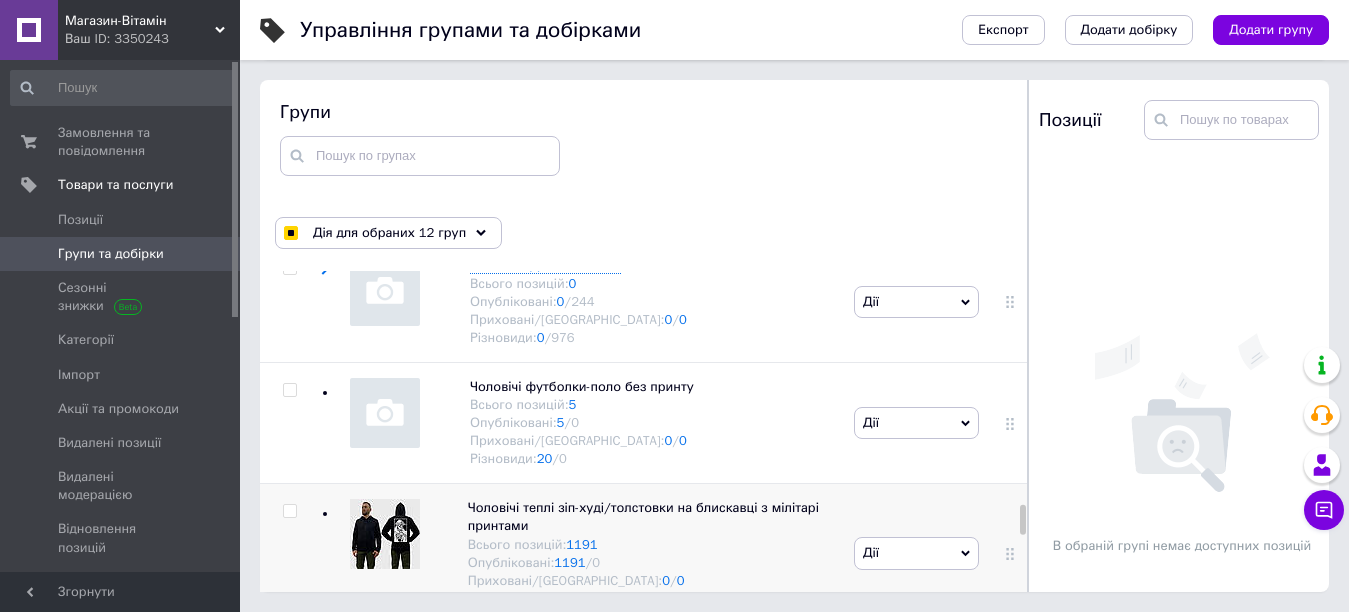 click at bounding box center [289, 511] 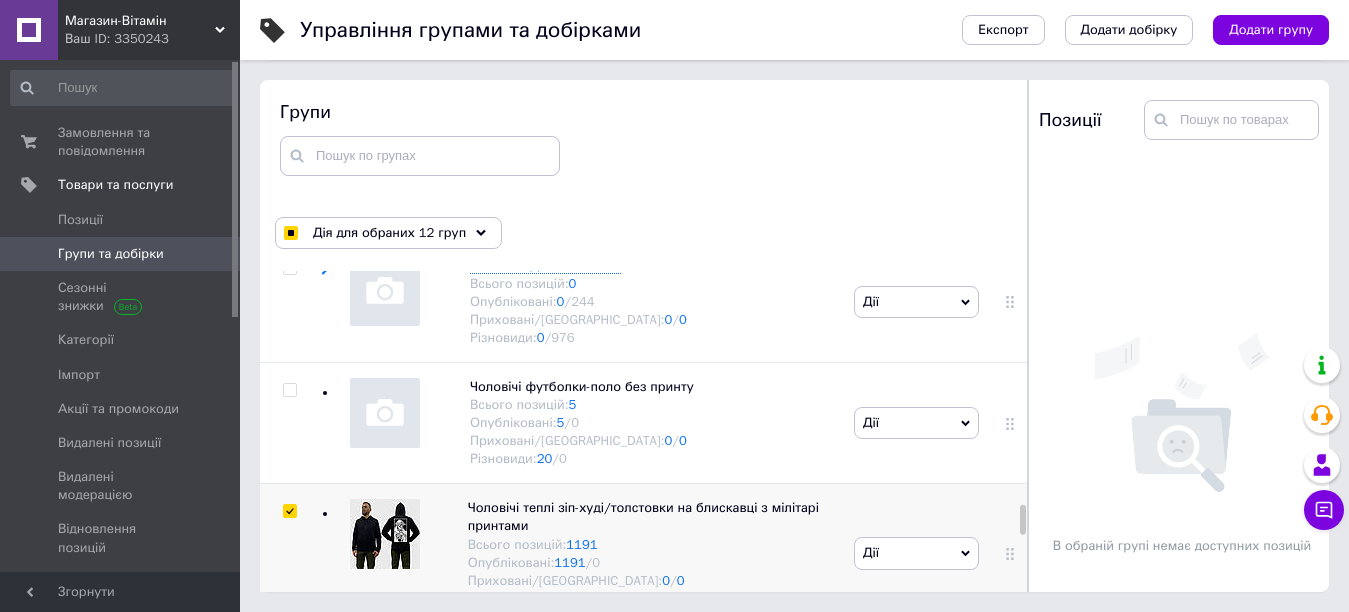 checkbox on "true" 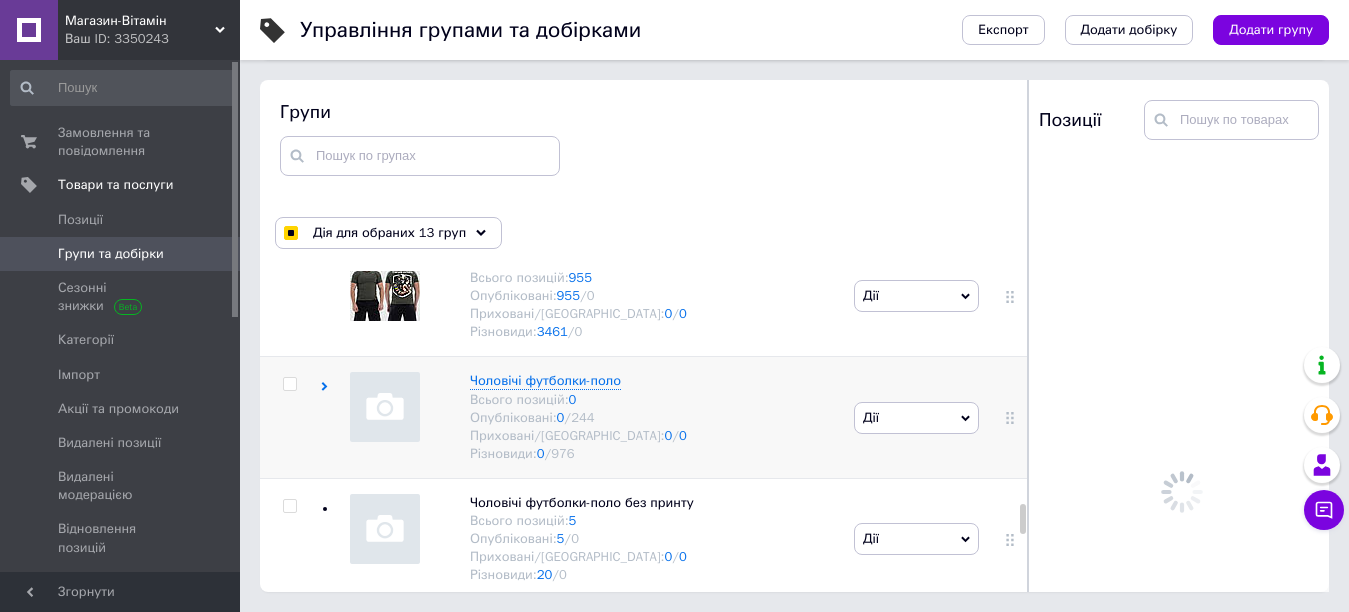 scroll, scrollTop: 5537, scrollLeft: 0, axis: vertical 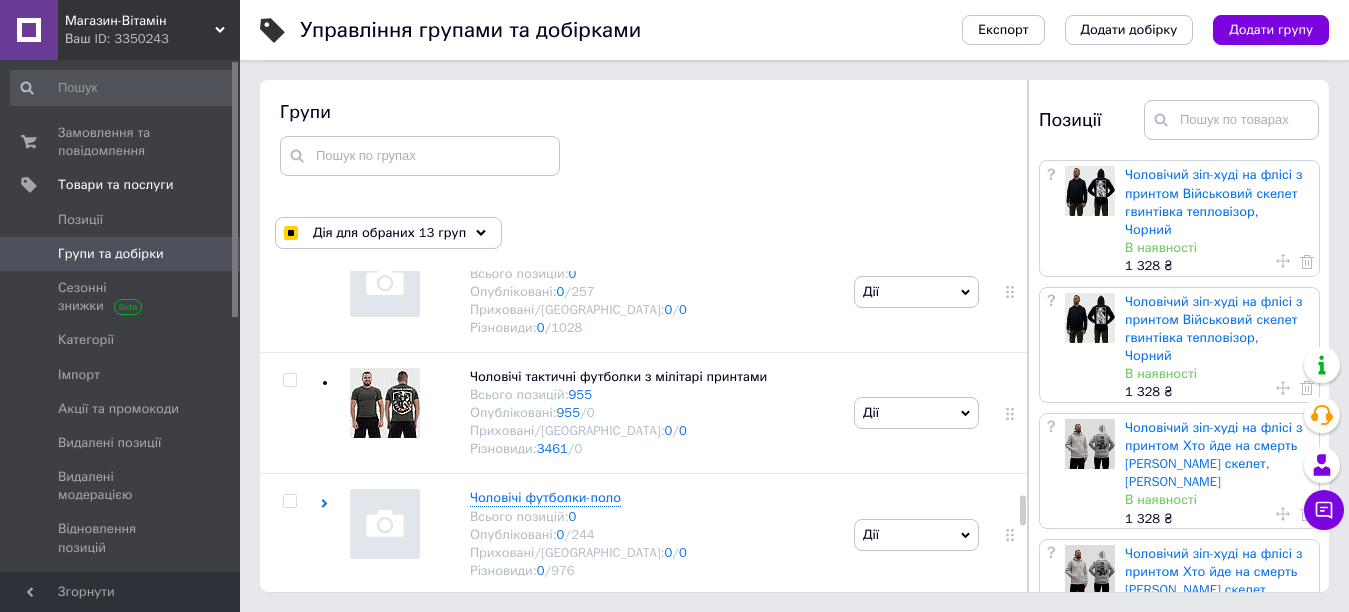 click at bounding box center [289, 623] 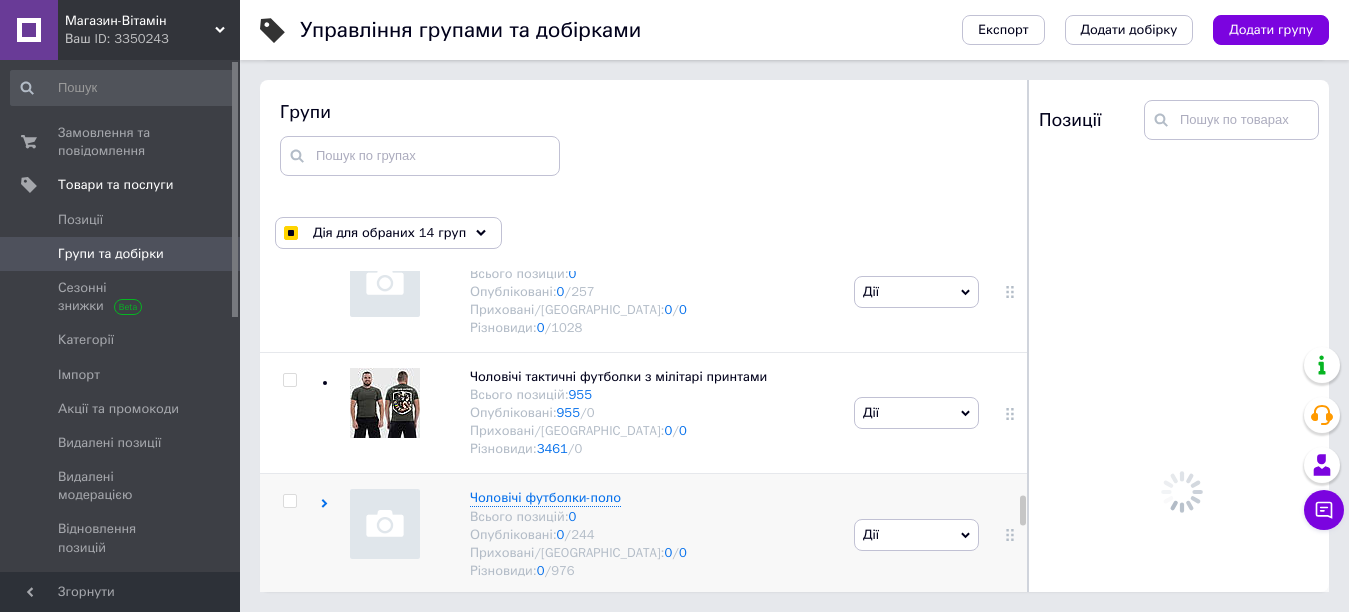 click at bounding box center [289, 501] 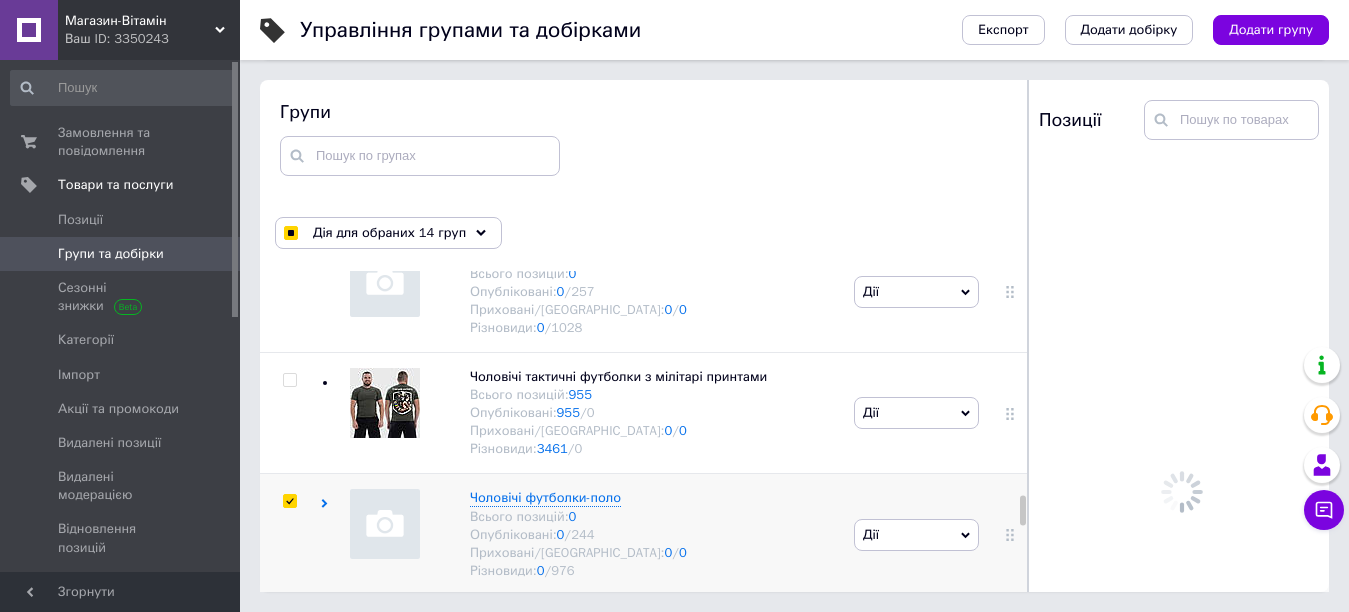 checkbox on "true" 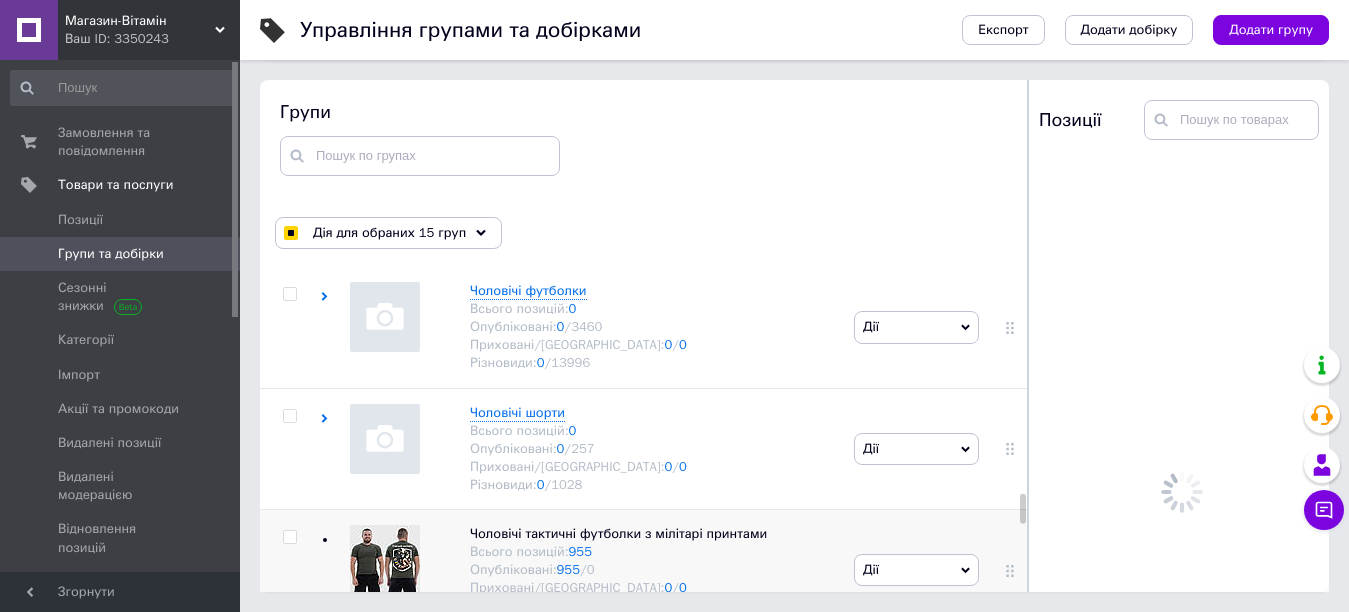 scroll, scrollTop: 5303, scrollLeft: 0, axis: vertical 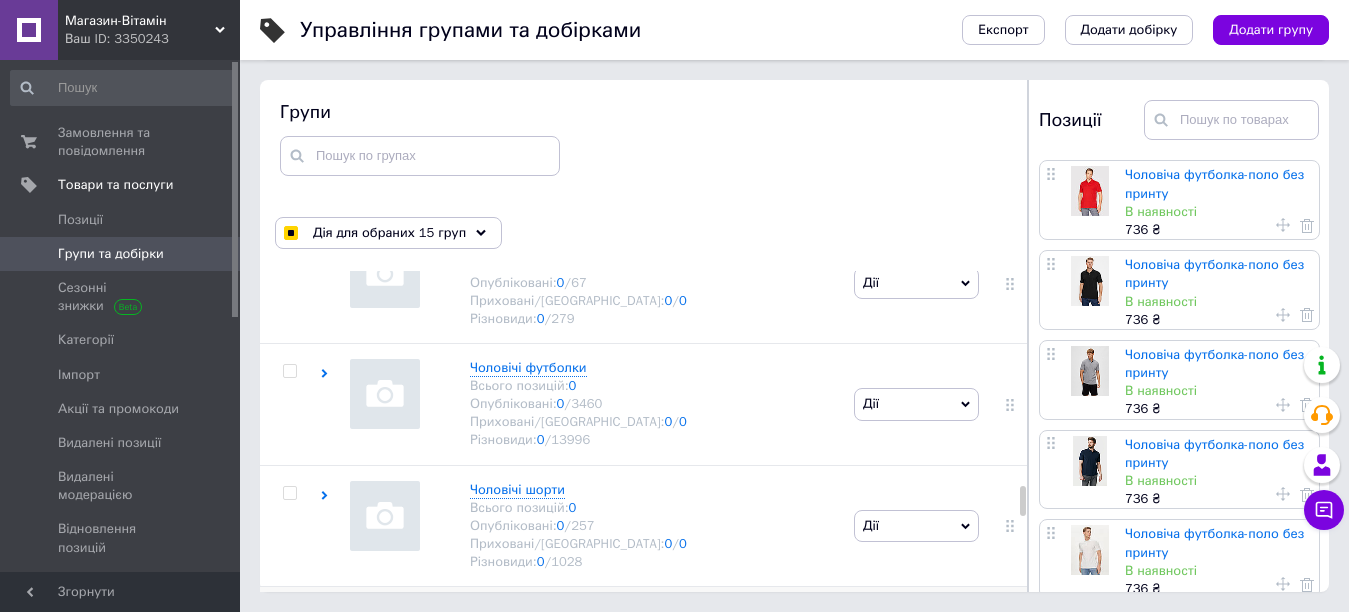 click at bounding box center [289, 614] 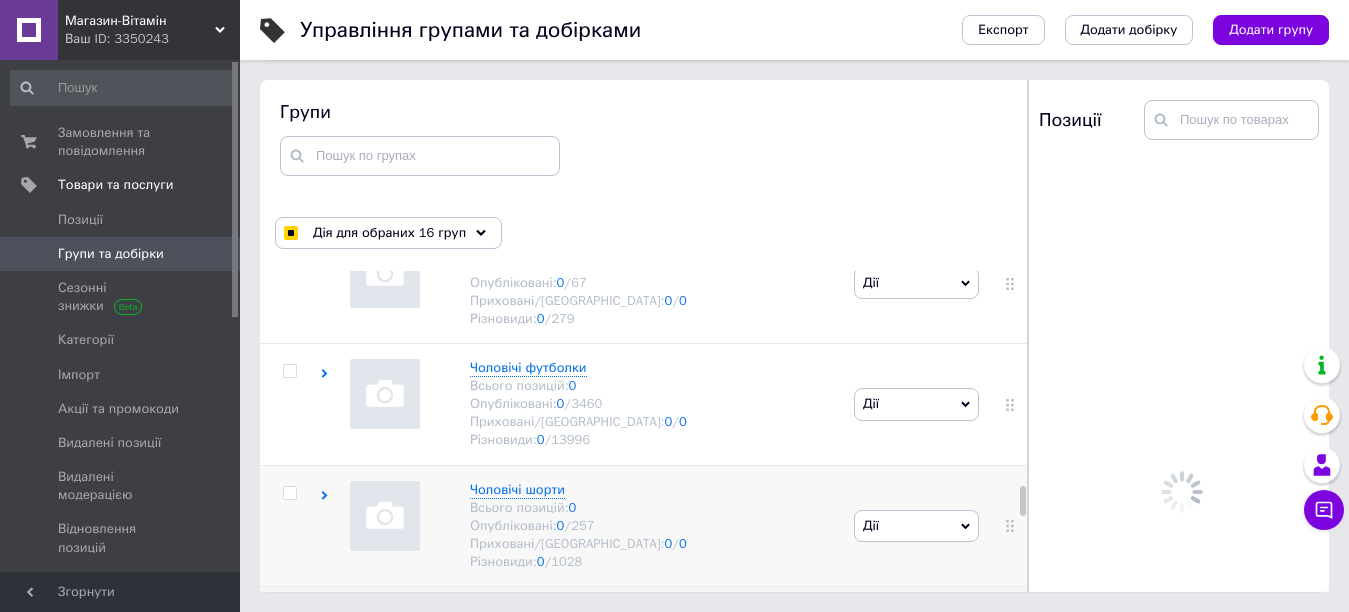 click at bounding box center [289, 493] 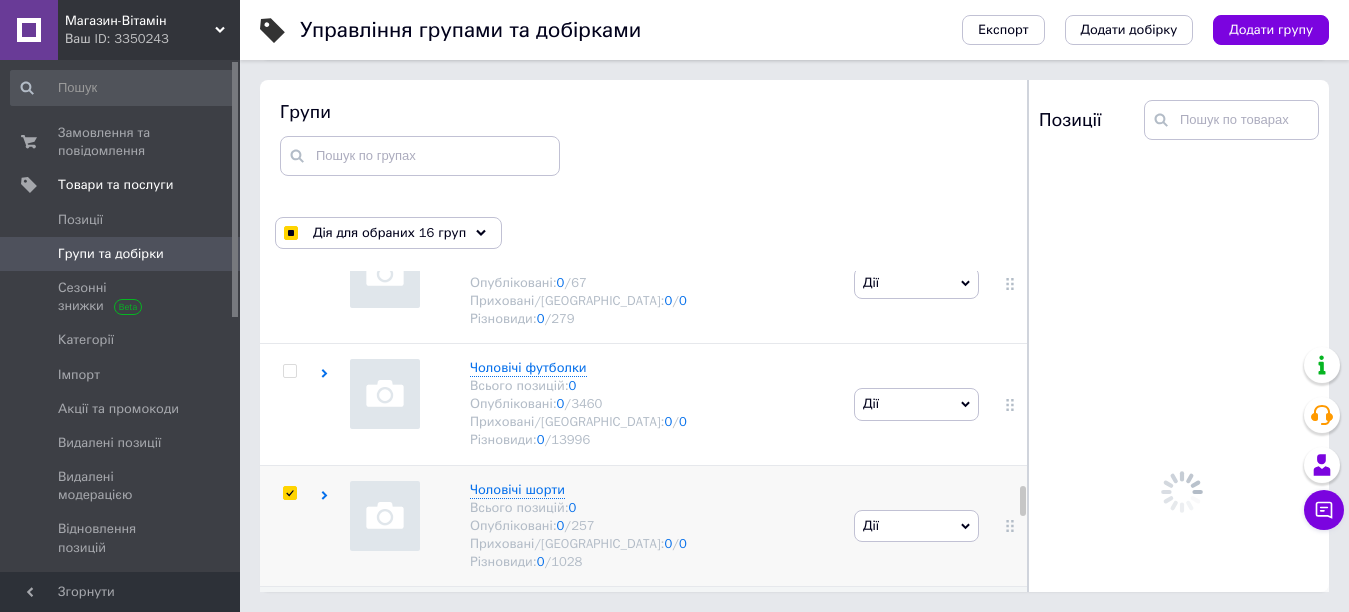 checkbox on "true" 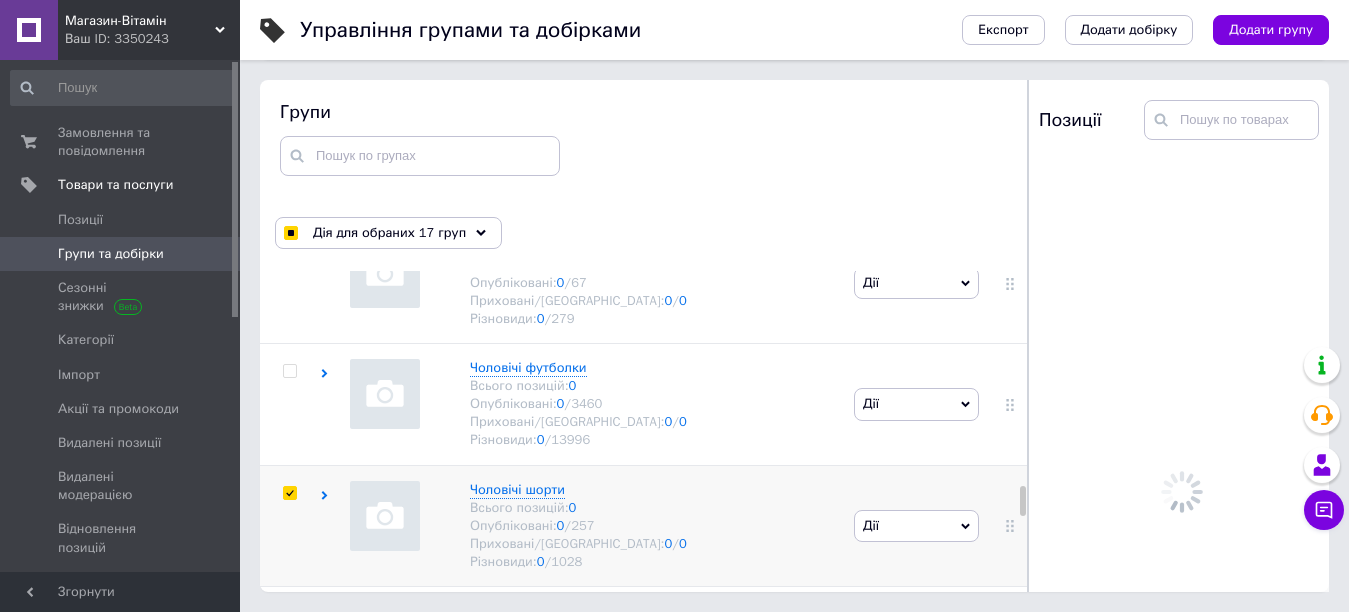 scroll, scrollTop: 5070, scrollLeft: 0, axis: vertical 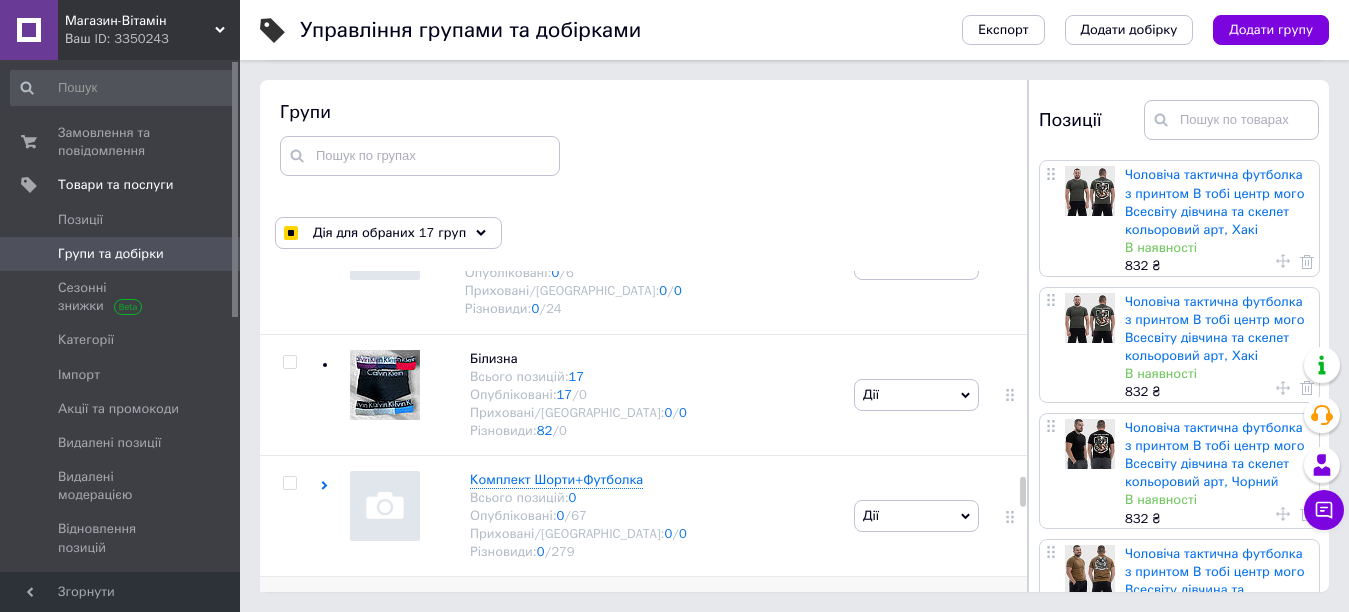 click at bounding box center [290, 604] 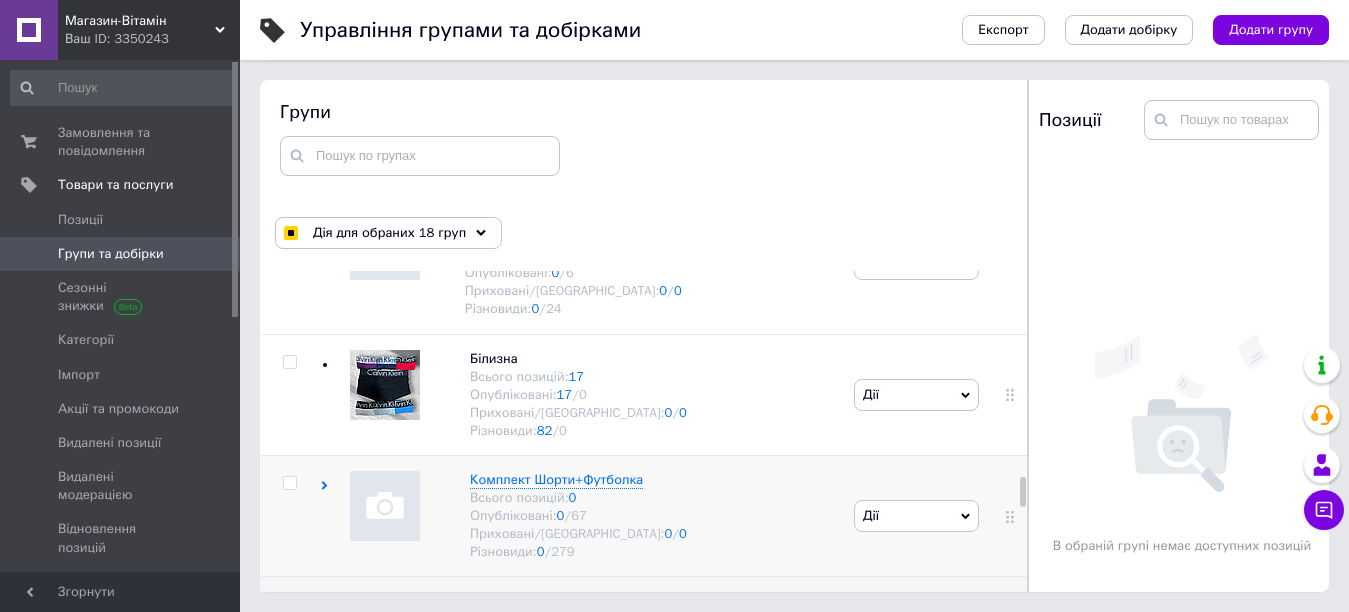 click at bounding box center (290, 515) 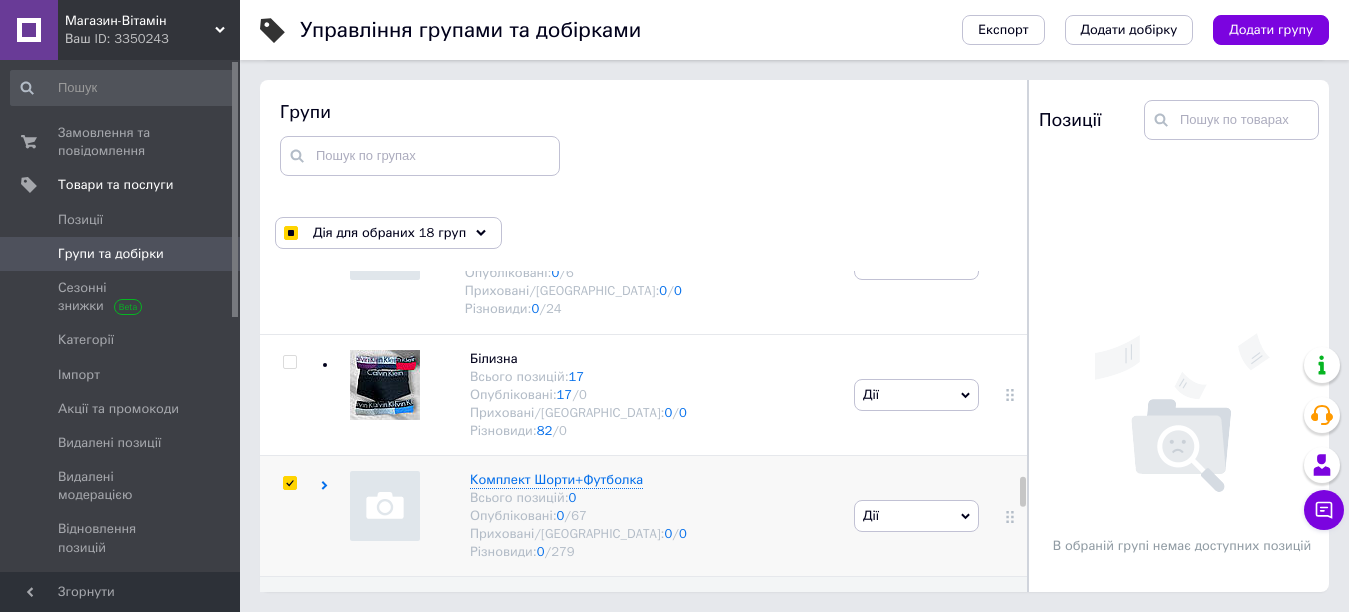 checkbox on "true" 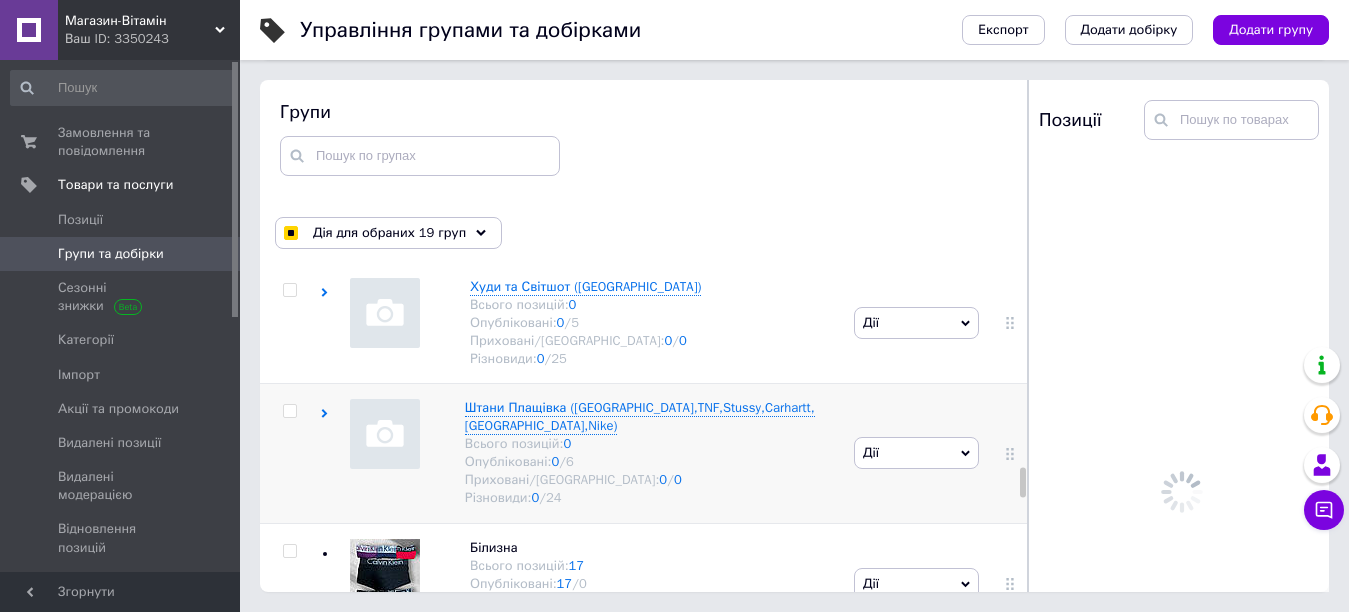 scroll, scrollTop: 4837, scrollLeft: 0, axis: vertical 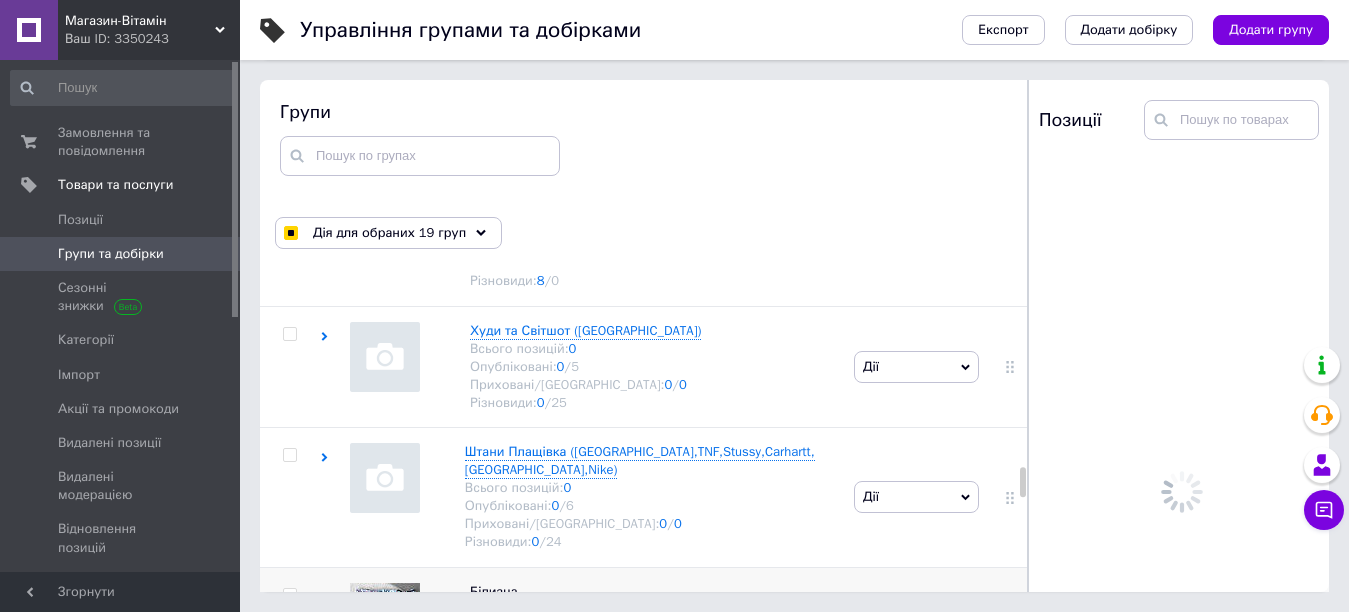 click at bounding box center (289, 595) 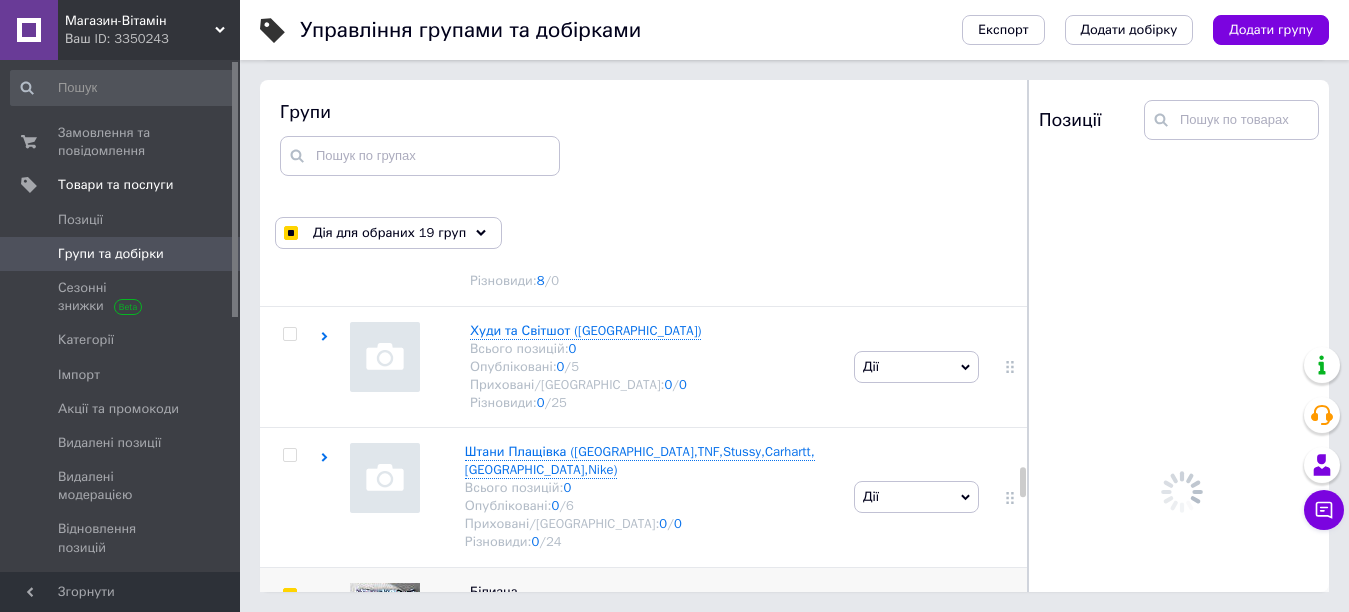 checkbox on "true" 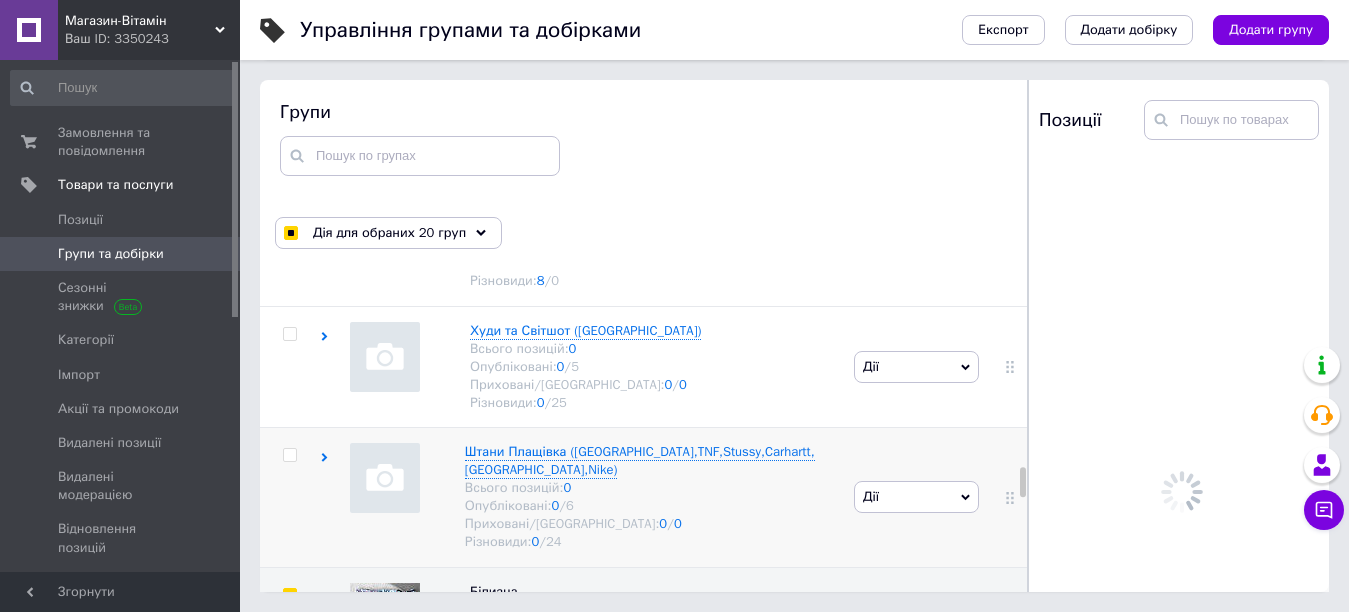 click at bounding box center (290, 455) 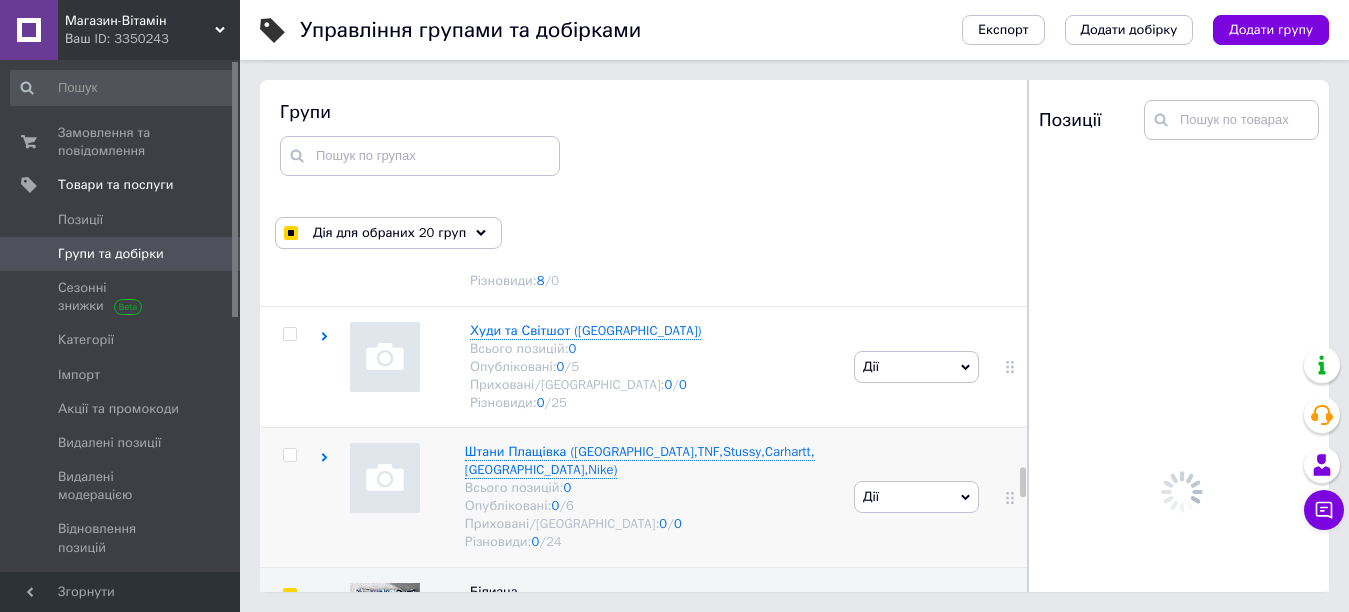 click at bounding box center (289, 455) 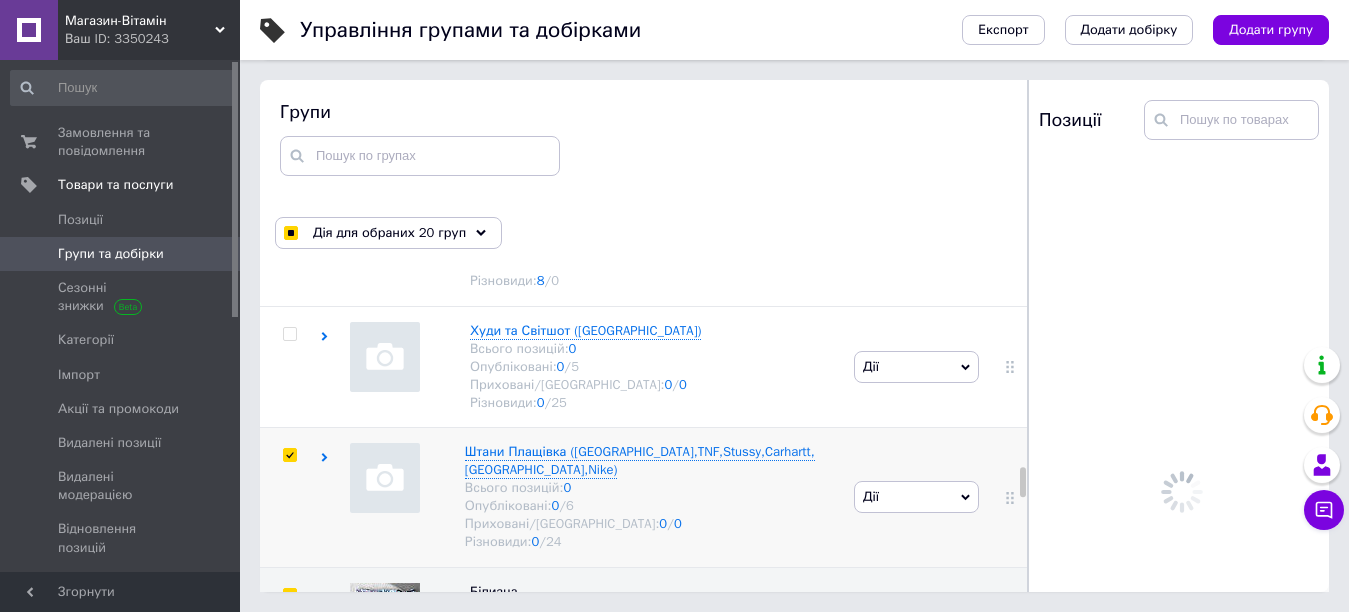 click at bounding box center (290, 455) 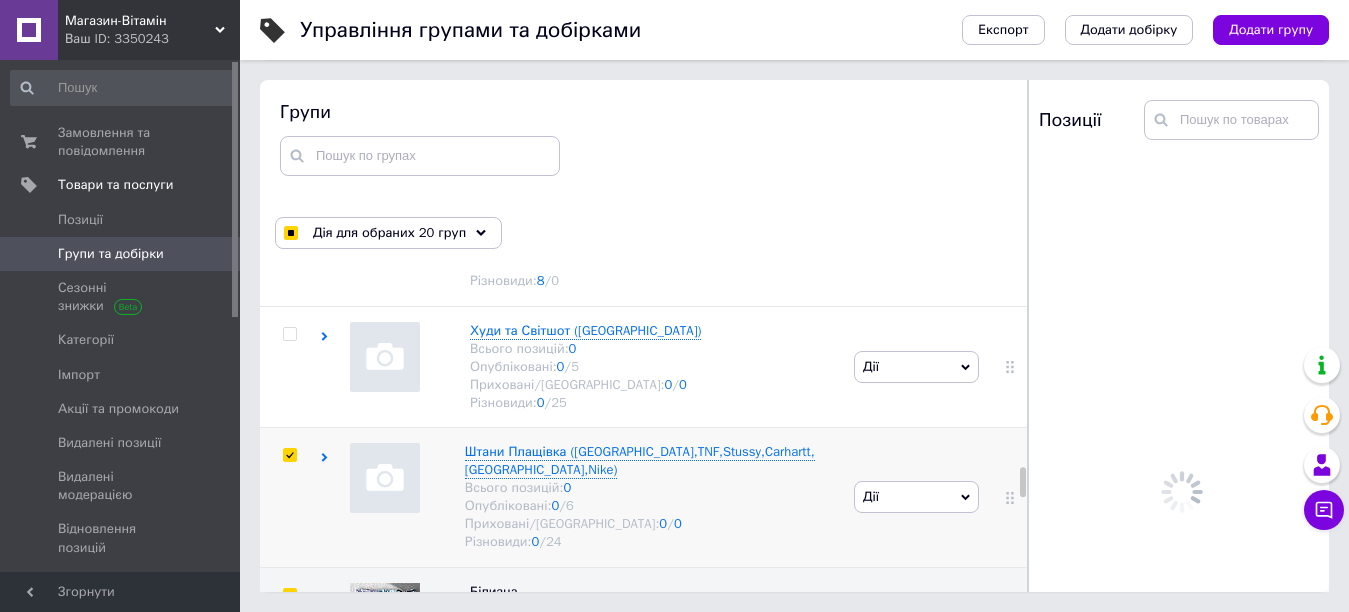 click at bounding box center [289, 455] 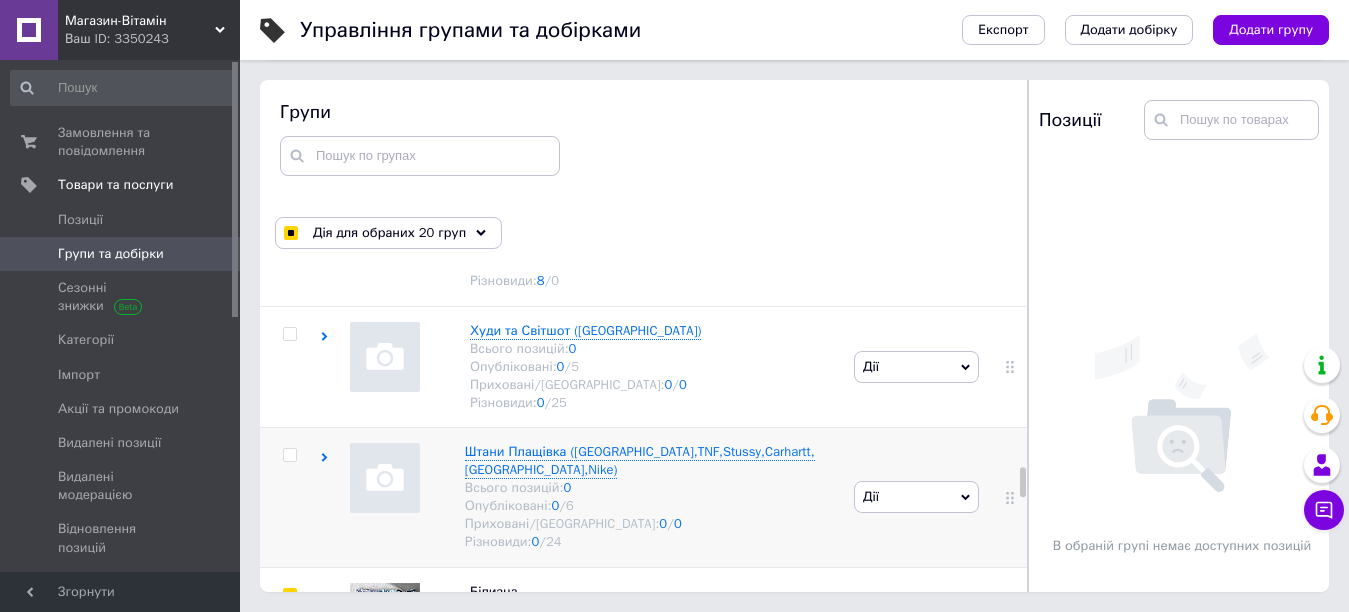 click at bounding box center [289, 455] 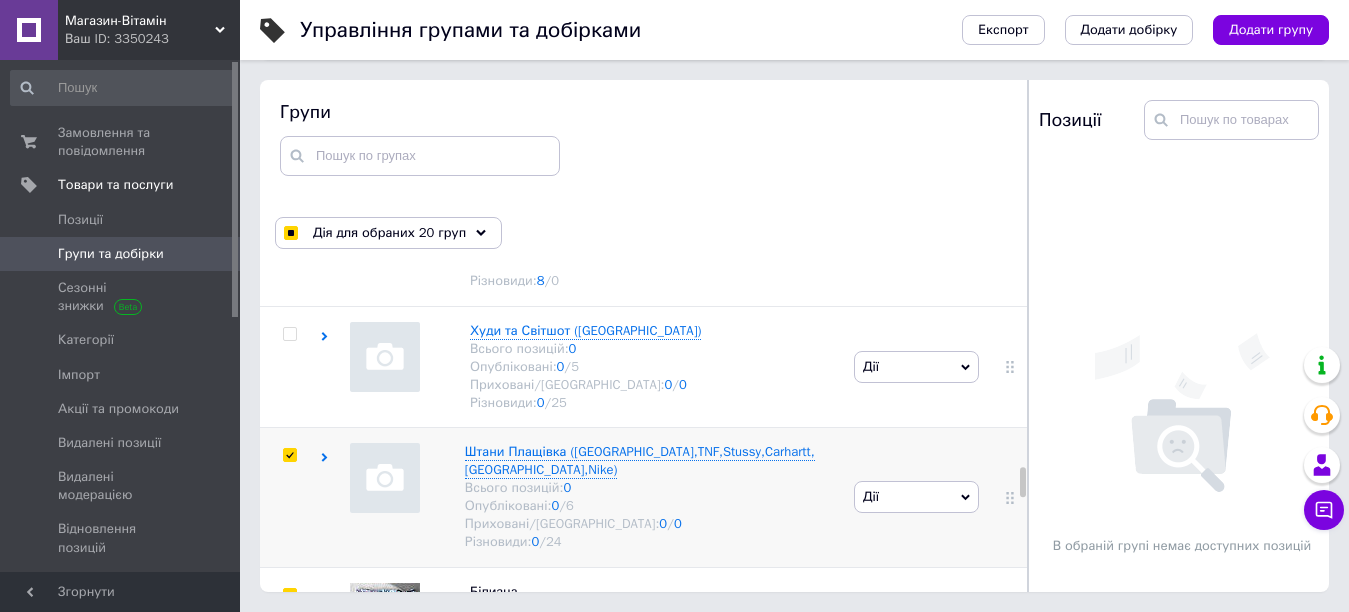 checkbox on "true" 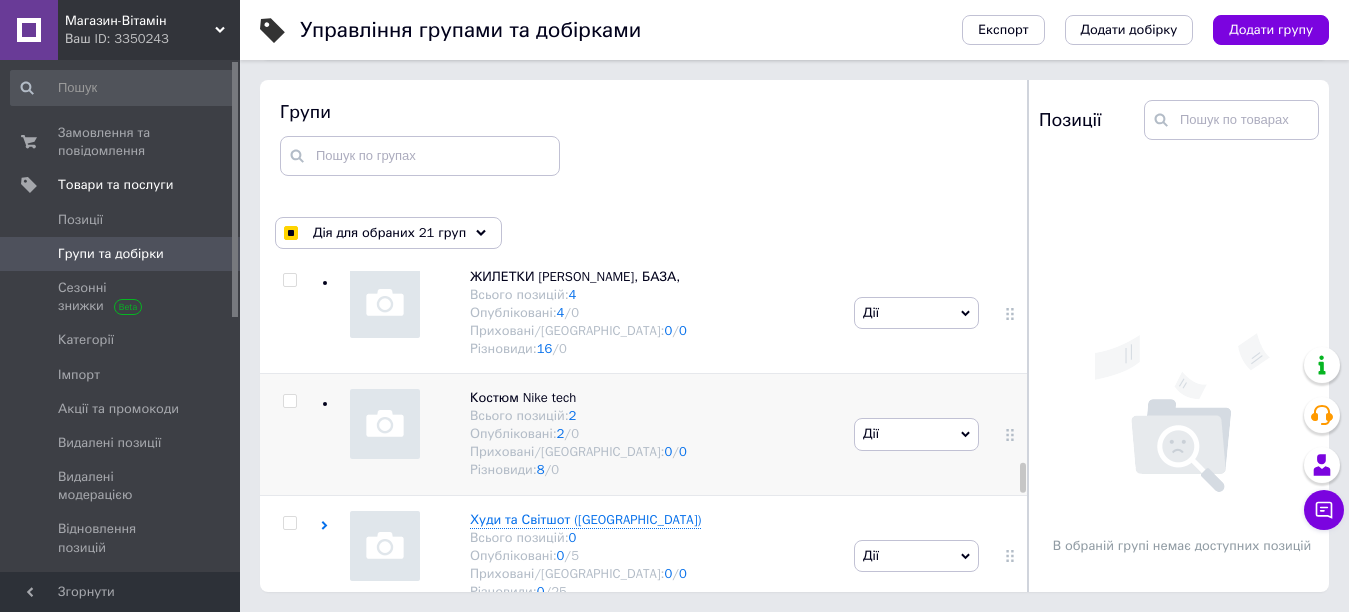scroll, scrollTop: 4603, scrollLeft: 0, axis: vertical 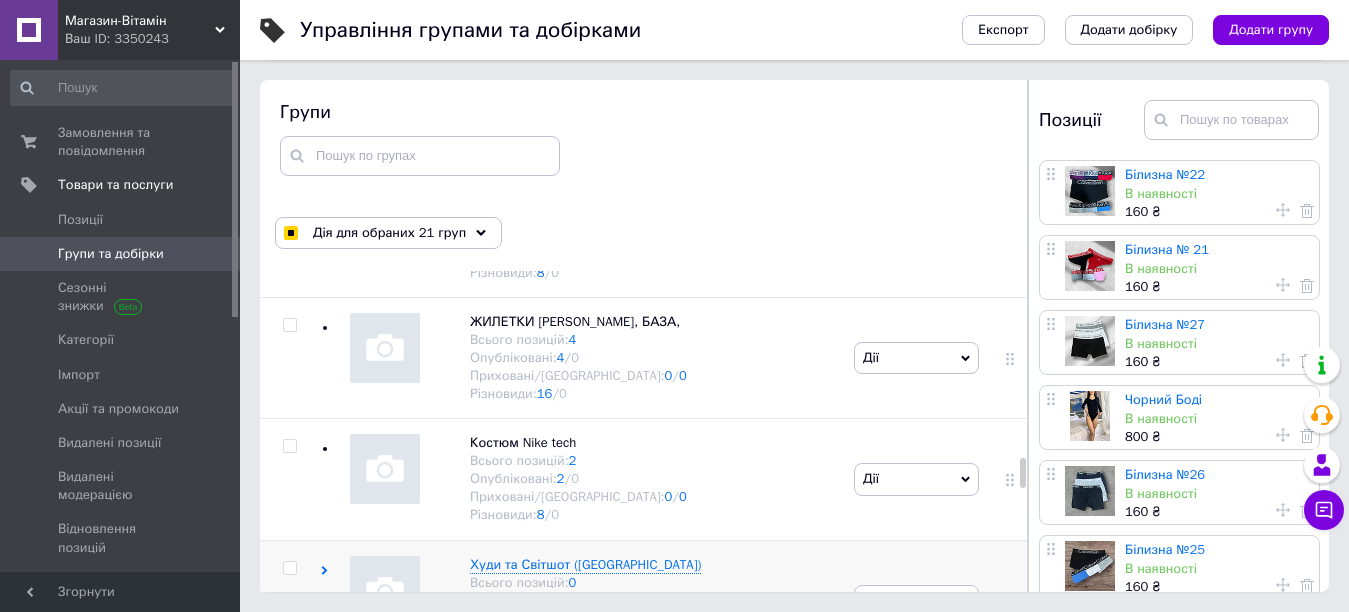 click at bounding box center (289, 568) 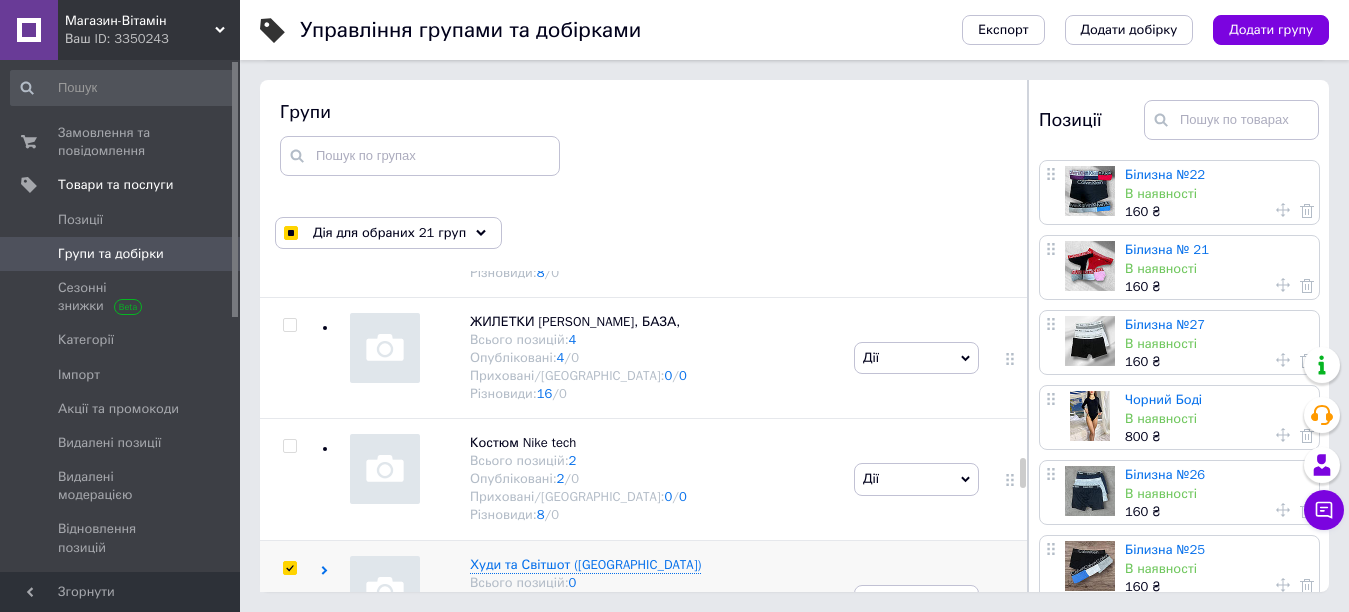 checkbox on "true" 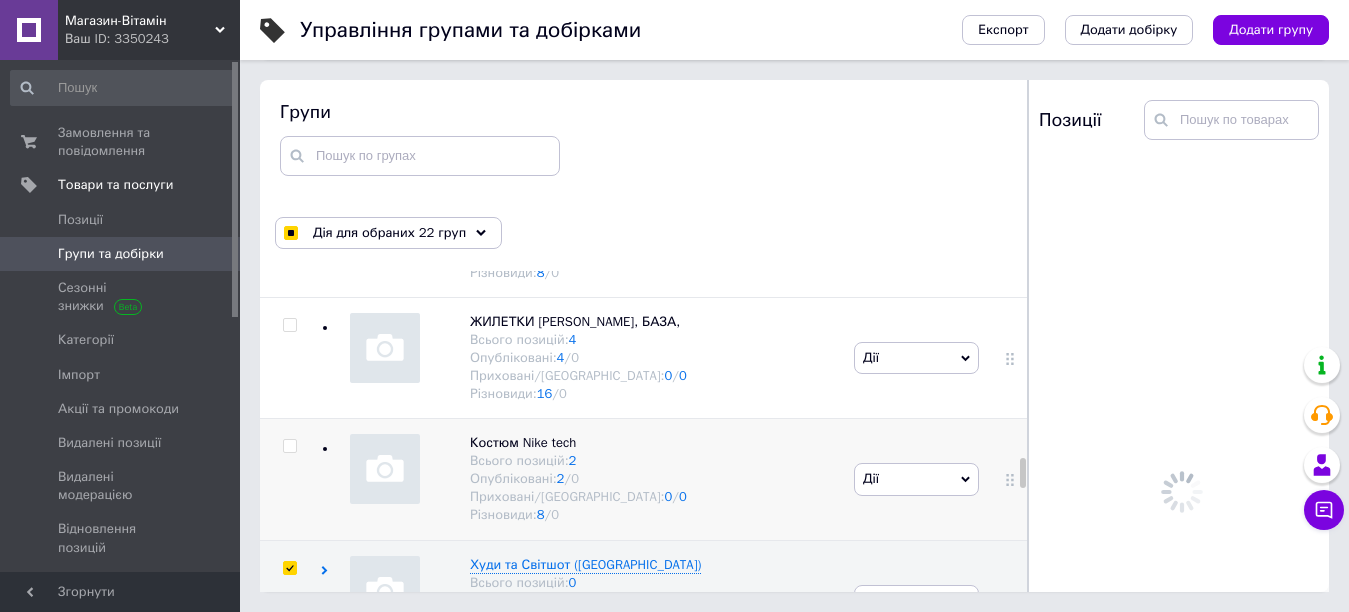 click at bounding box center (290, 446) 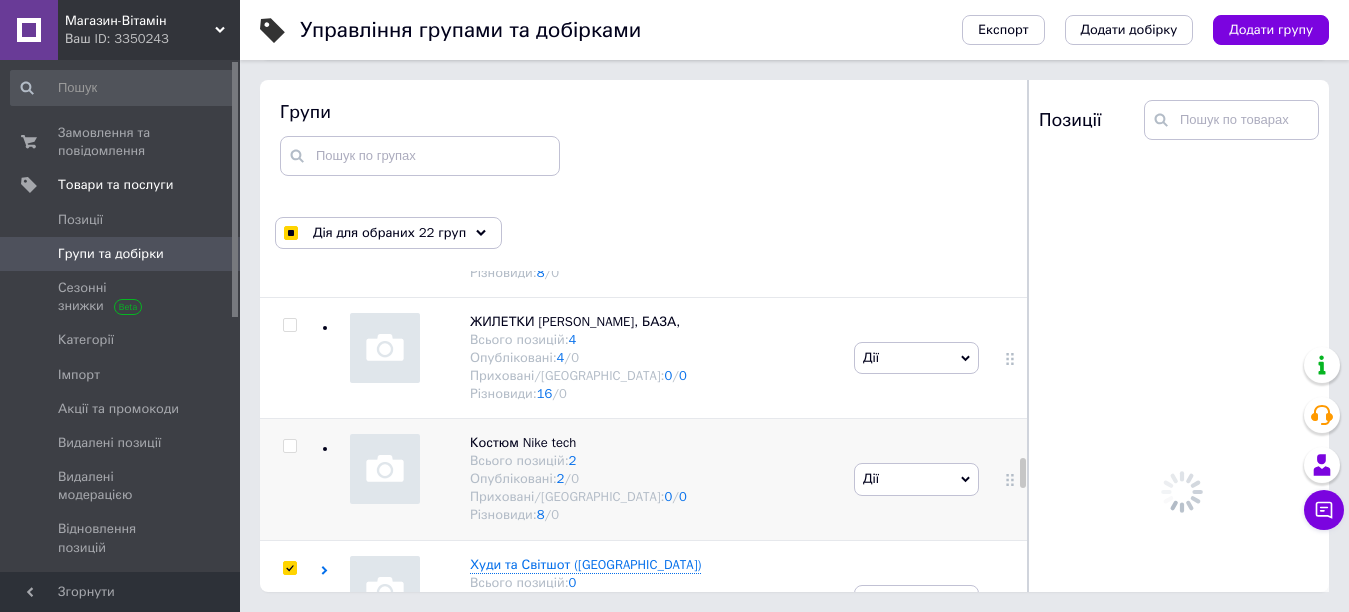 click at bounding box center [289, 446] 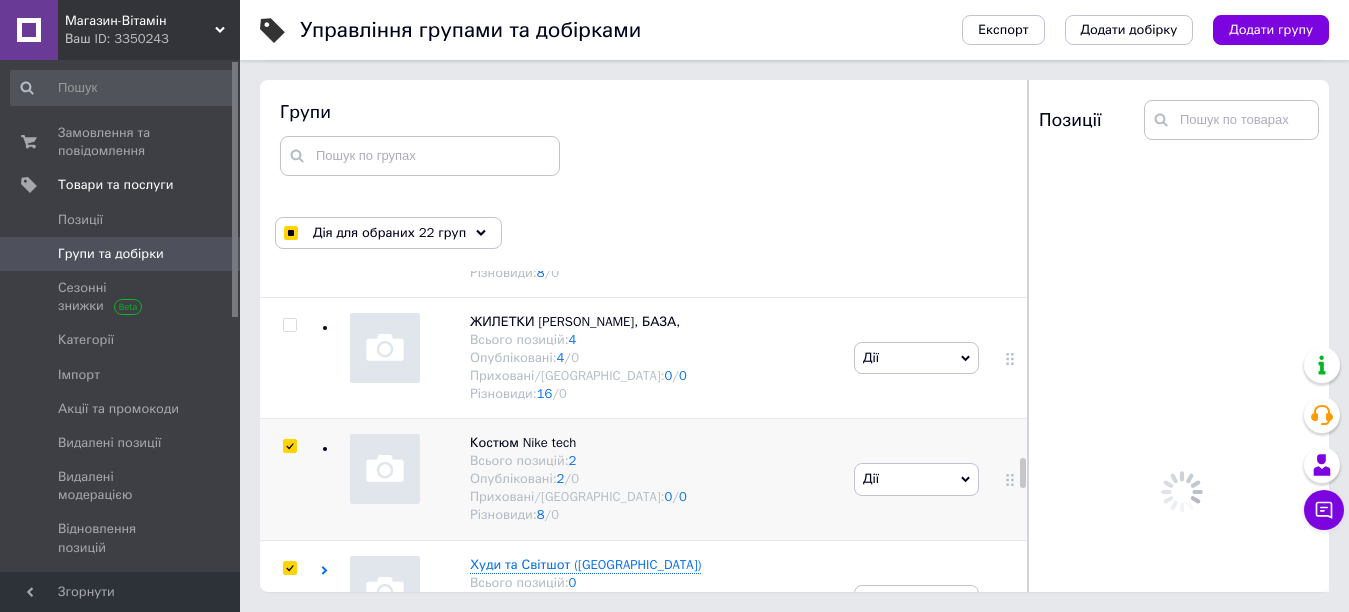 checkbox on "true" 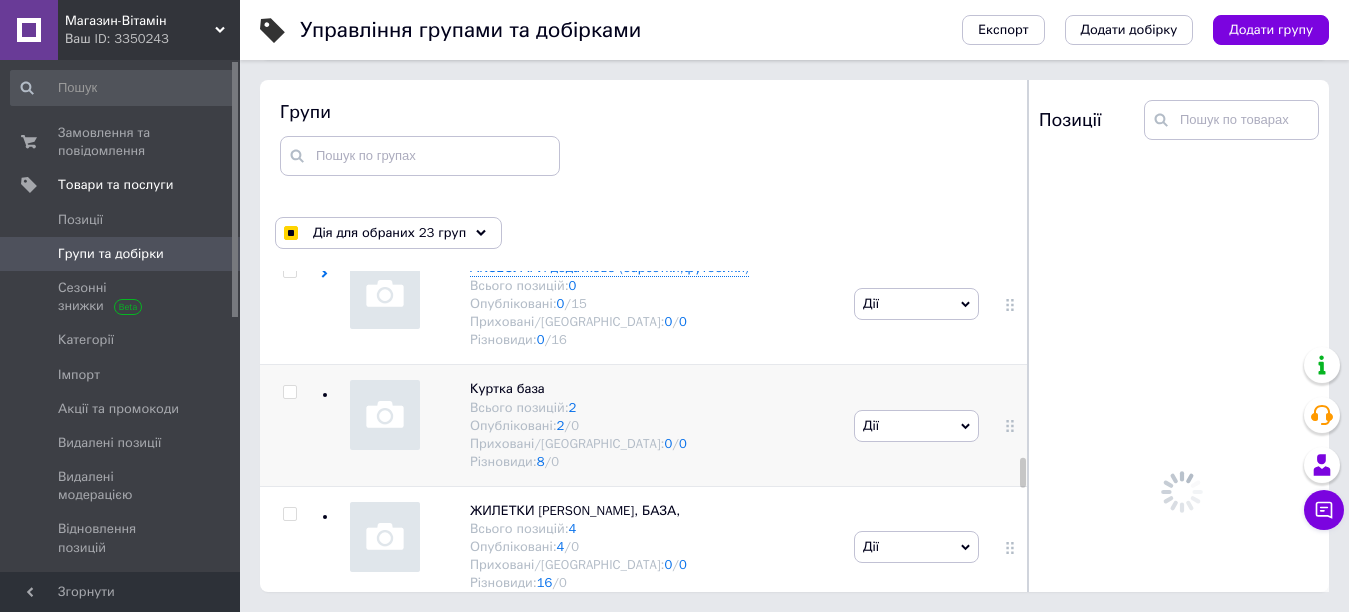 scroll, scrollTop: 4370, scrollLeft: 0, axis: vertical 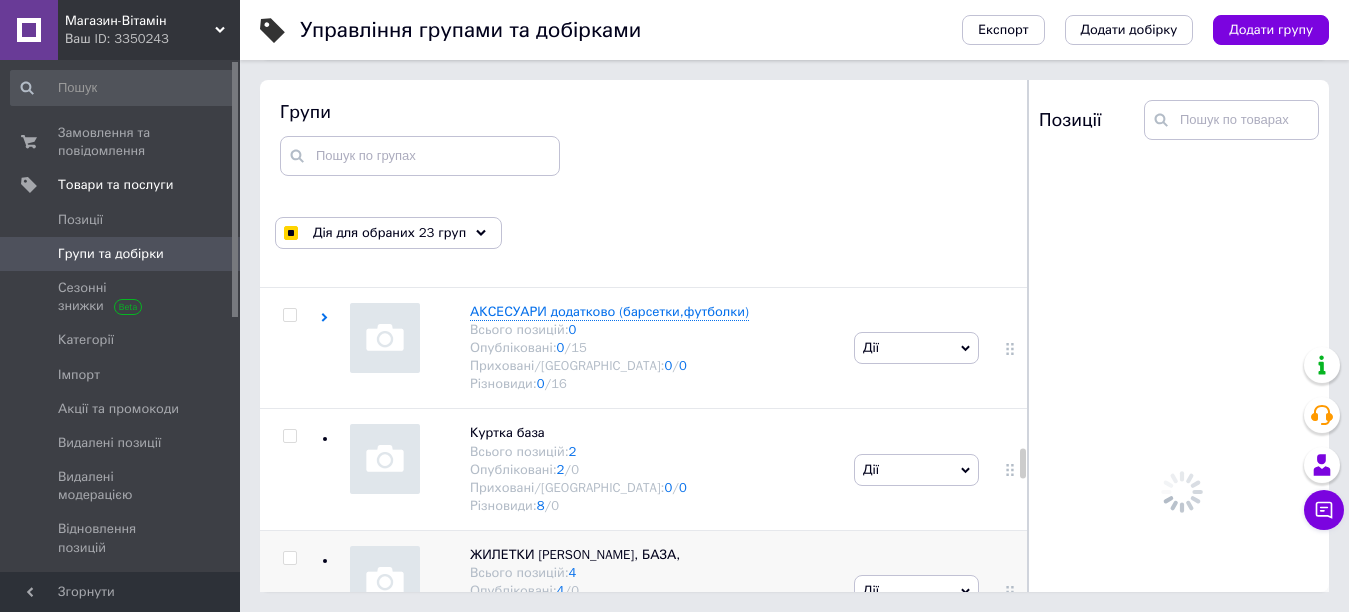 click at bounding box center [289, 558] 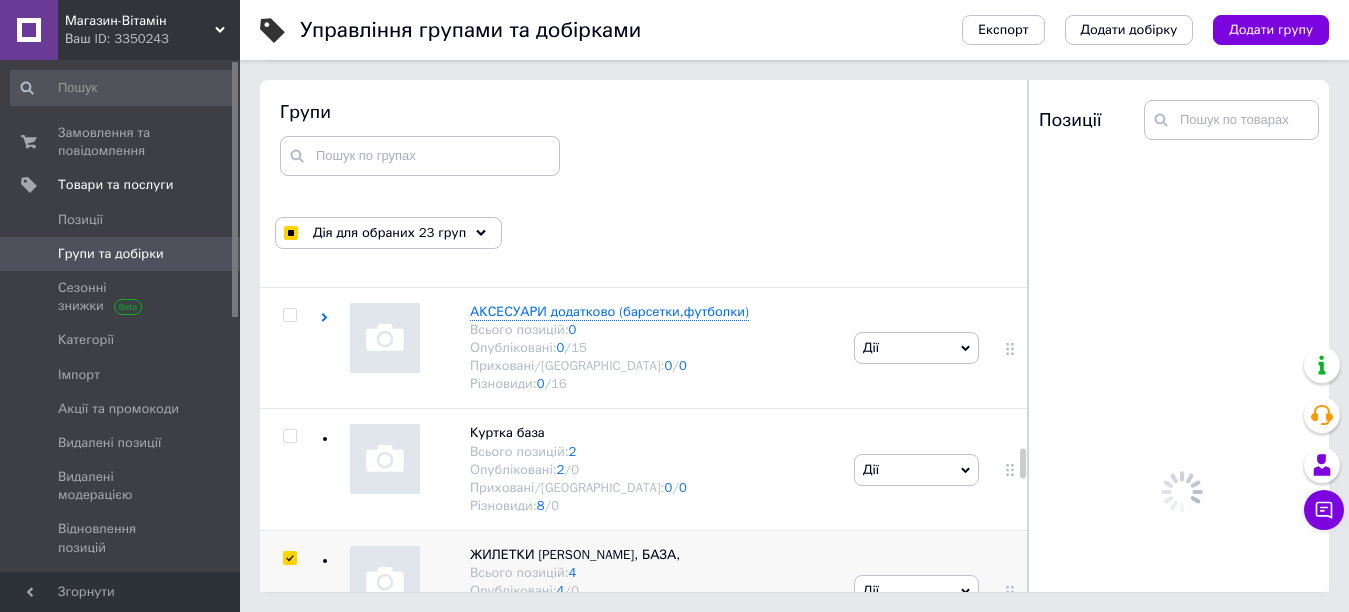 checkbox on "true" 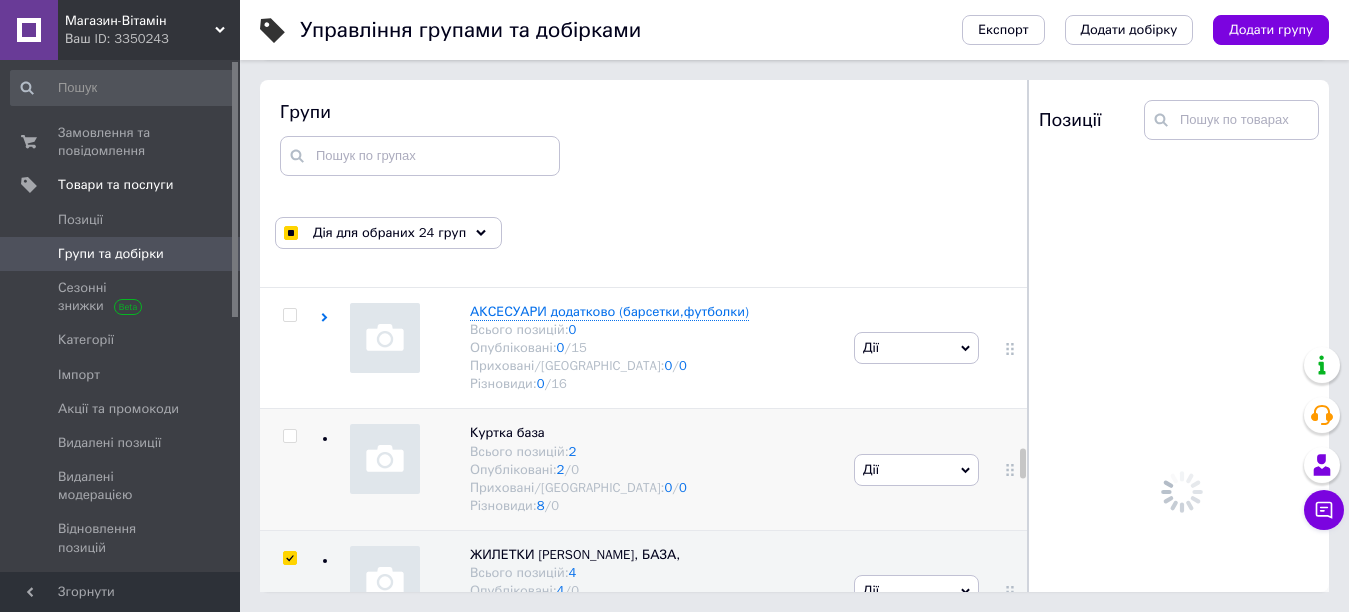 click at bounding box center [289, 436] 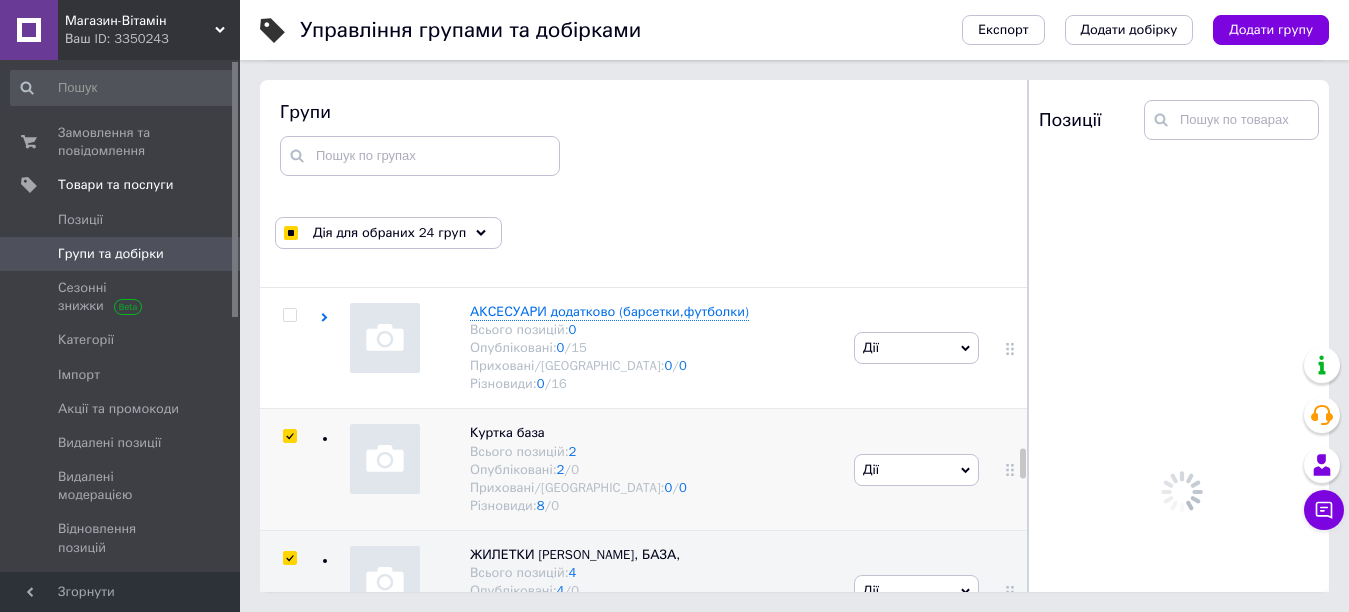 checkbox on "true" 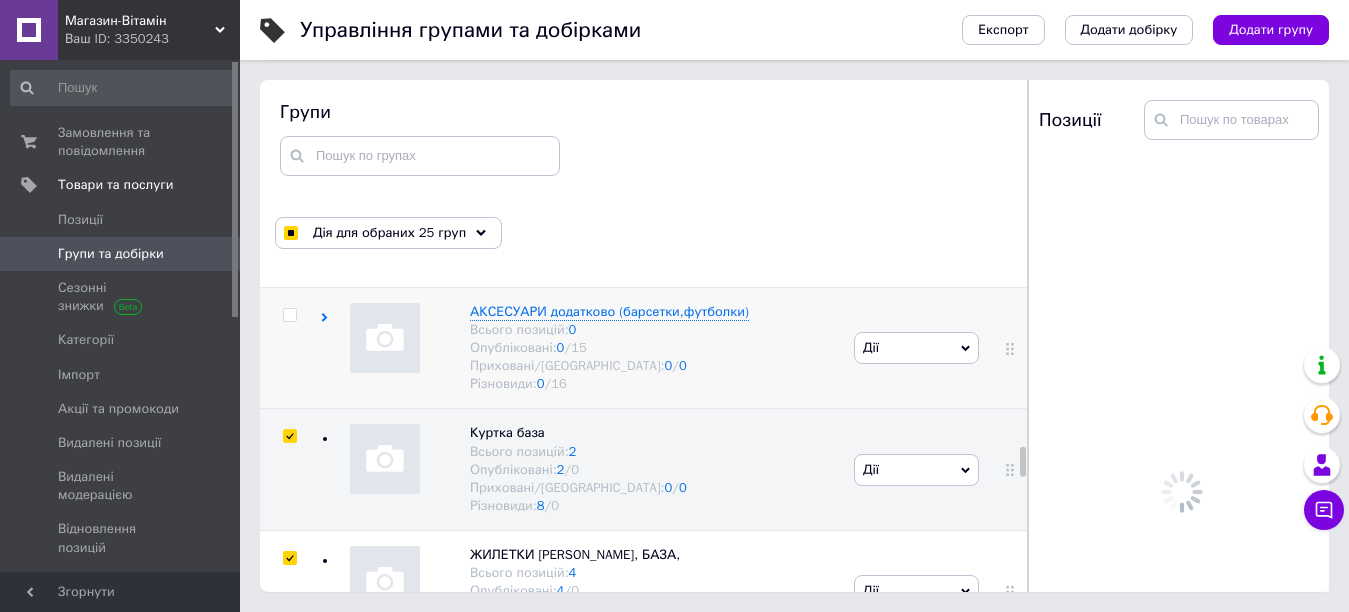 scroll, scrollTop: 4137, scrollLeft: 0, axis: vertical 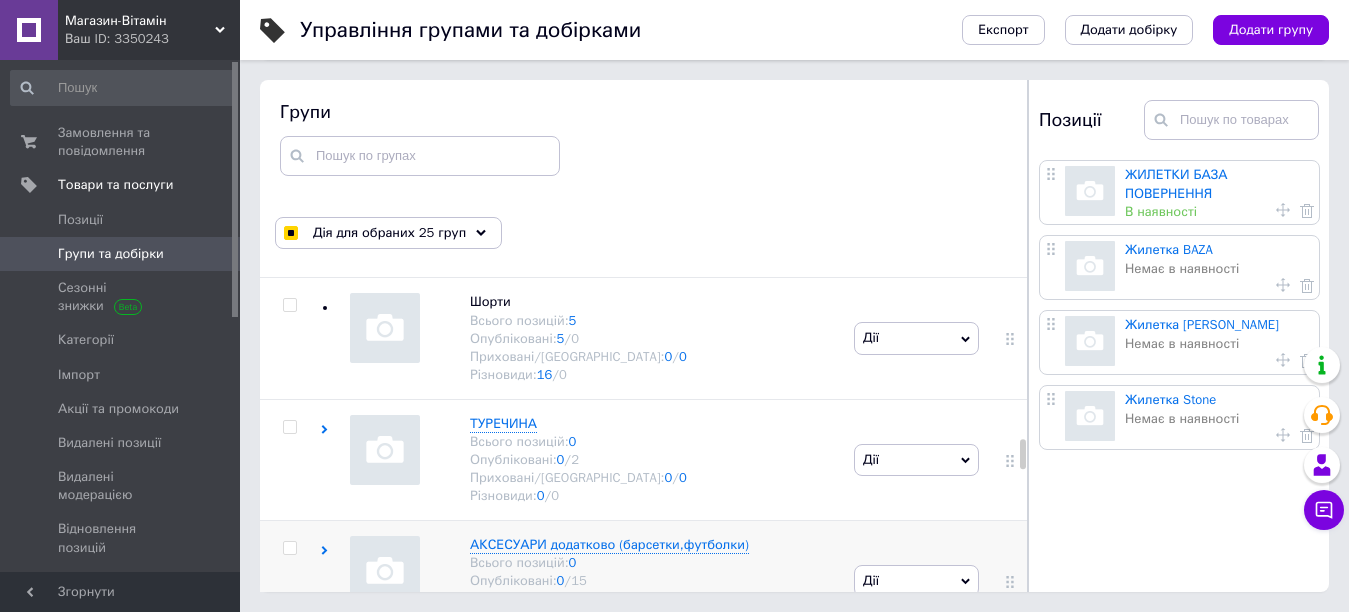 click at bounding box center (289, 548) 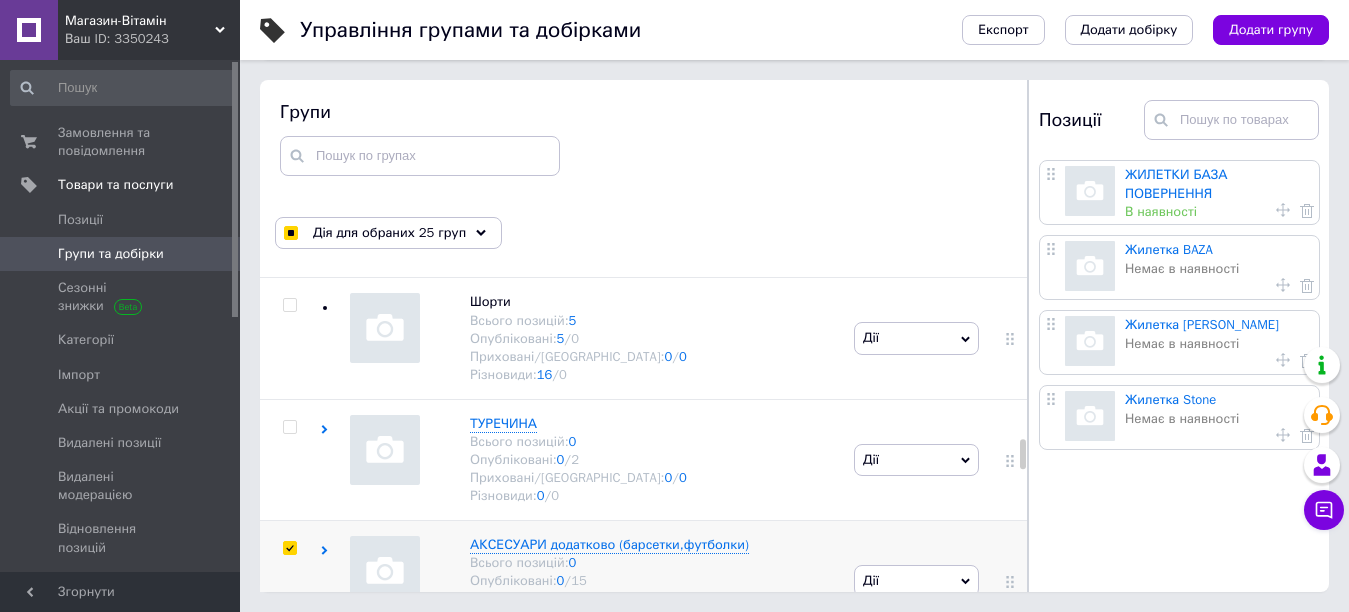checkbox on "true" 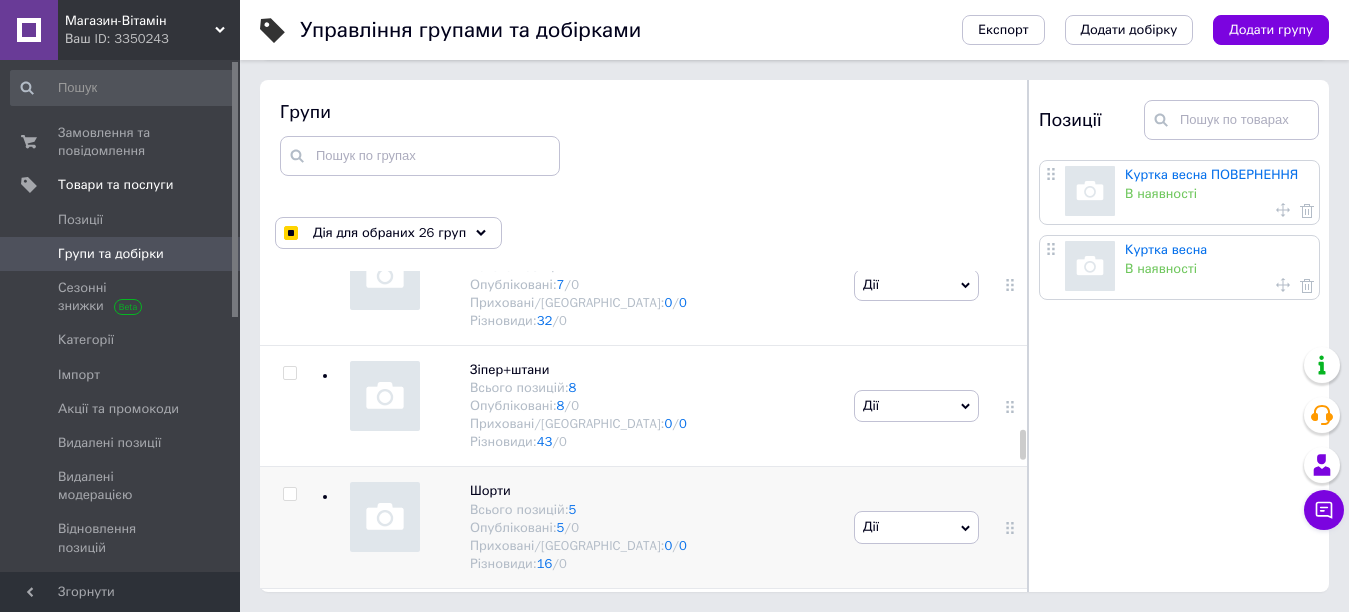 scroll, scrollTop: 3903, scrollLeft: 0, axis: vertical 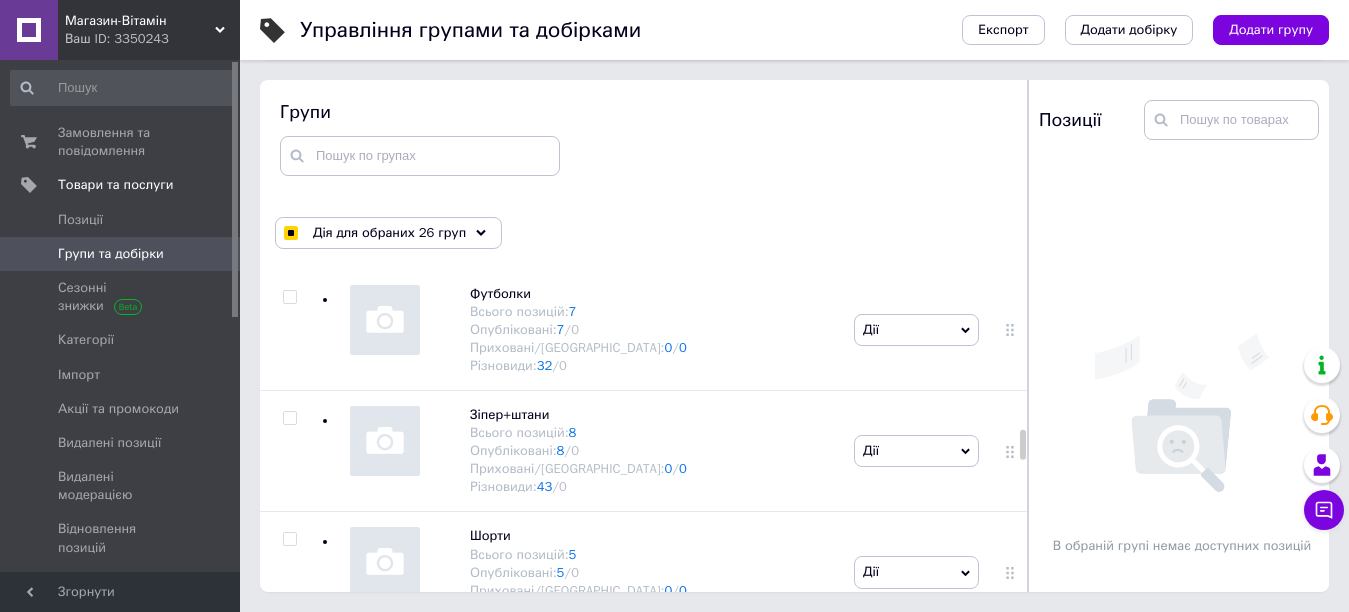 click at bounding box center (289, 661) 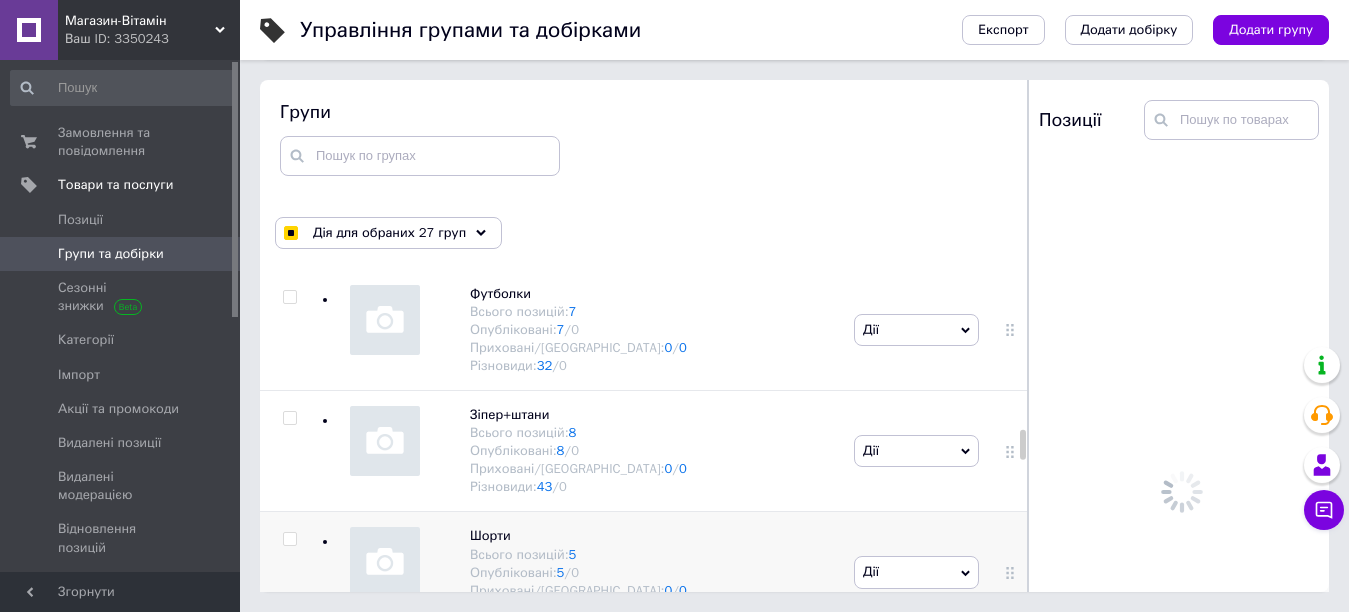 click at bounding box center (289, 539) 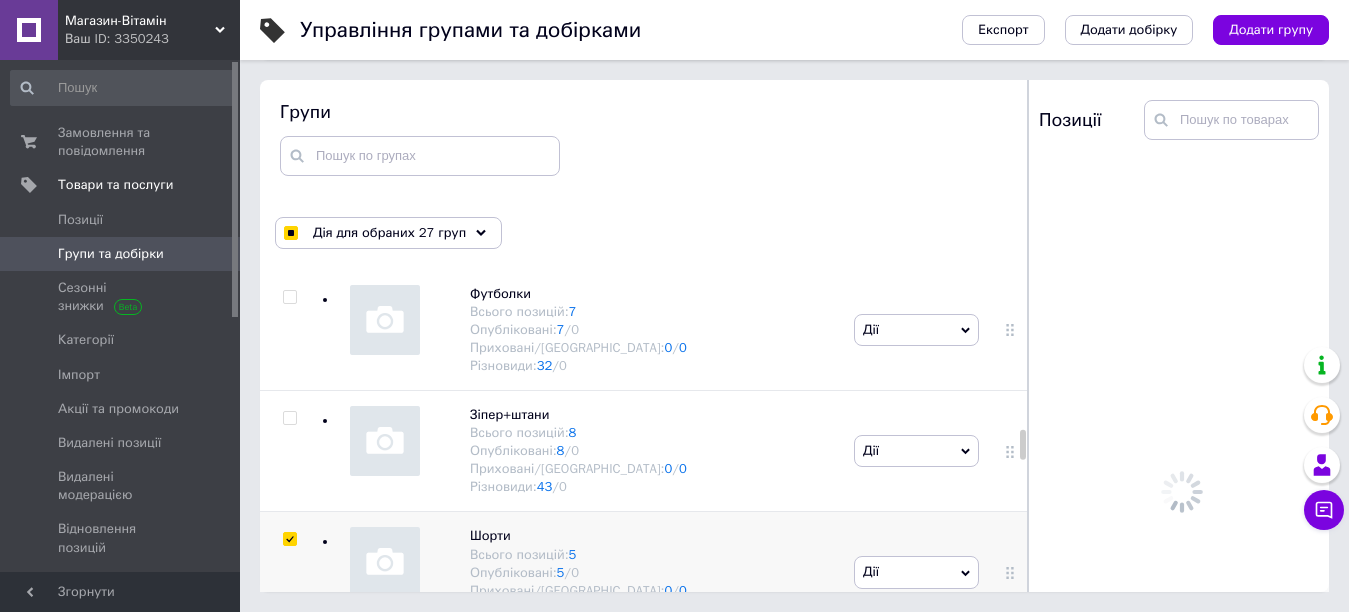 checkbox on "true" 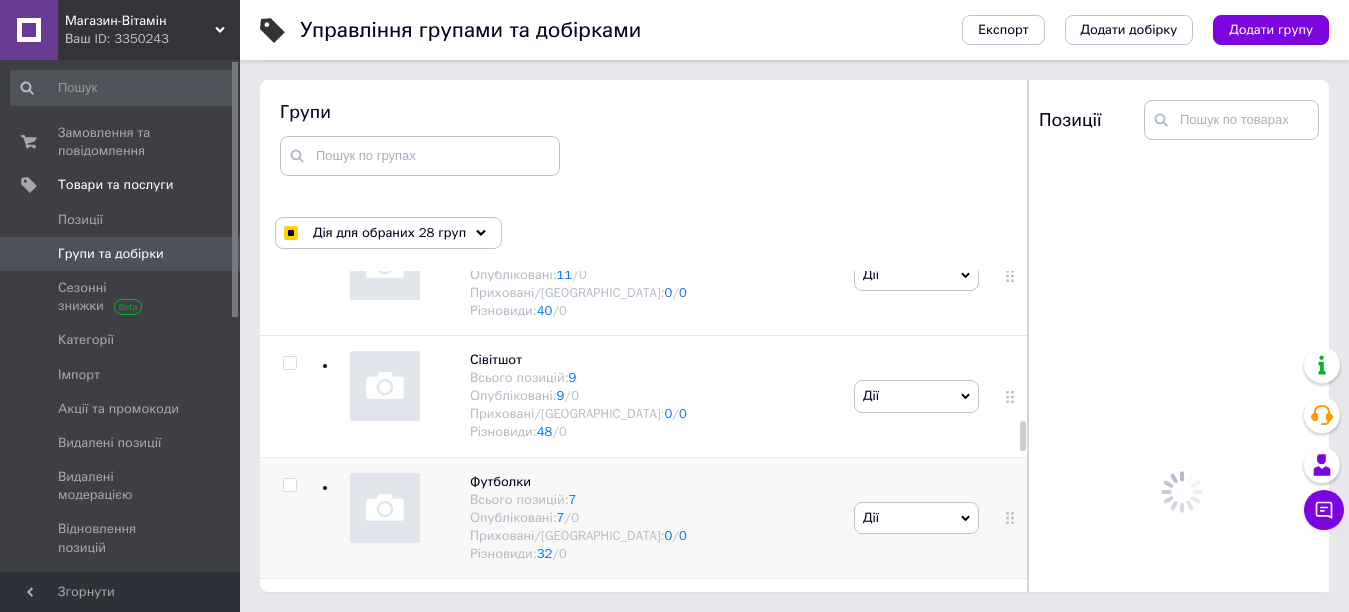 scroll, scrollTop: 3670, scrollLeft: 0, axis: vertical 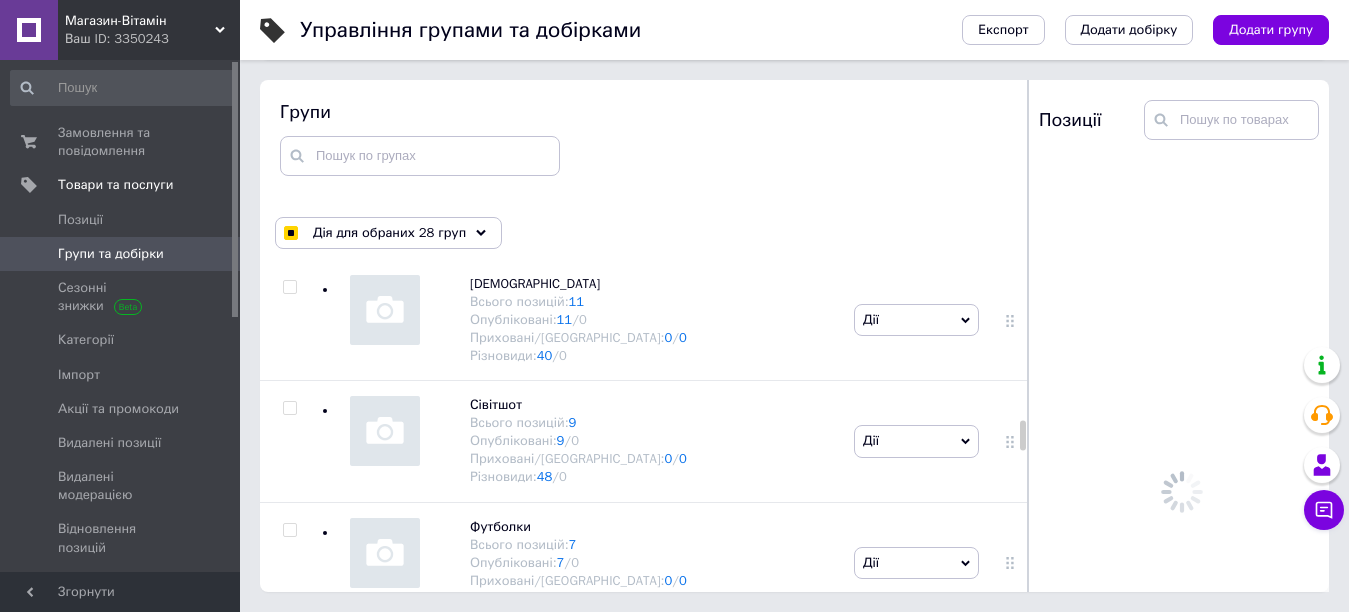 click at bounding box center (289, 651) 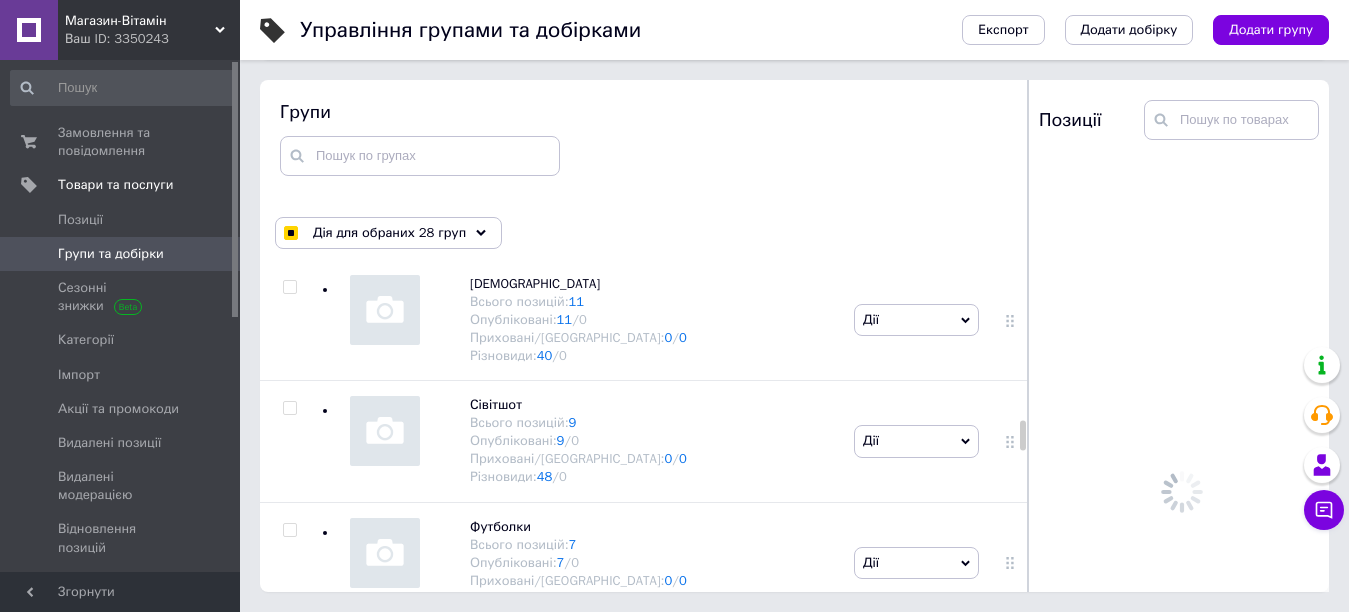 checkbox on "true" 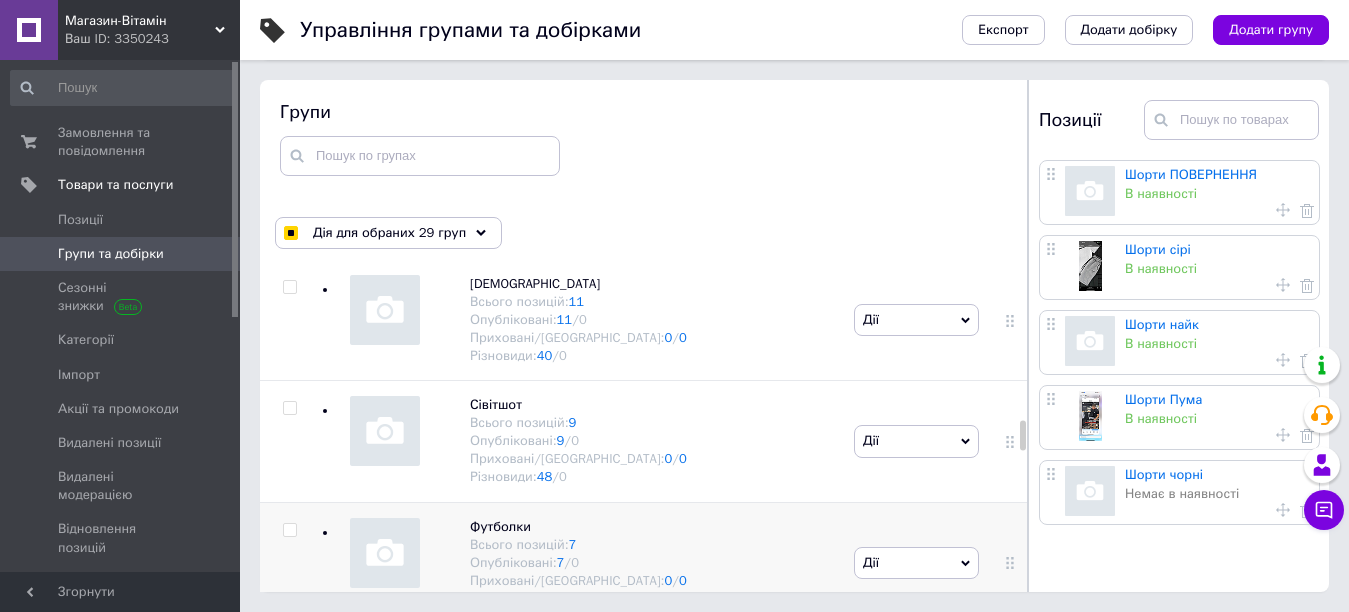 click at bounding box center (289, 530) 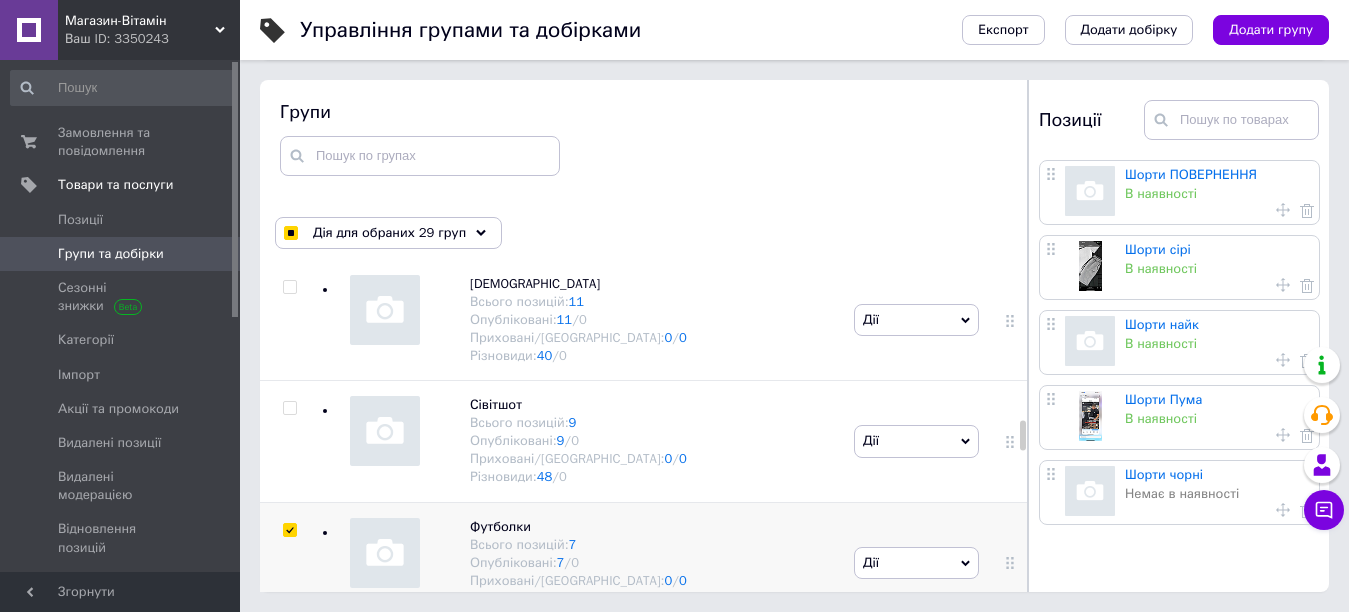 checkbox on "true" 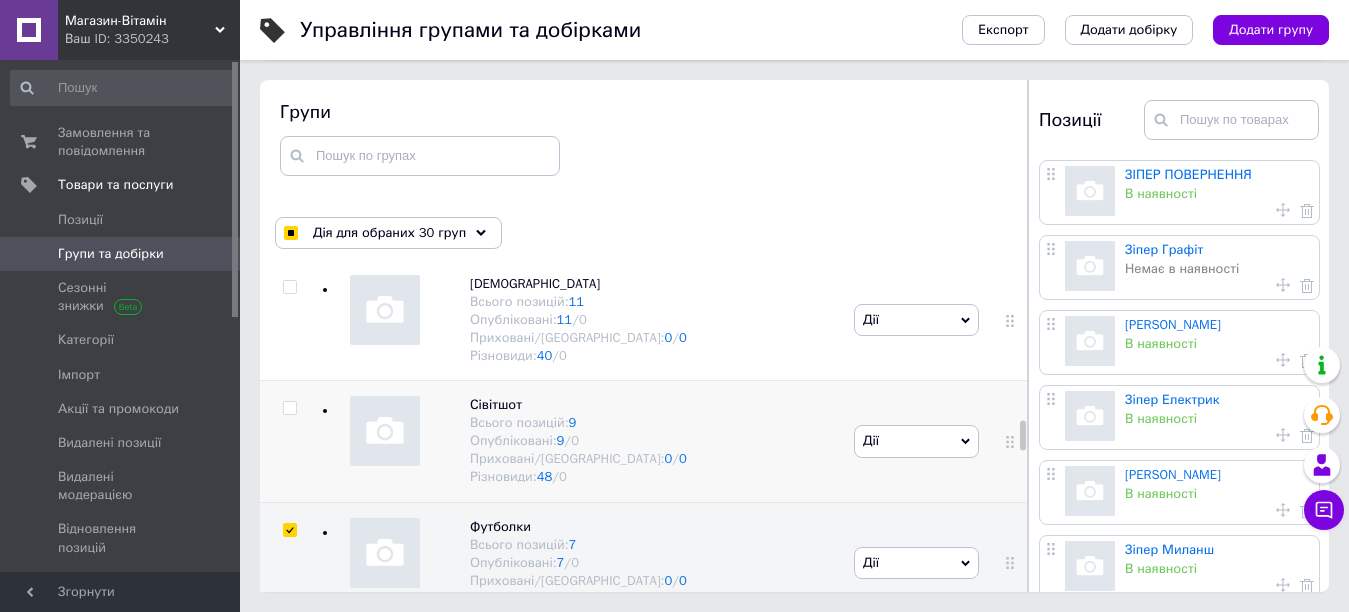 click at bounding box center (289, 408) 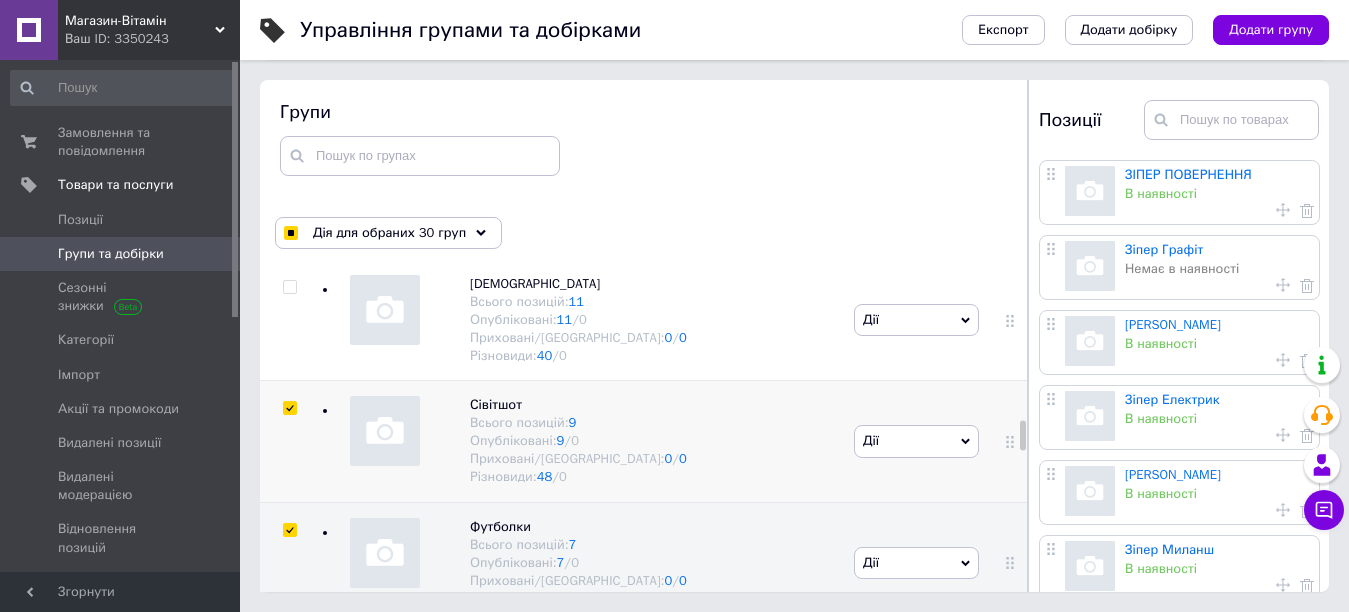 checkbox on "true" 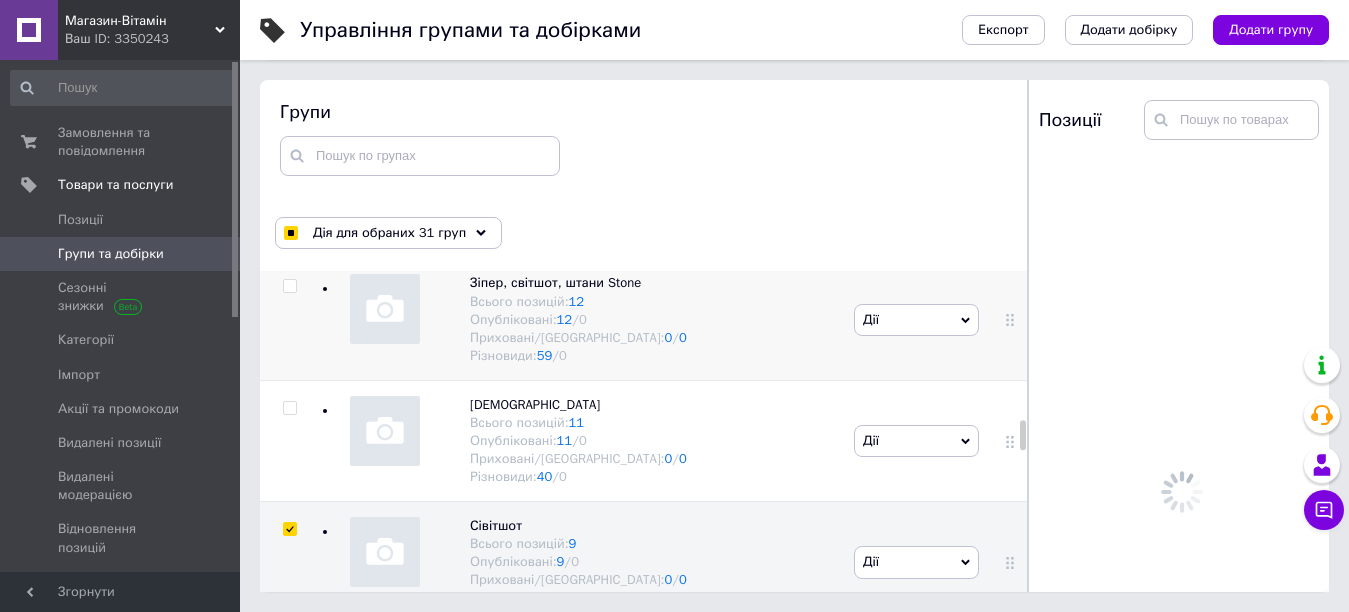 scroll, scrollTop: 3437, scrollLeft: 0, axis: vertical 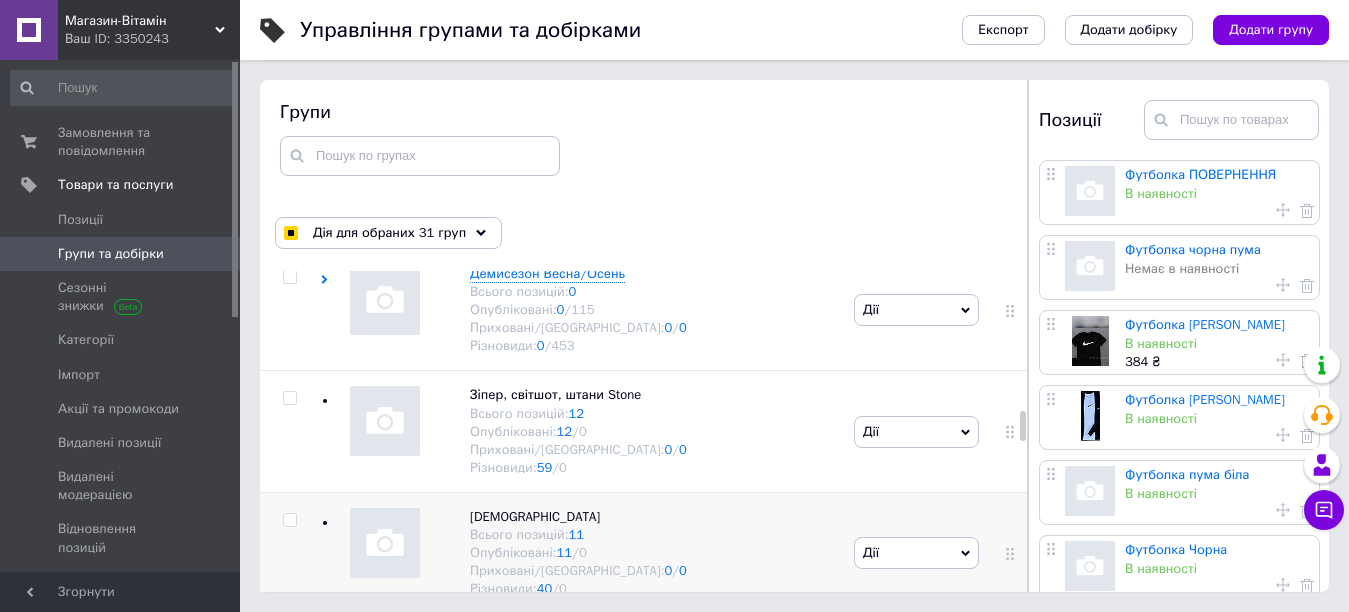 click at bounding box center [289, 520] 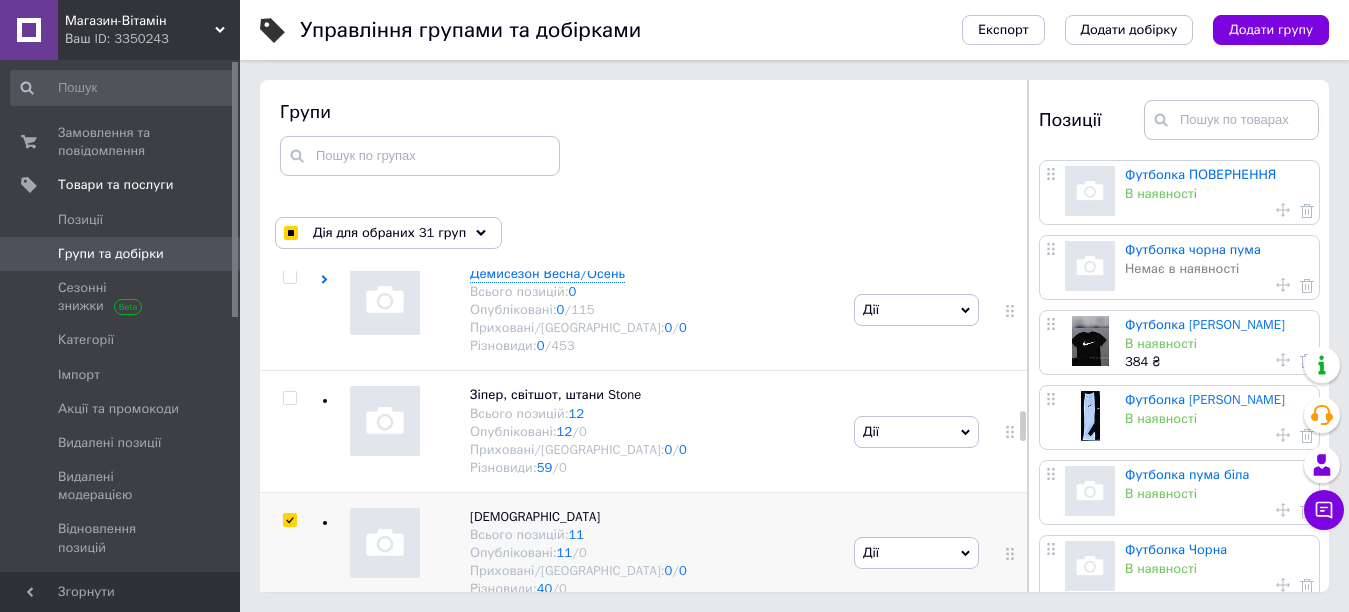 checkbox on "true" 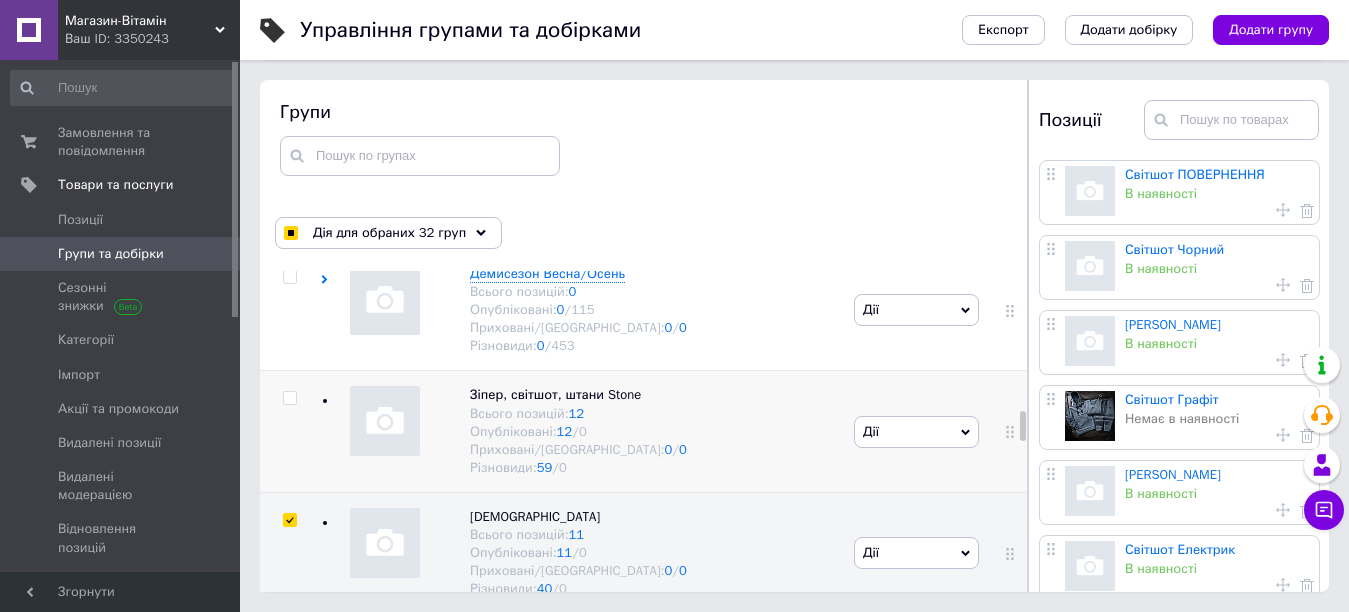 click at bounding box center (289, 398) 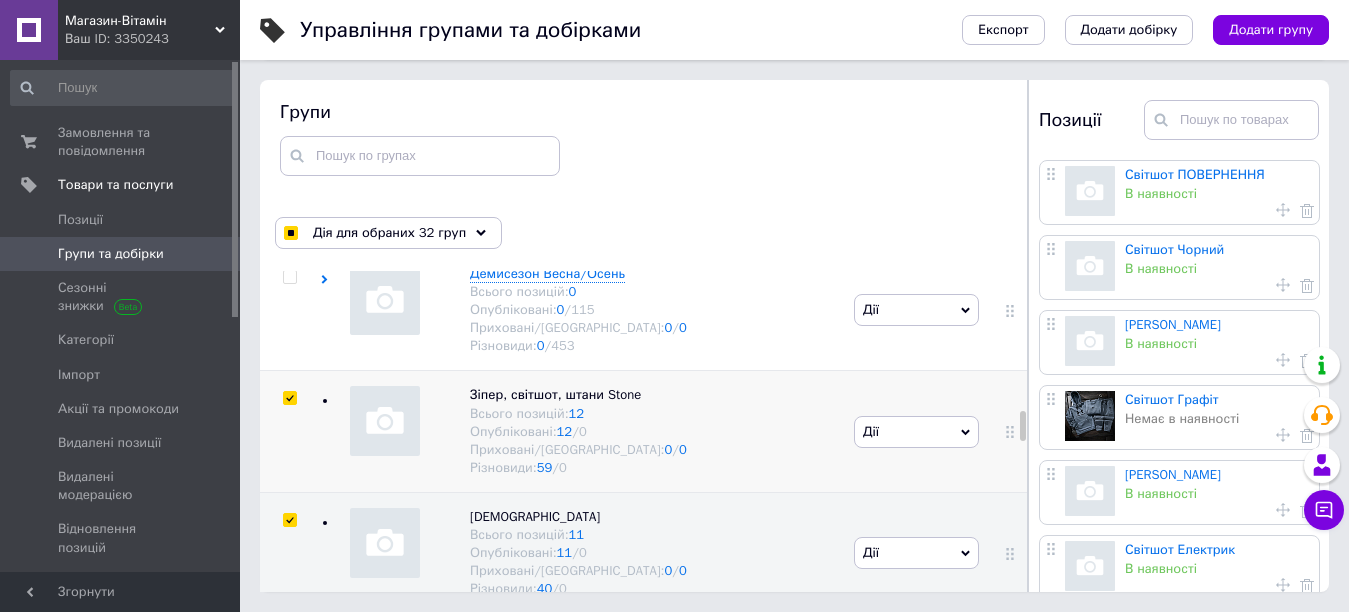 checkbox on "true" 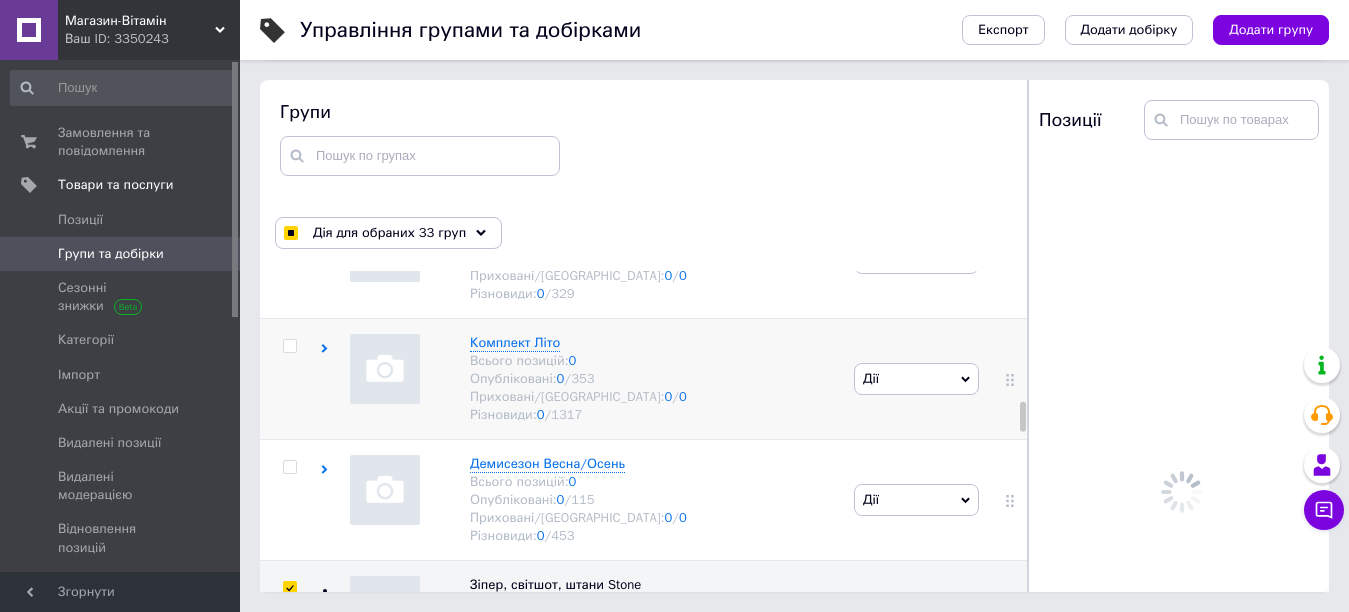 scroll, scrollTop: 3203, scrollLeft: 0, axis: vertical 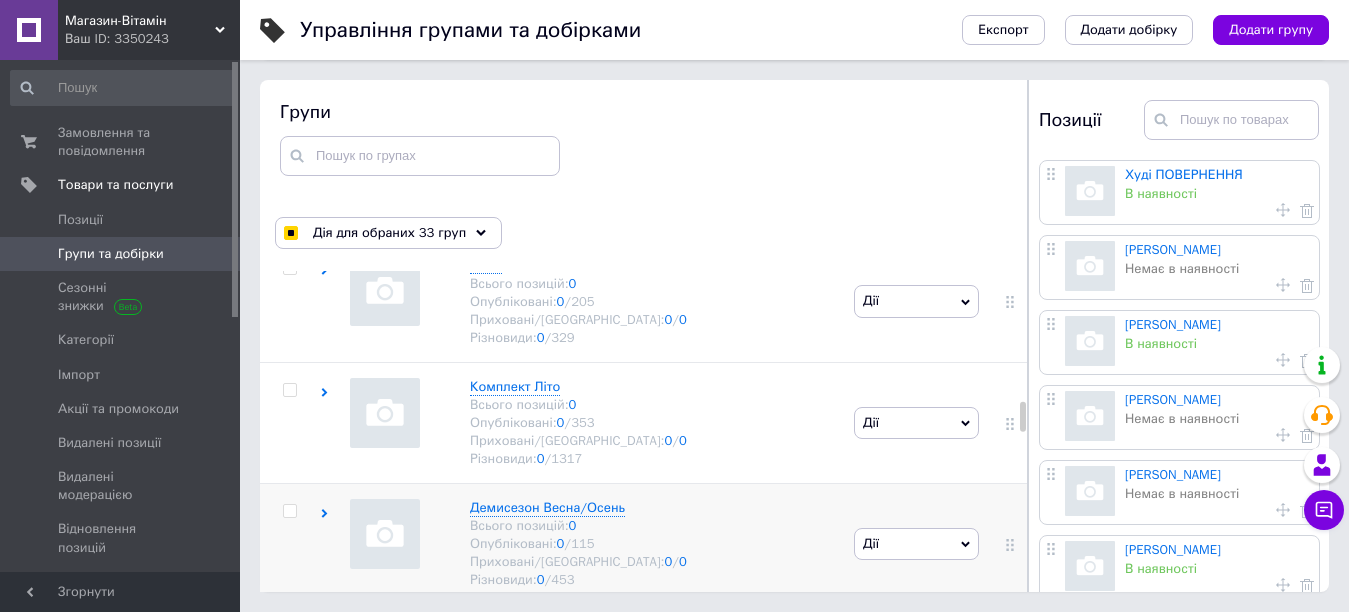 click at bounding box center [290, 511] 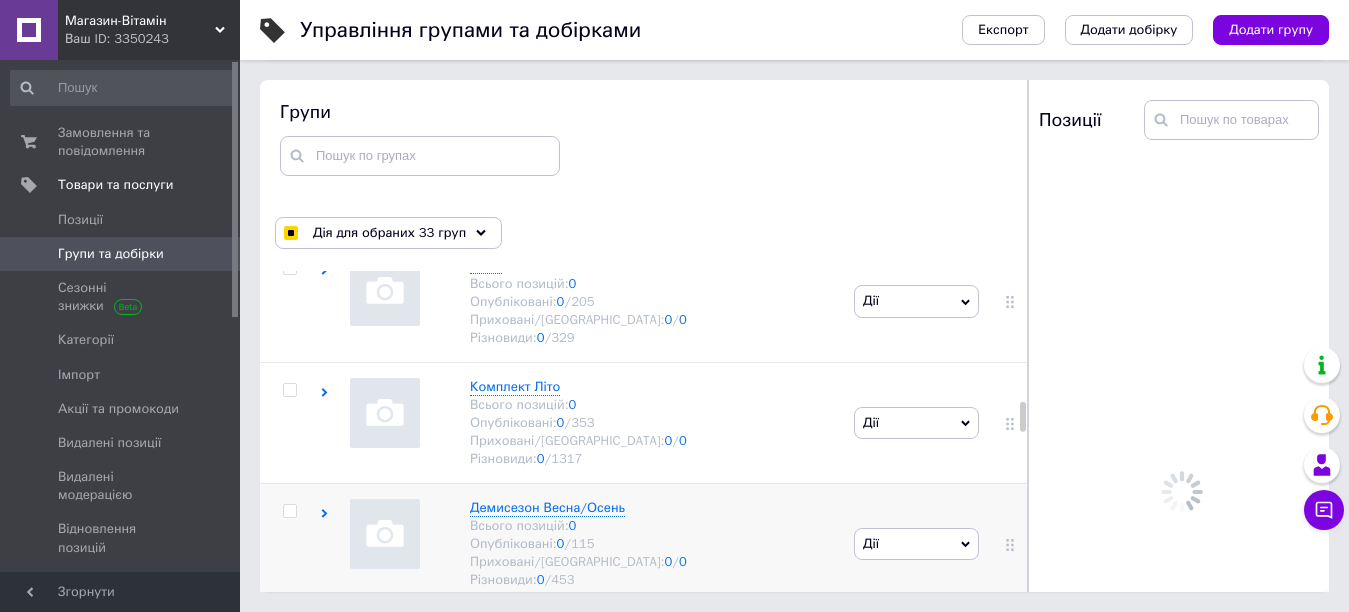 click at bounding box center [289, 511] 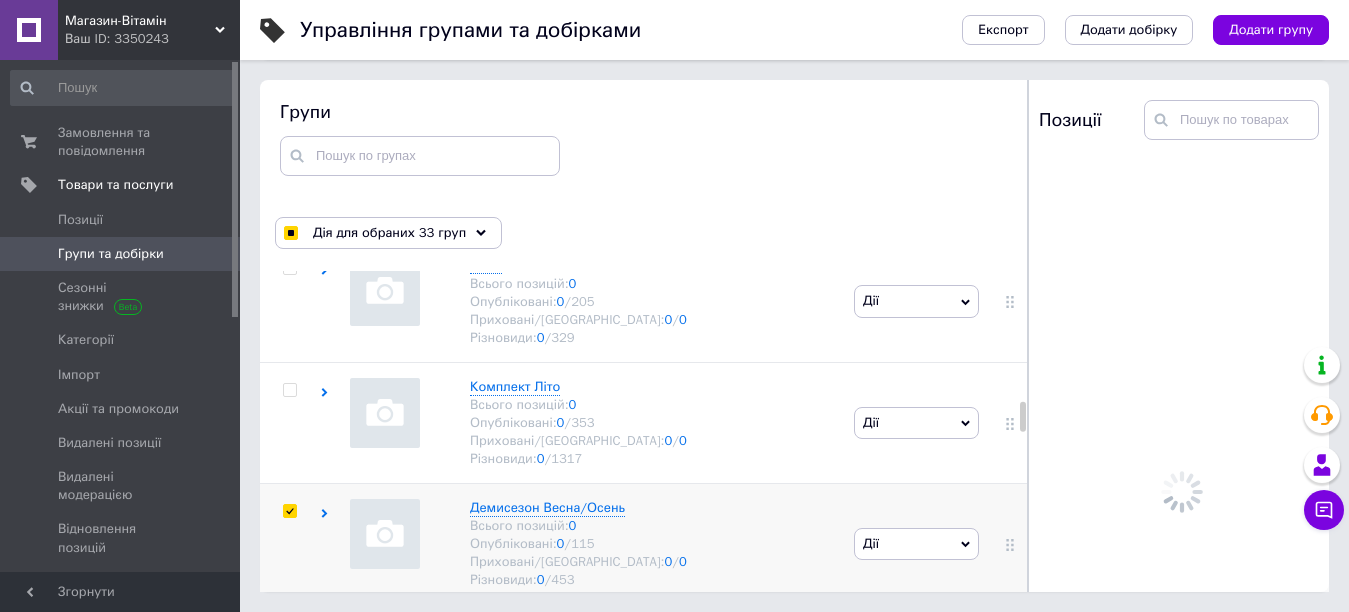 checkbox on "true" 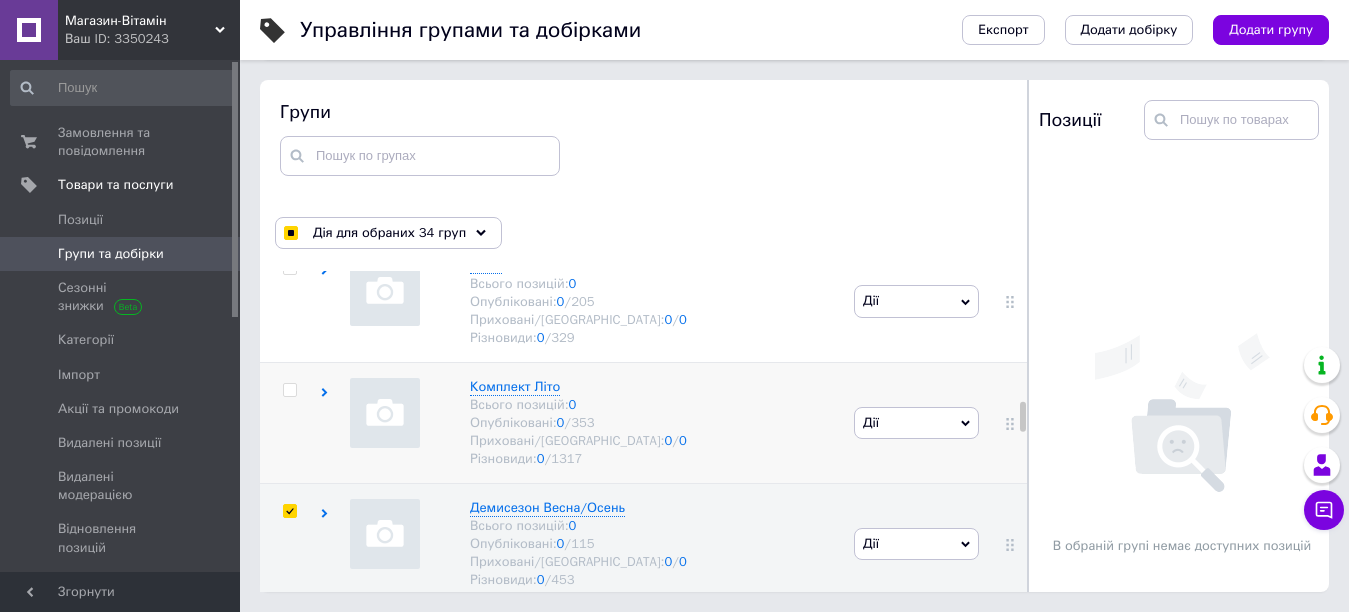 click at bounding box center [289, 390] 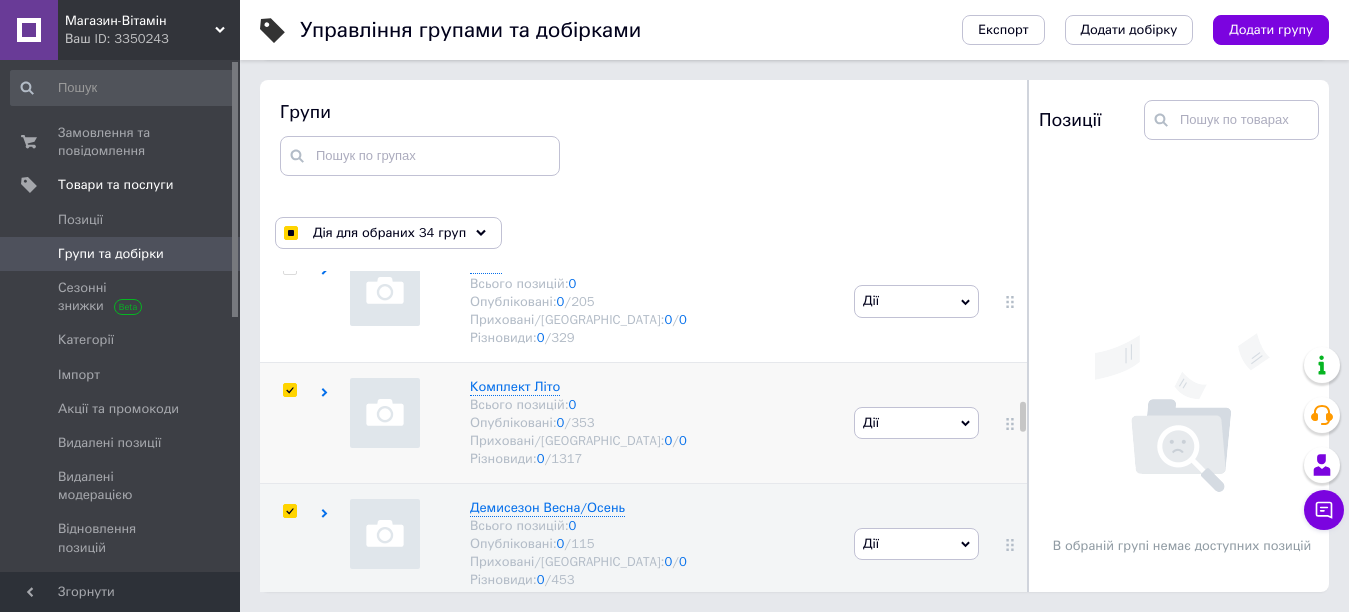 checkbox on "true" 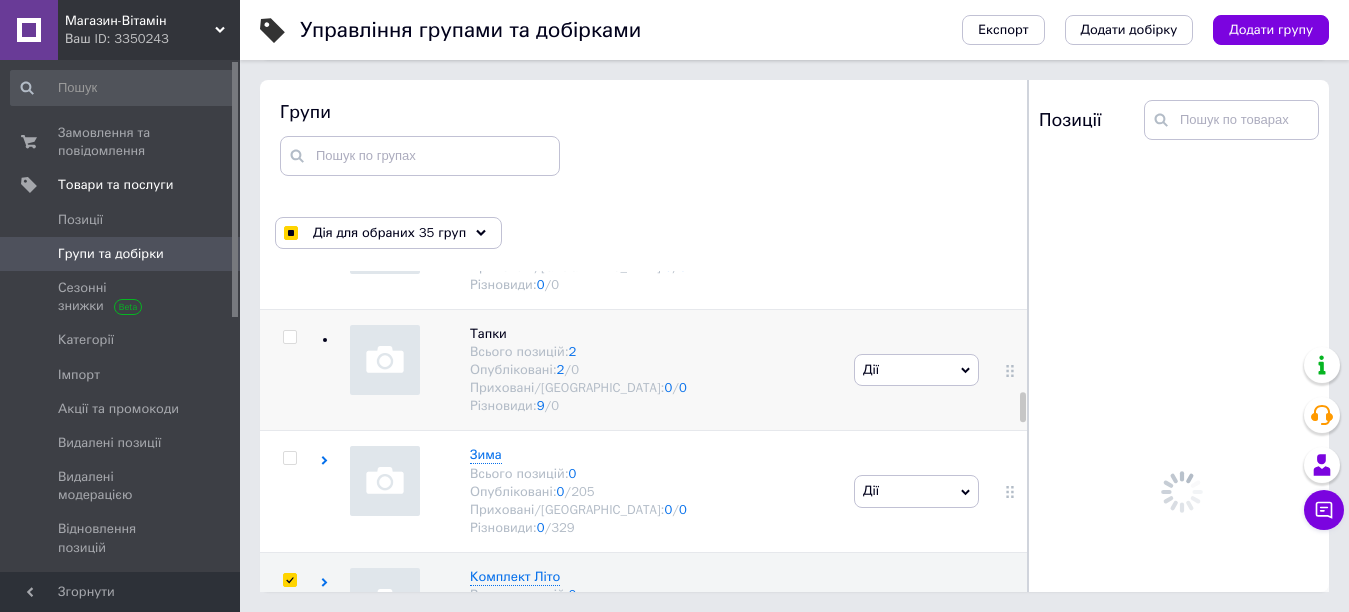 scroll, scrollTop: 2970, scrollLeft: 0, axis: vertical 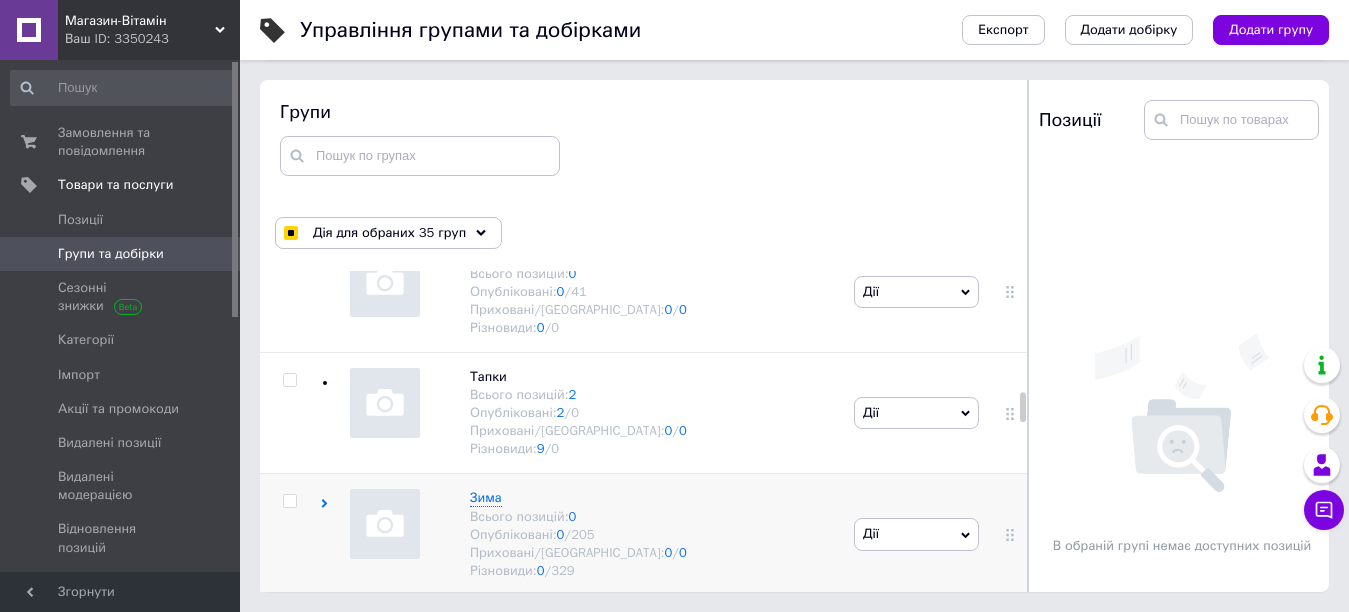 click at bounding box center [289, 501] 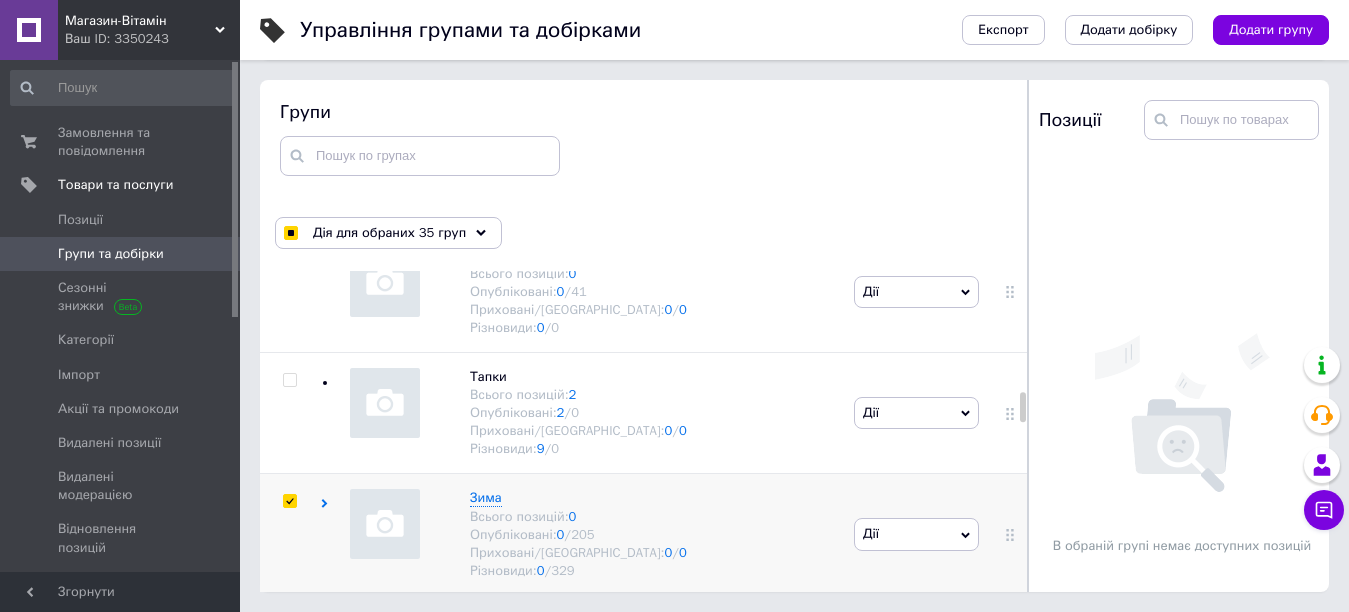 checkbox on "true" 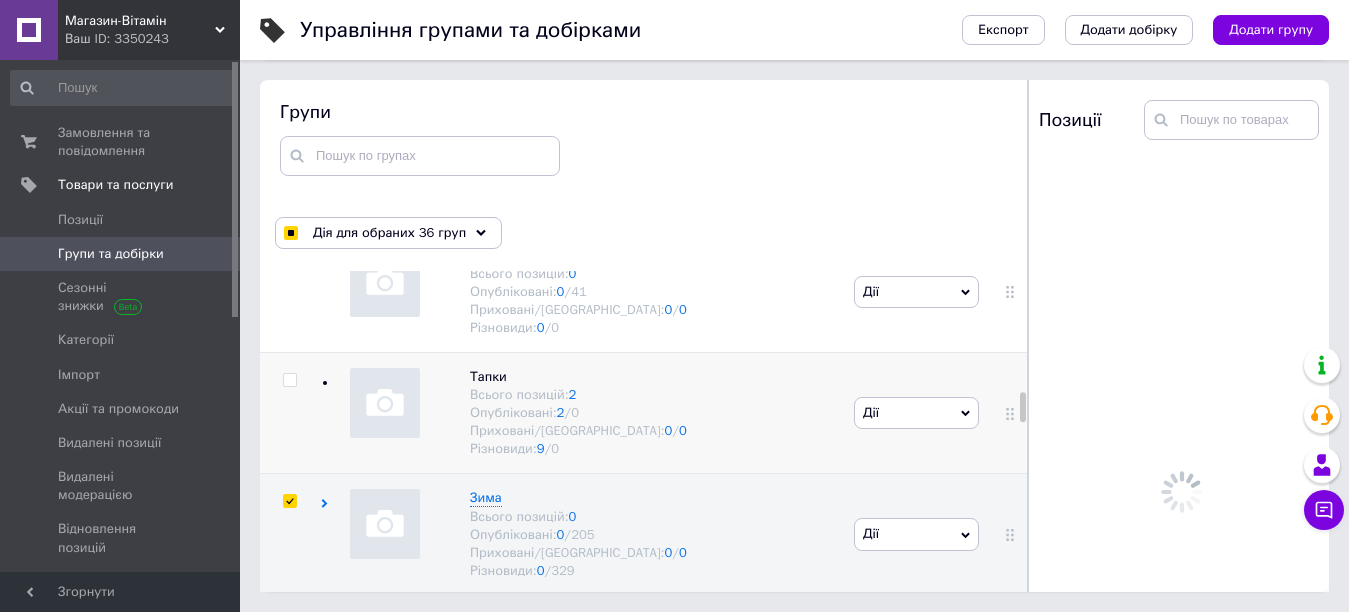 drag, startPoint x: 290, startPoint y: 283, endPoint x: 302, endPoint y: 310, distance: 29.546574 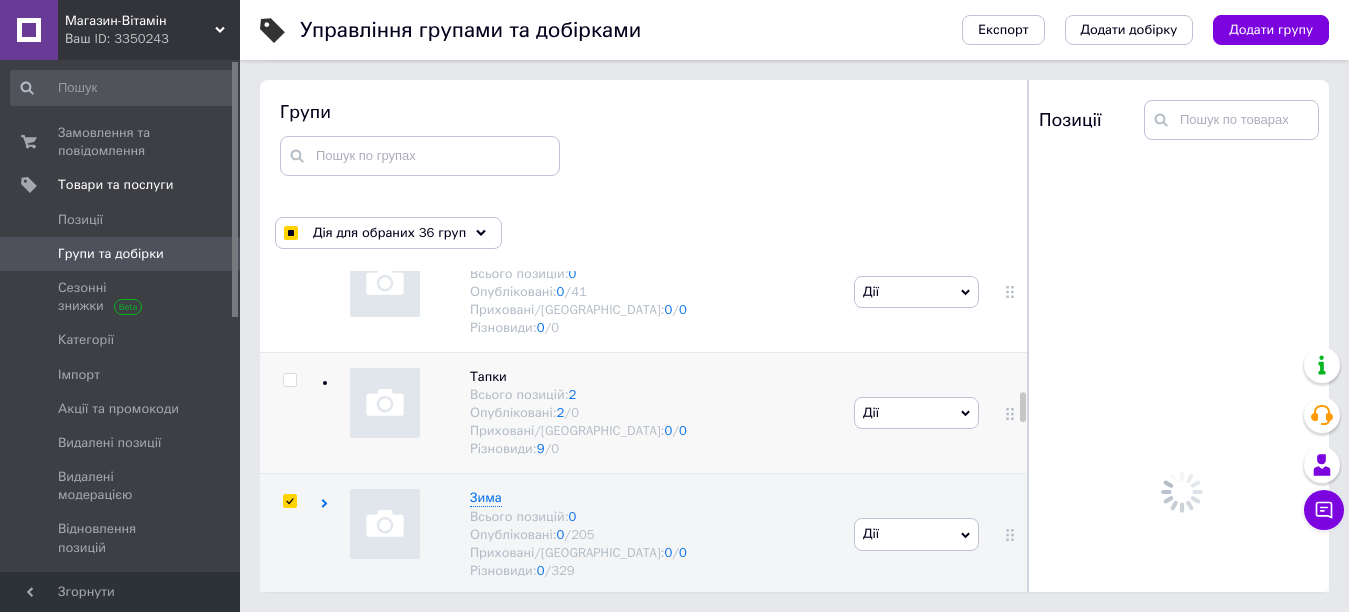click at bounding box center (289, 380) 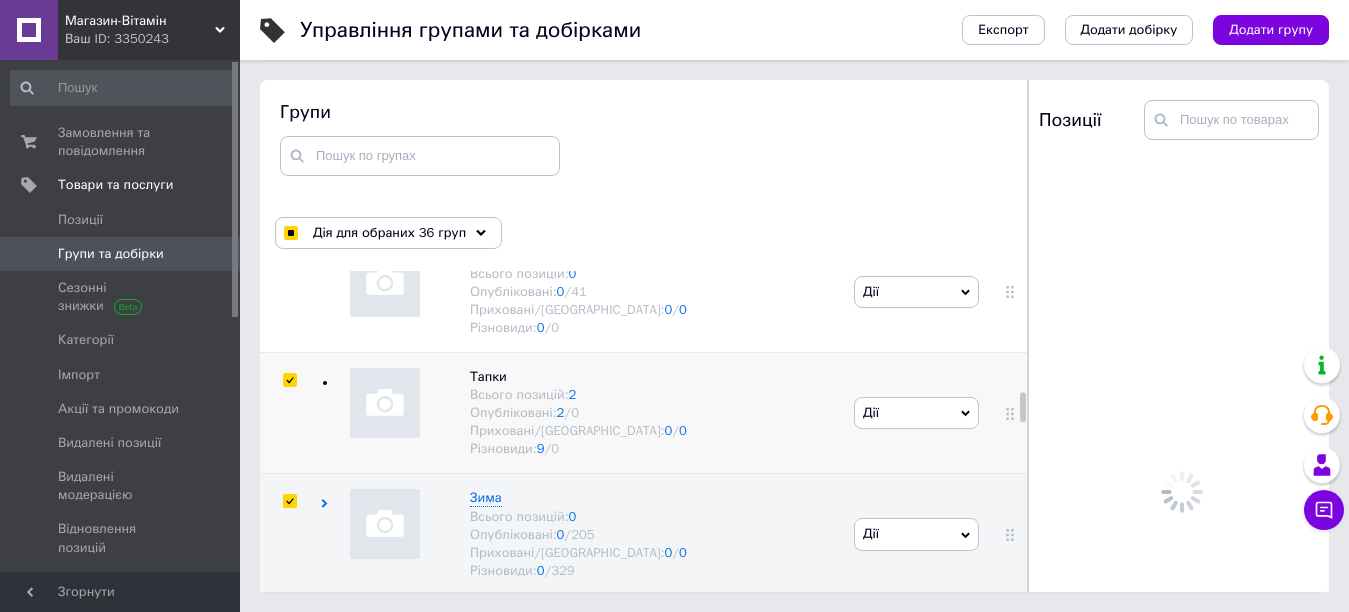 checkbox on "true" 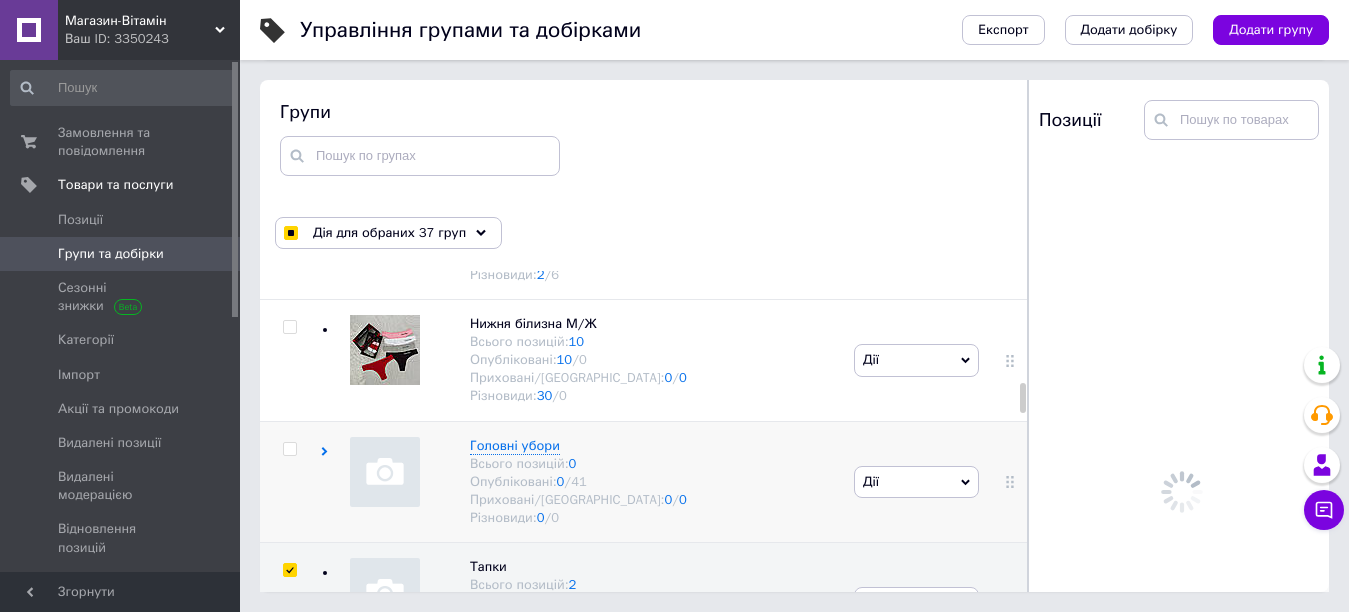 scroll, scrollTop: 2737, scrollLeft: 0, axis: vertical 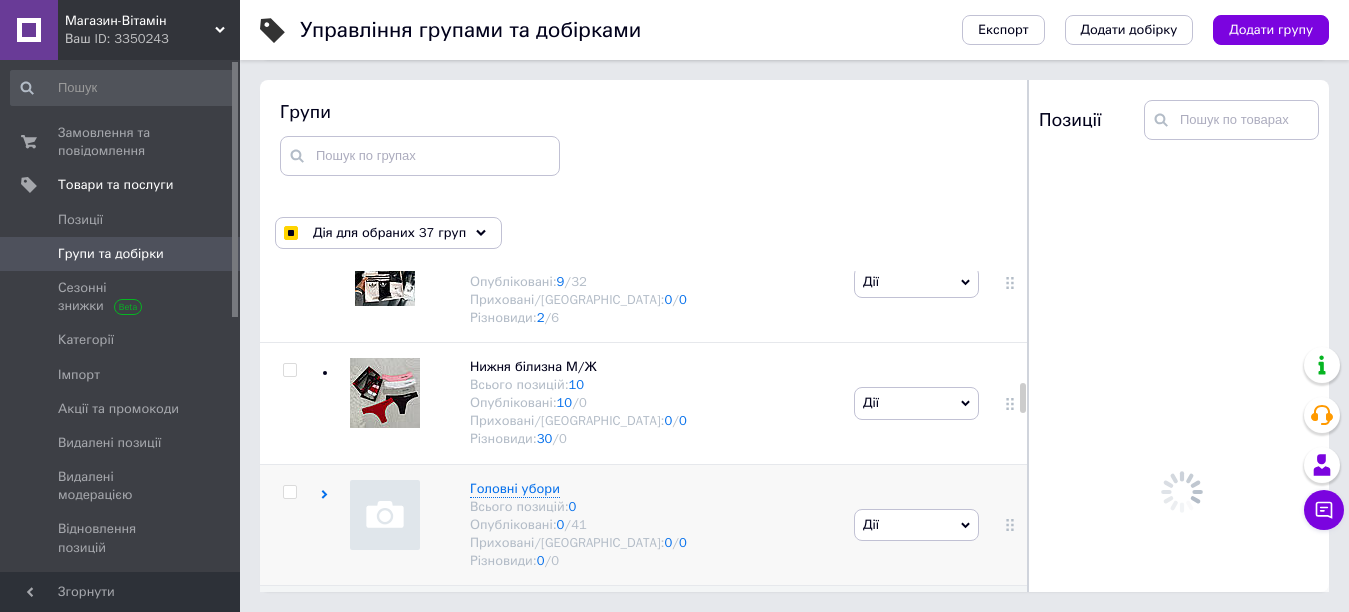 click at bounding box center [289, 492] 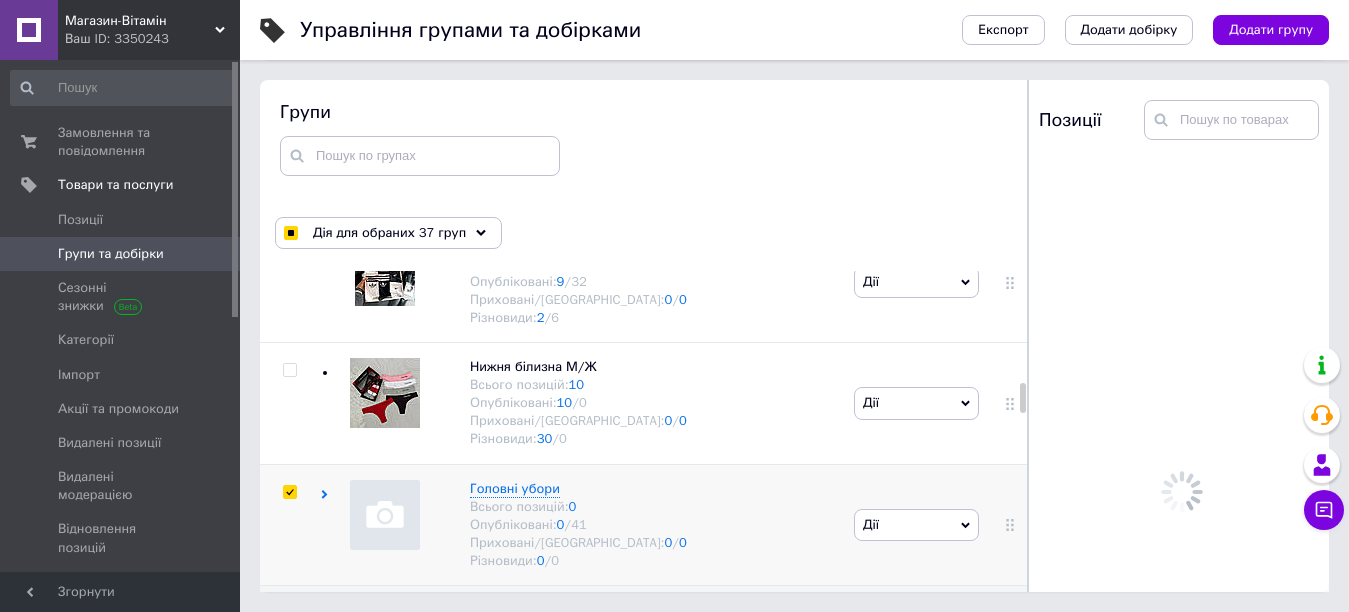 checkbox on "true" 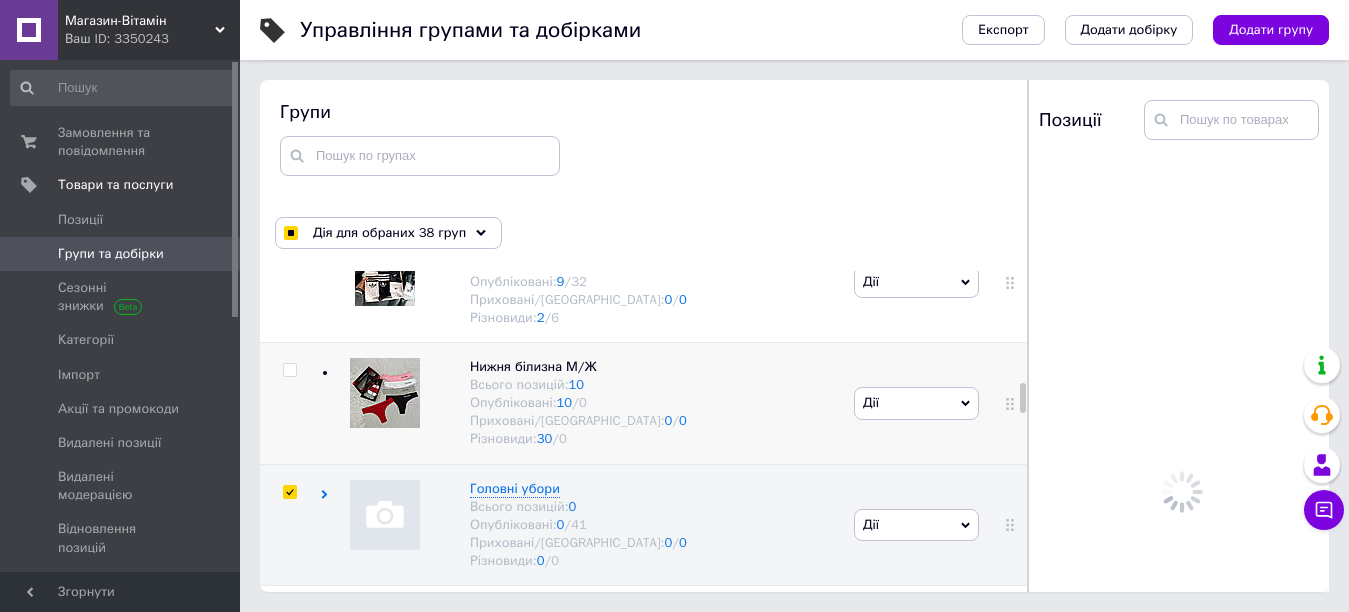 click at bounding box center (289, 370) 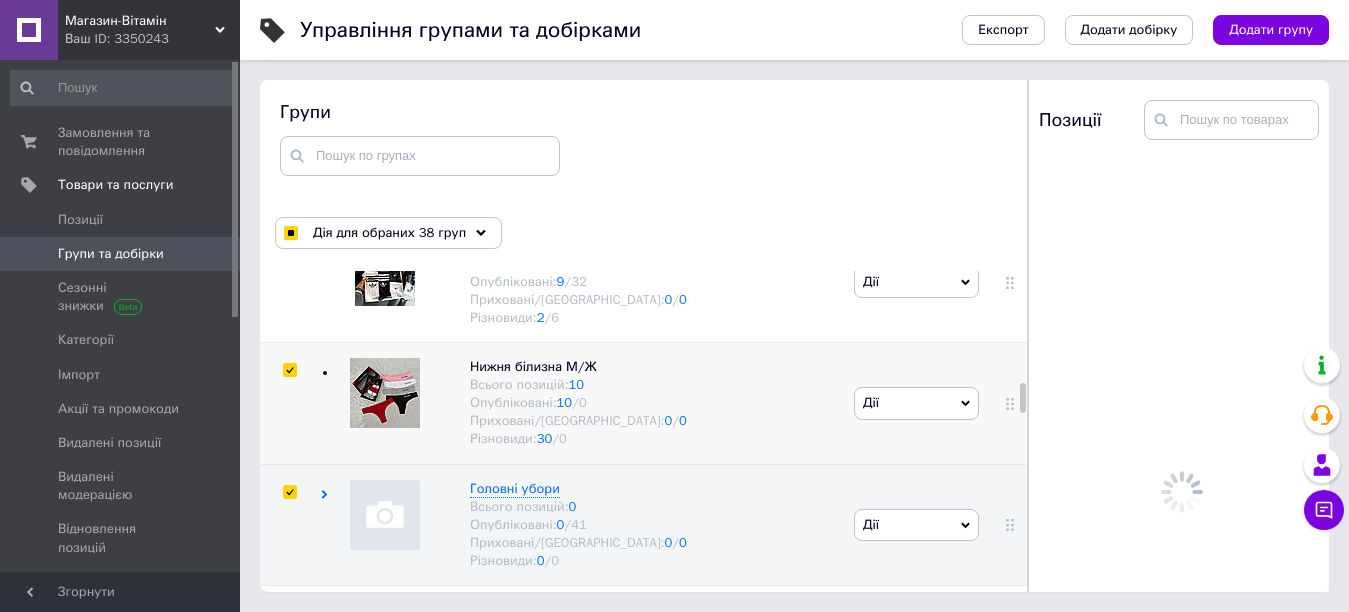 checkbox on "true" 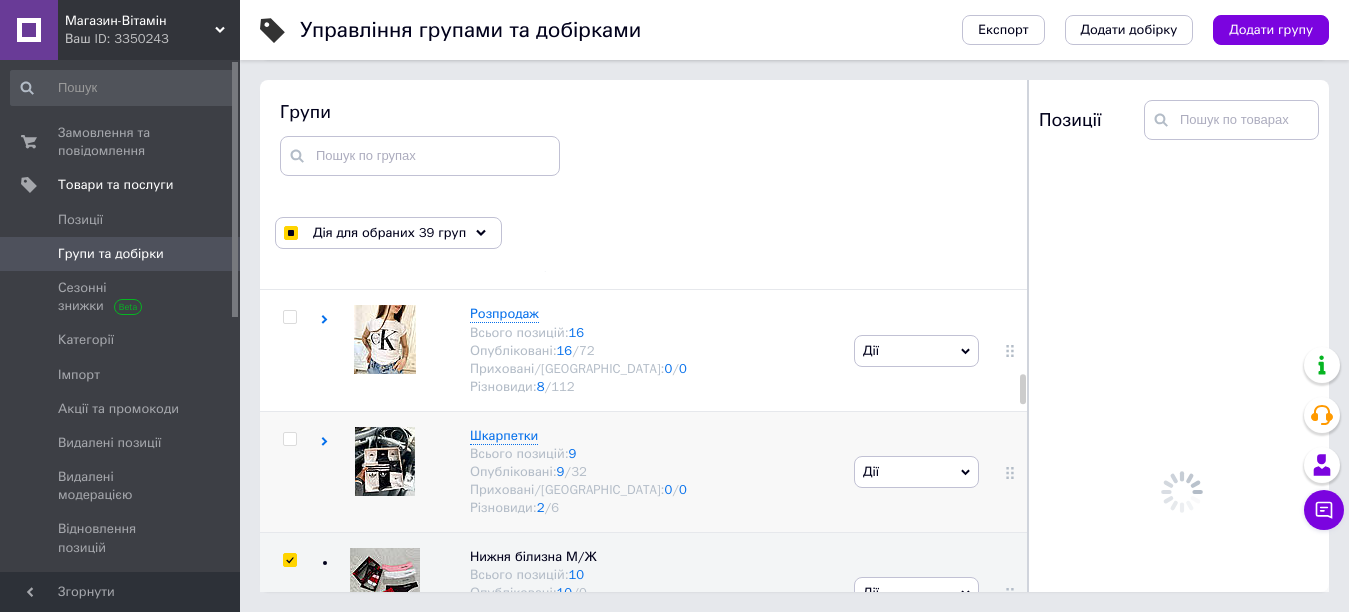 scroll, scrollTop: 2503, scrollLeft: 0, axis: vertical 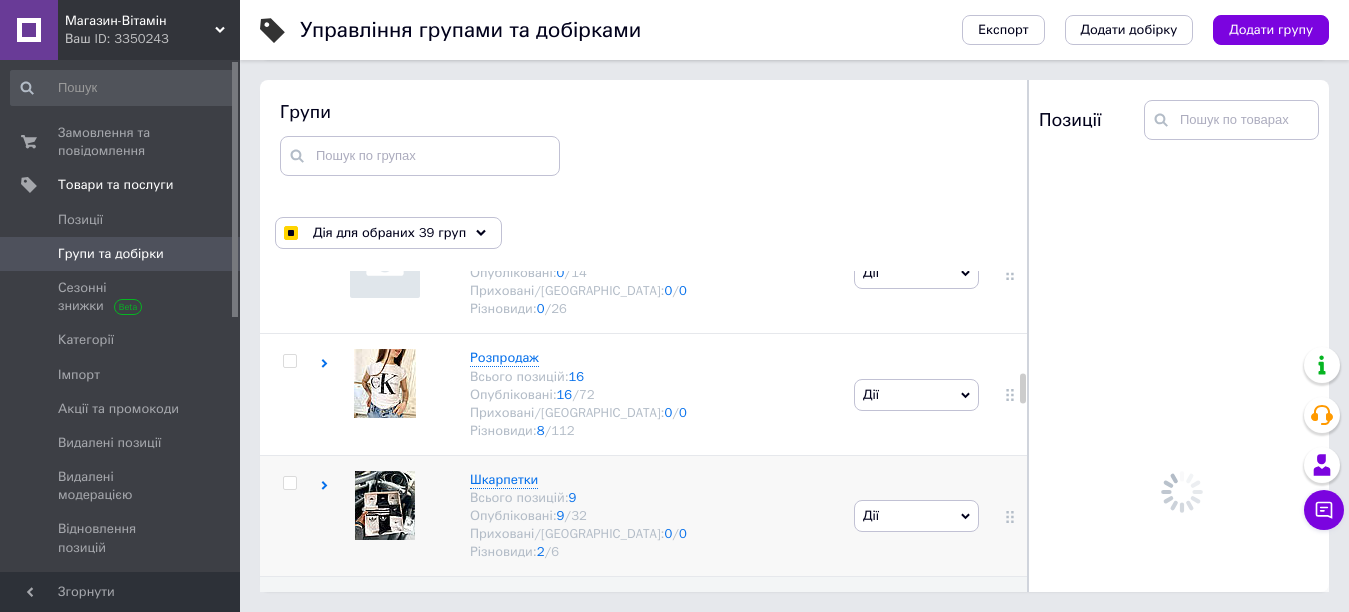 click at bounding box center (290, 483) 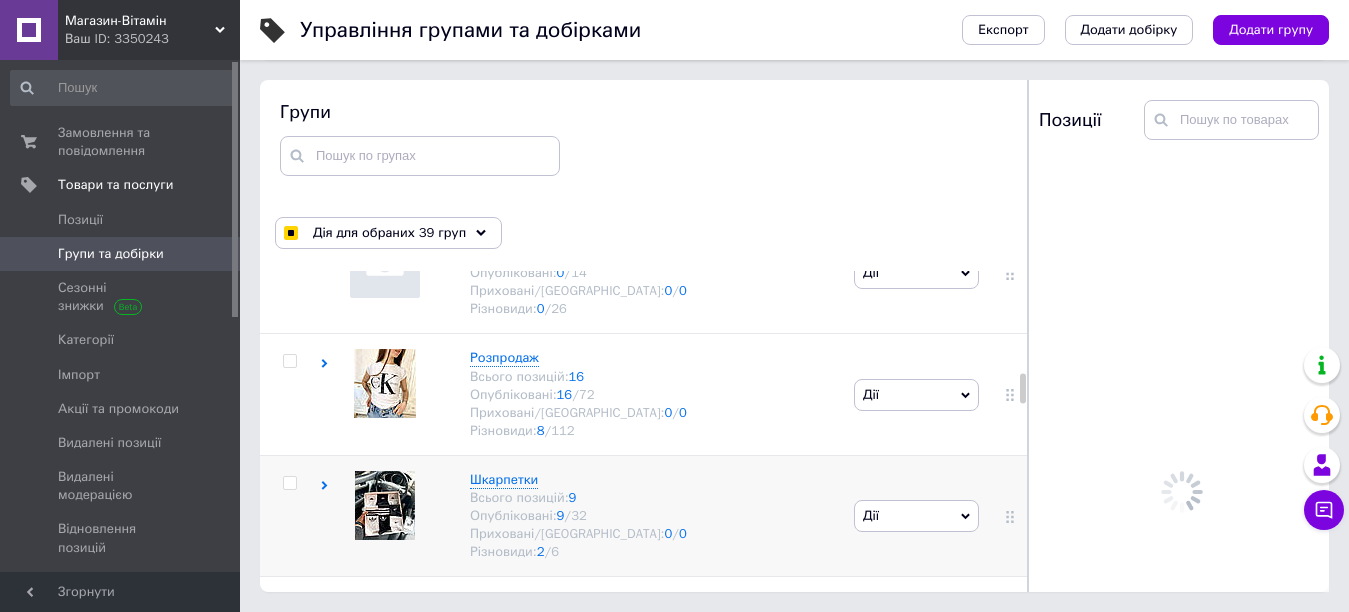 click at bounding box center (289, 483) 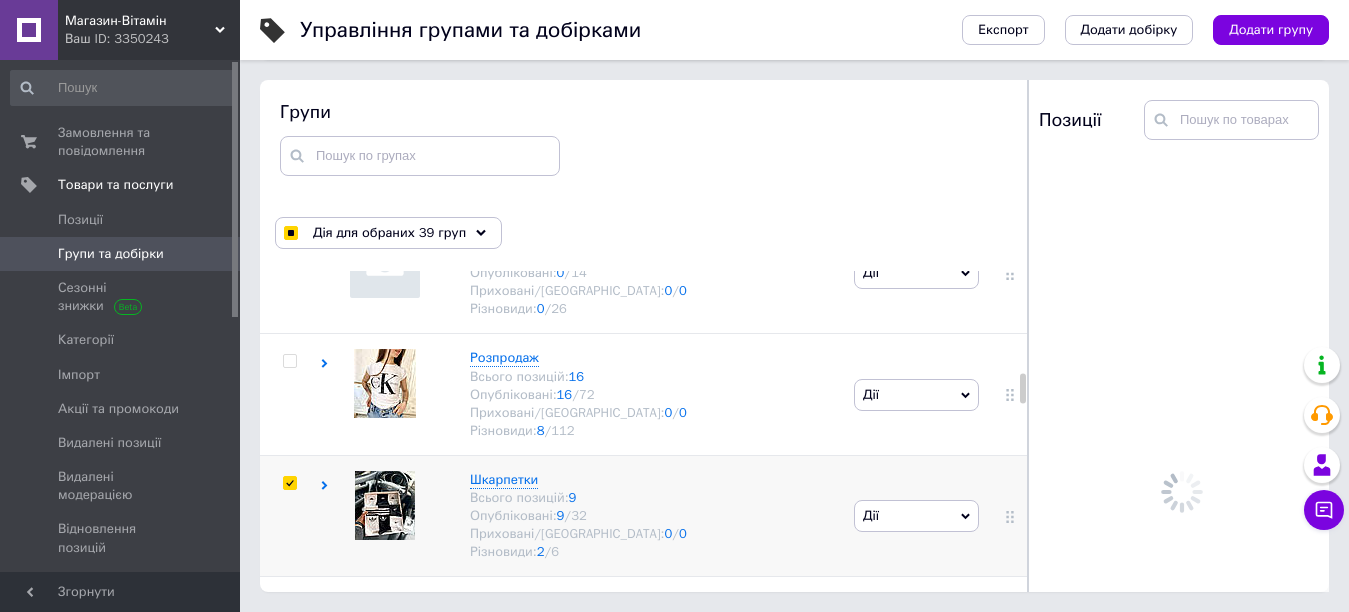checkbox on "true" 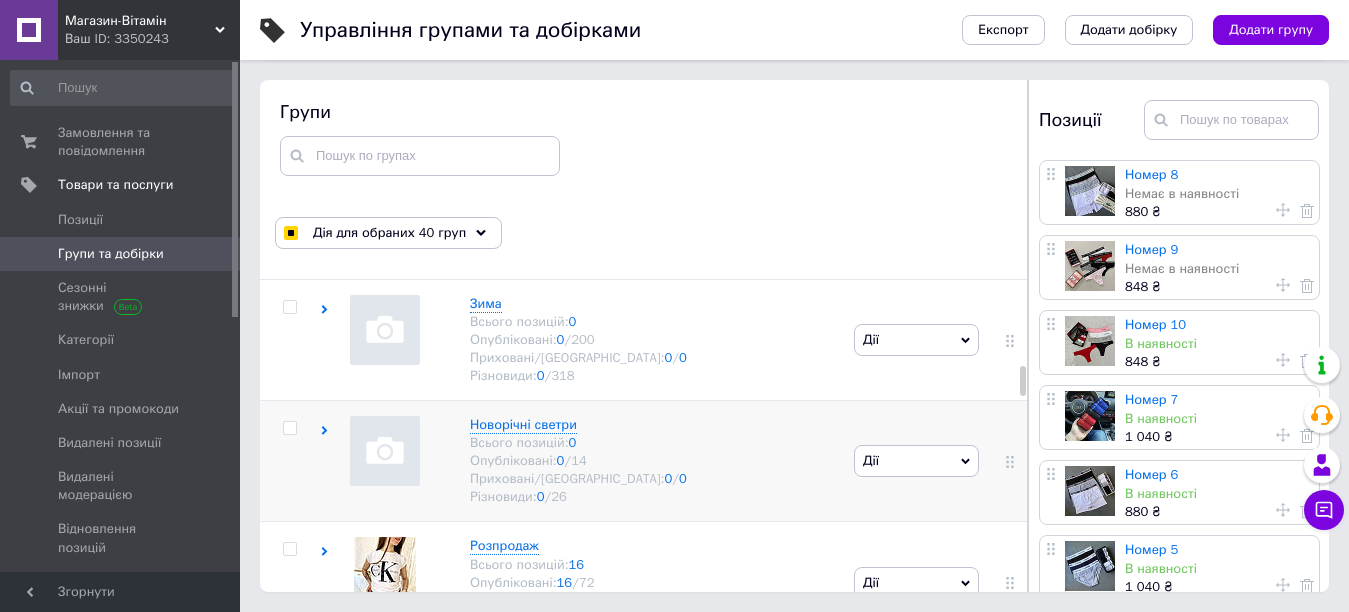 scroll, scrollTop: 2270, scrollLeft: 0, axis: vertical 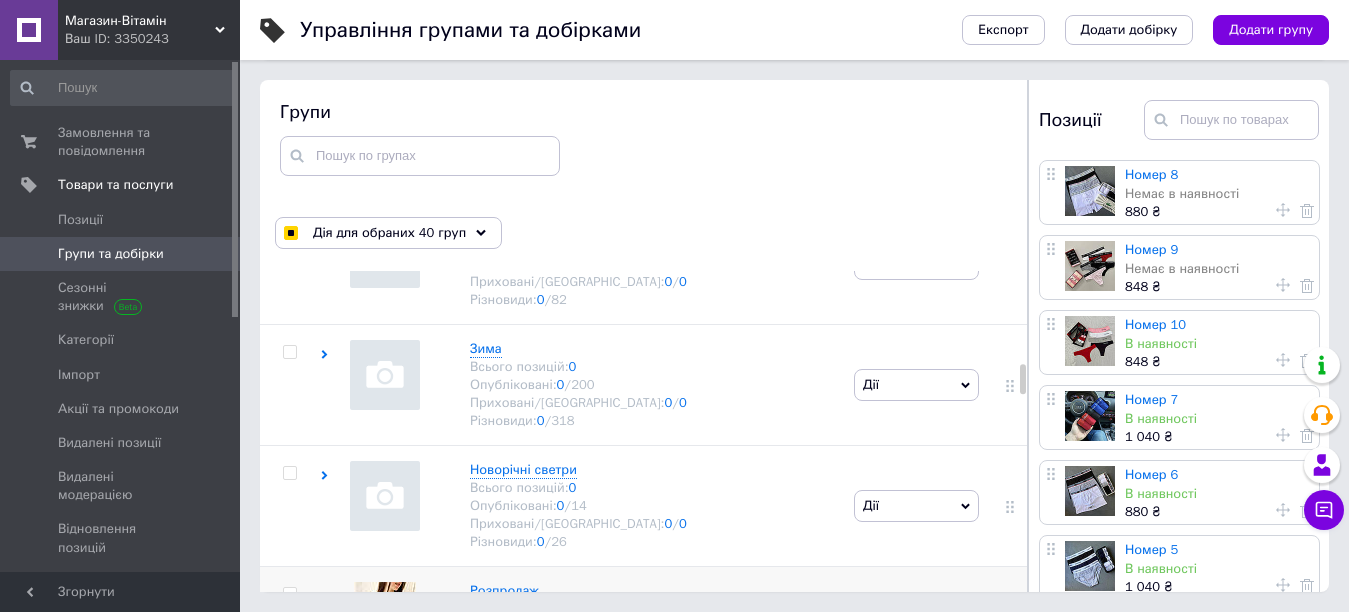 click at bounding box center (289, 594) 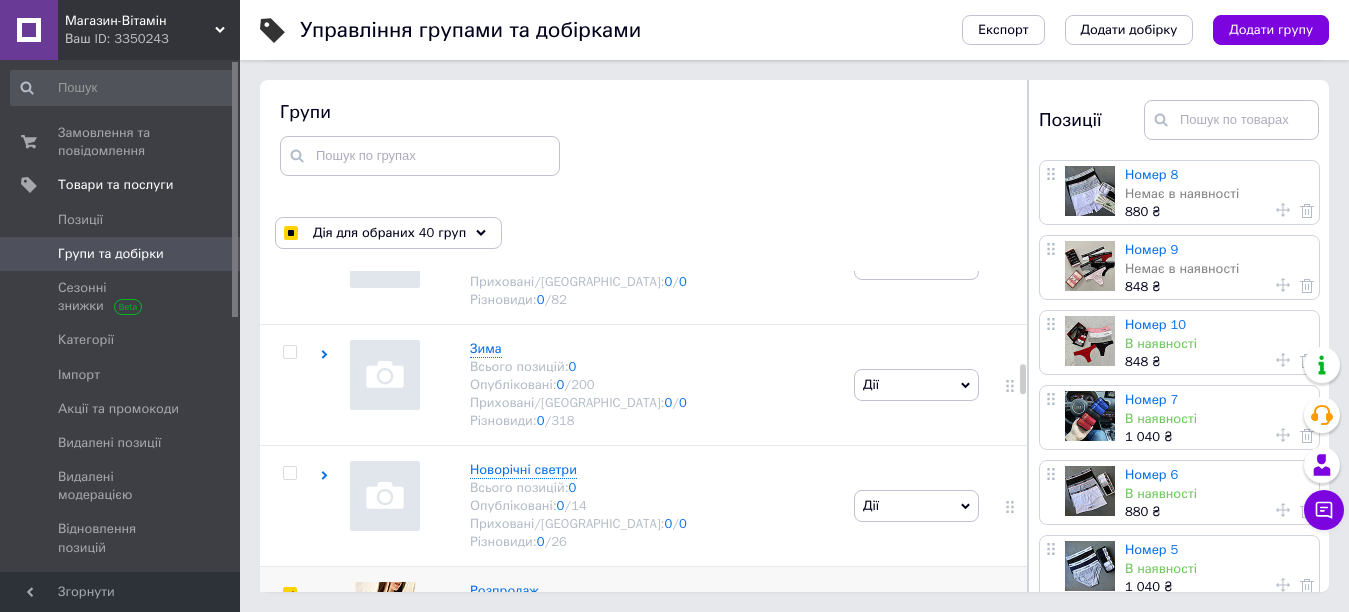 checkbox on "true" 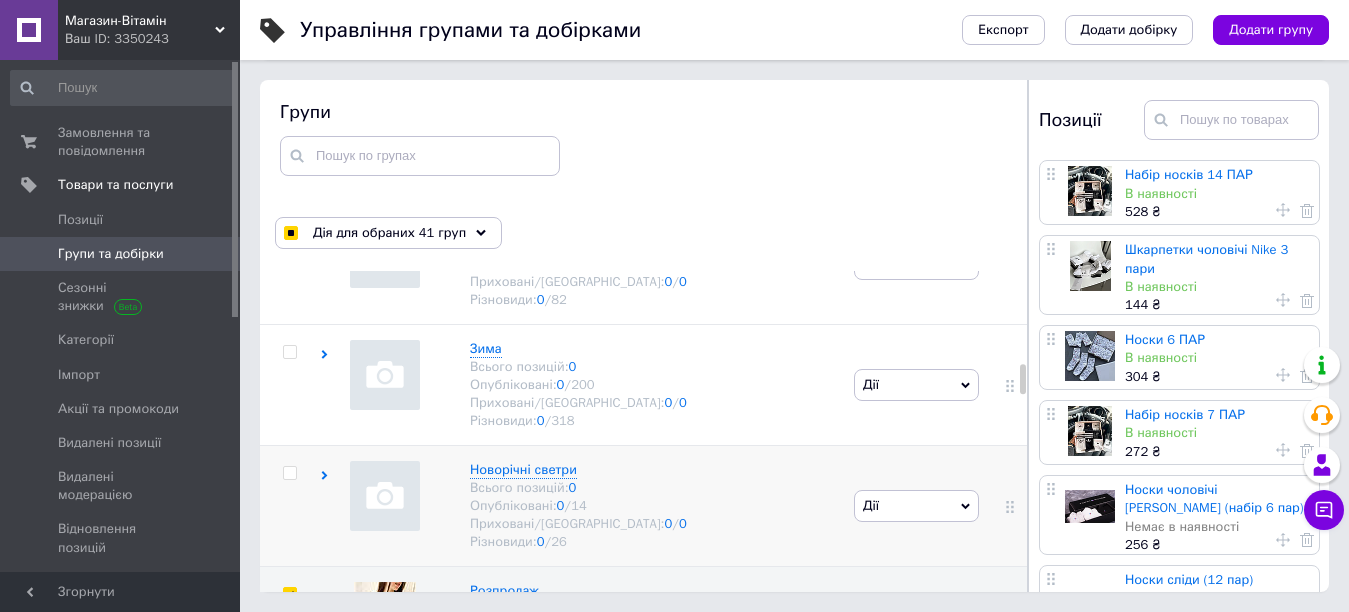 click at bounding box center [289, 473] 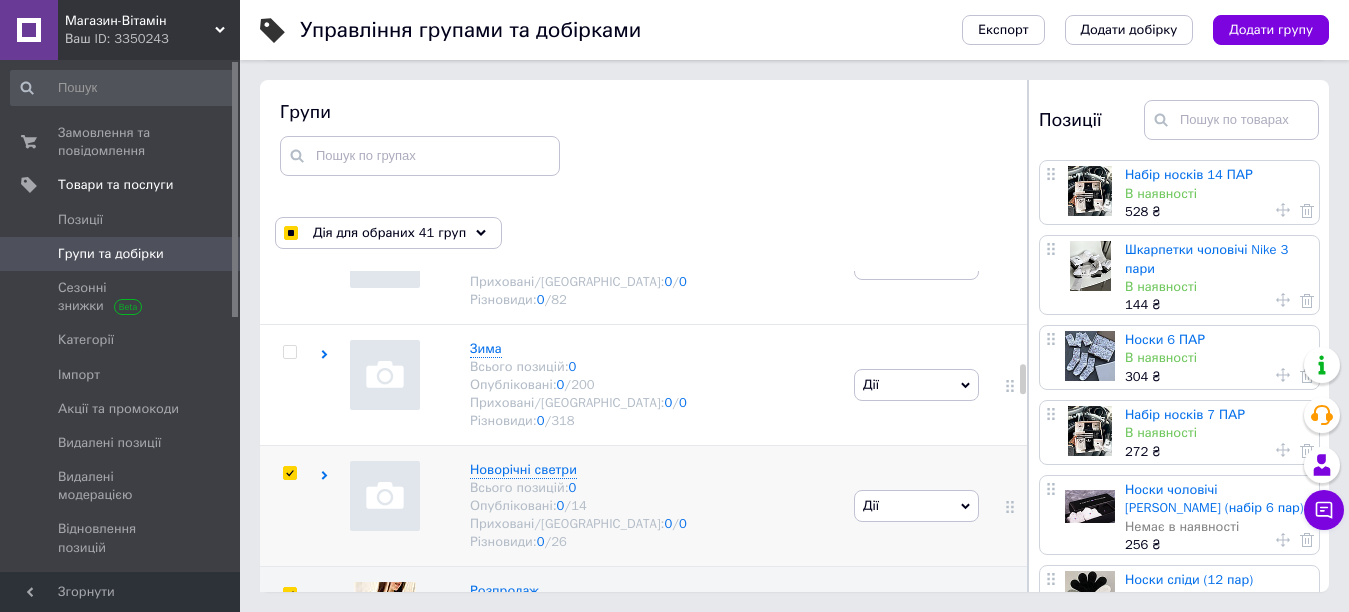 checkbox on "true" 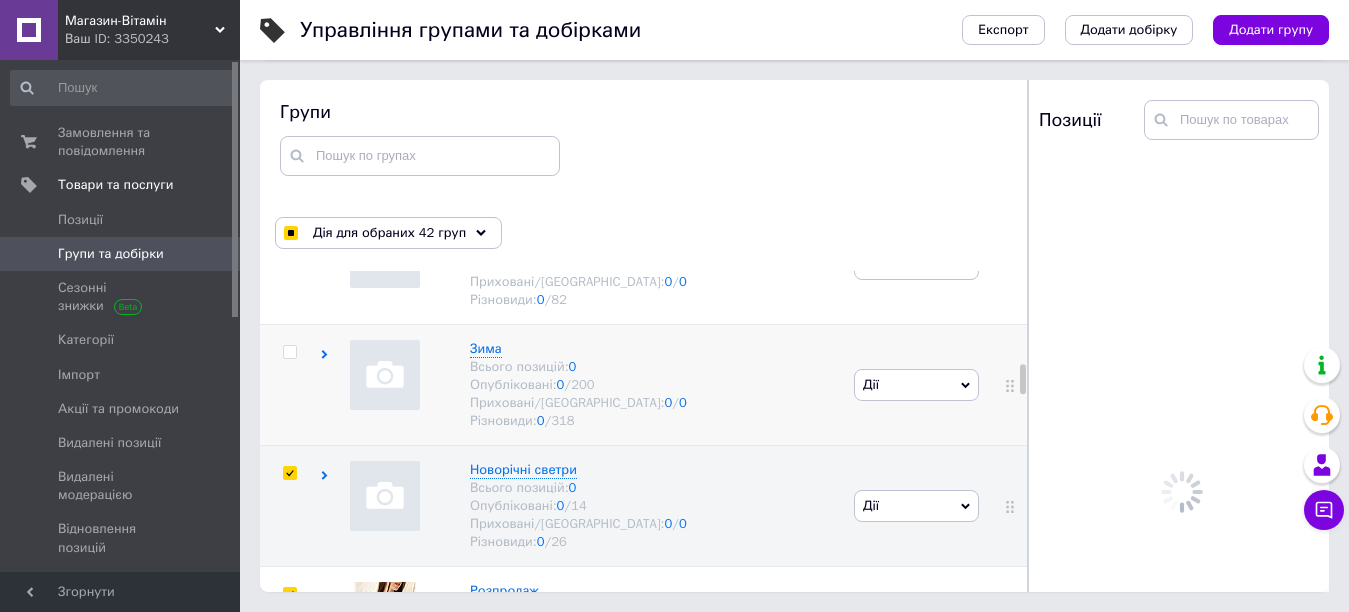 drag, startPoint x: 285, startPoint y: 275, endPoint x: 289, endPoint y: 286, distance: 11.7046995 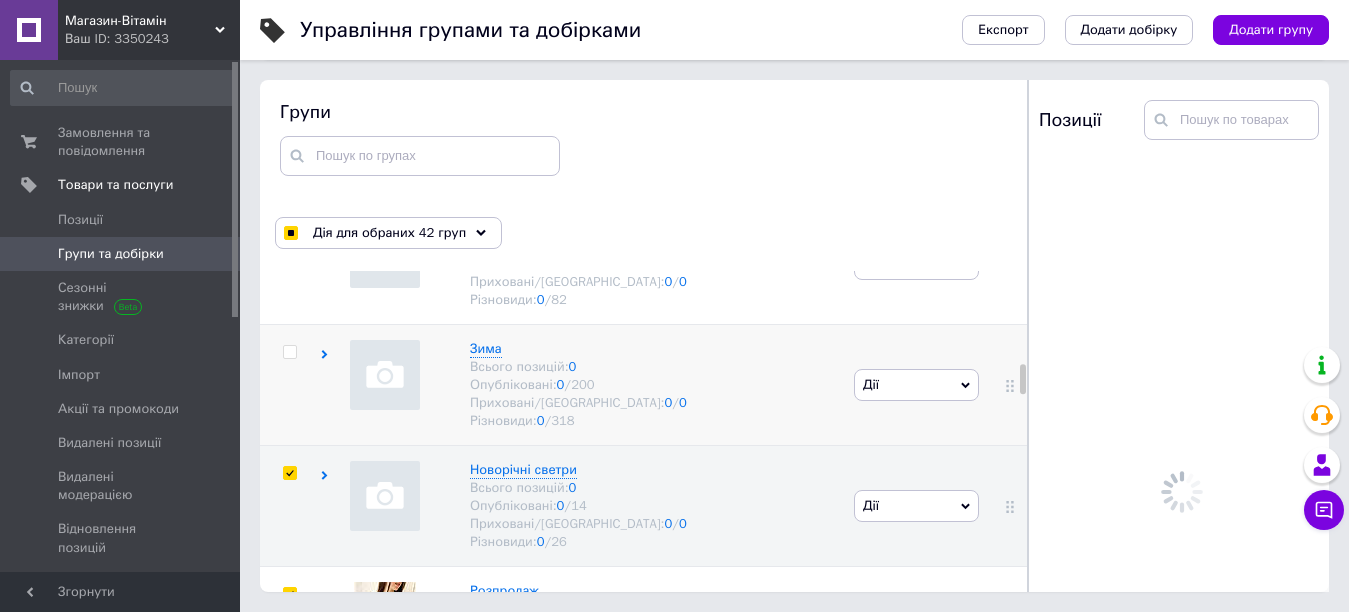 click at bounding box center [289, 352] 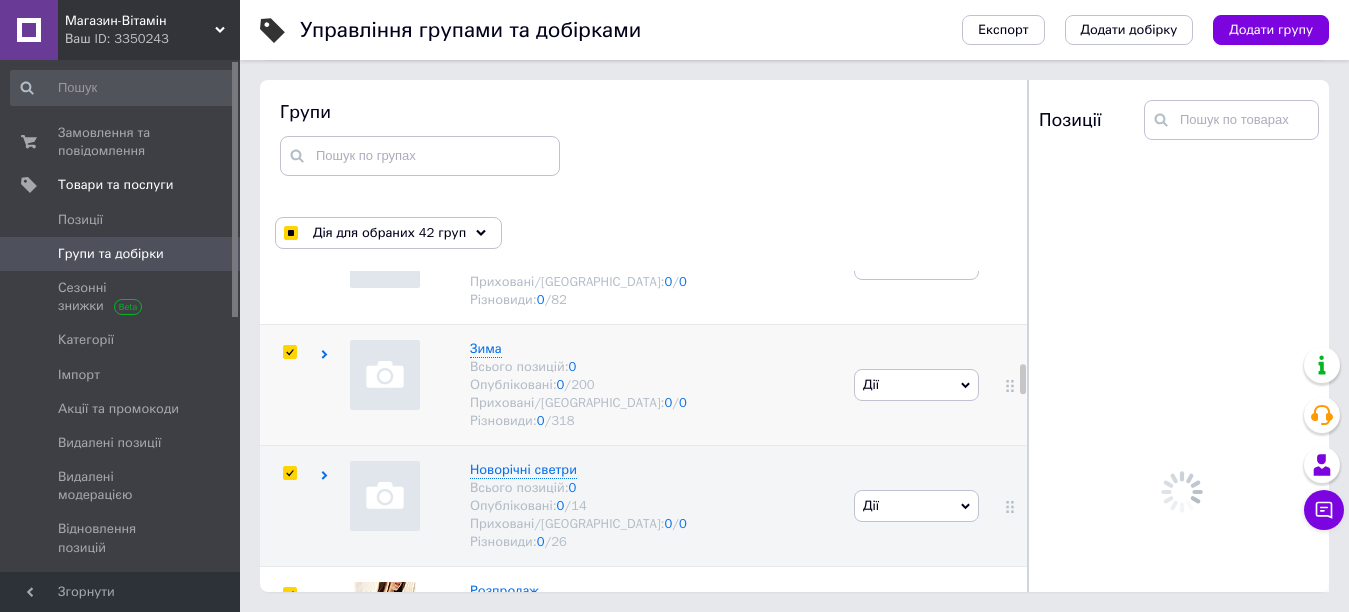 checkbox on "true" 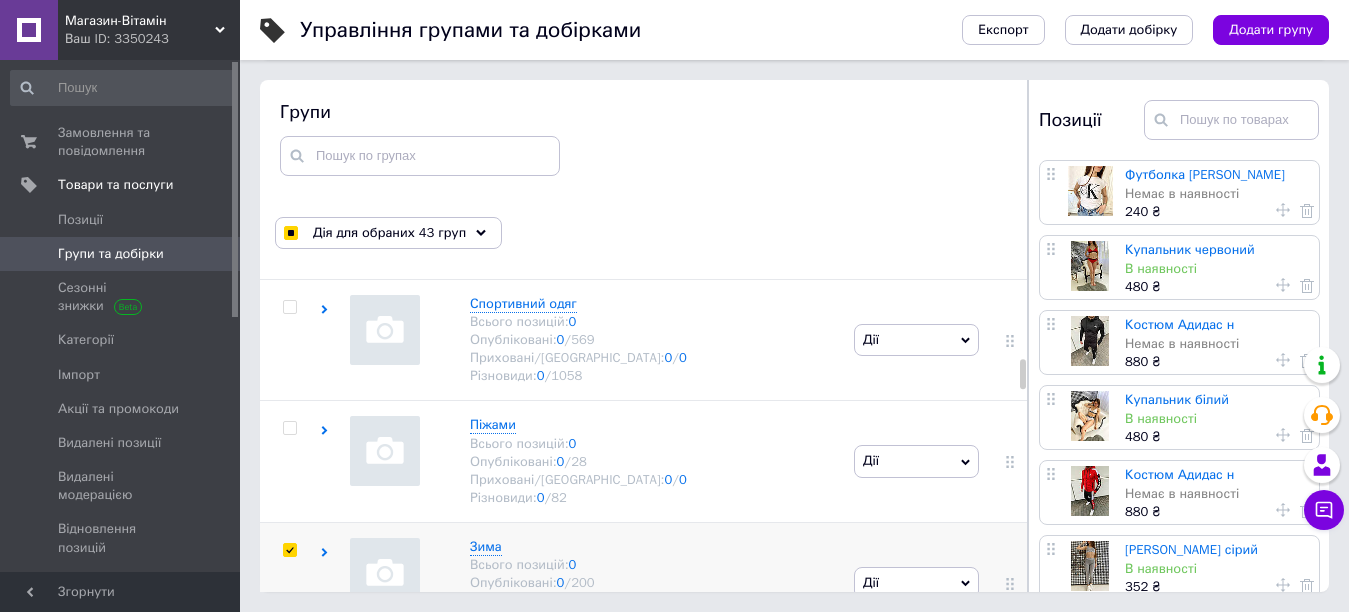 scroll, scrollTop: 2037, scrollLeft: 0, axis: vertical 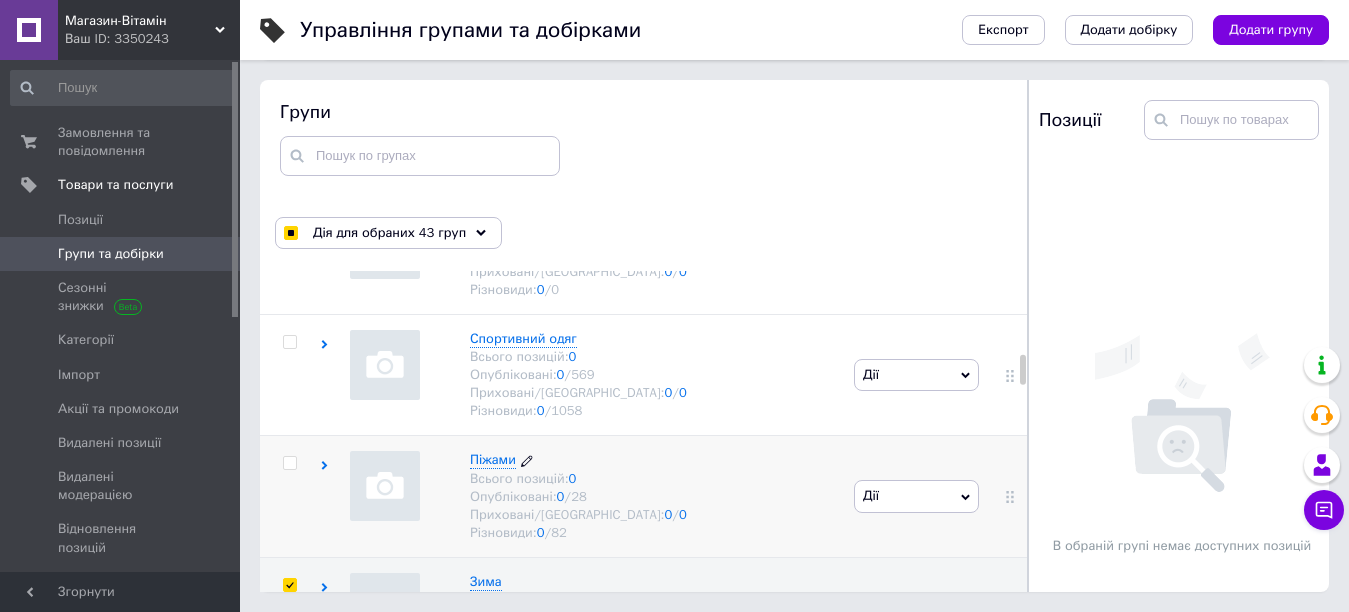 click on "Піжами Всього позицій:  0 Опубліковані:  0  /  28 Приховані/Видалені:  0  /  0 Різновиди:  0  /  82" at bounding box center (568, 496) 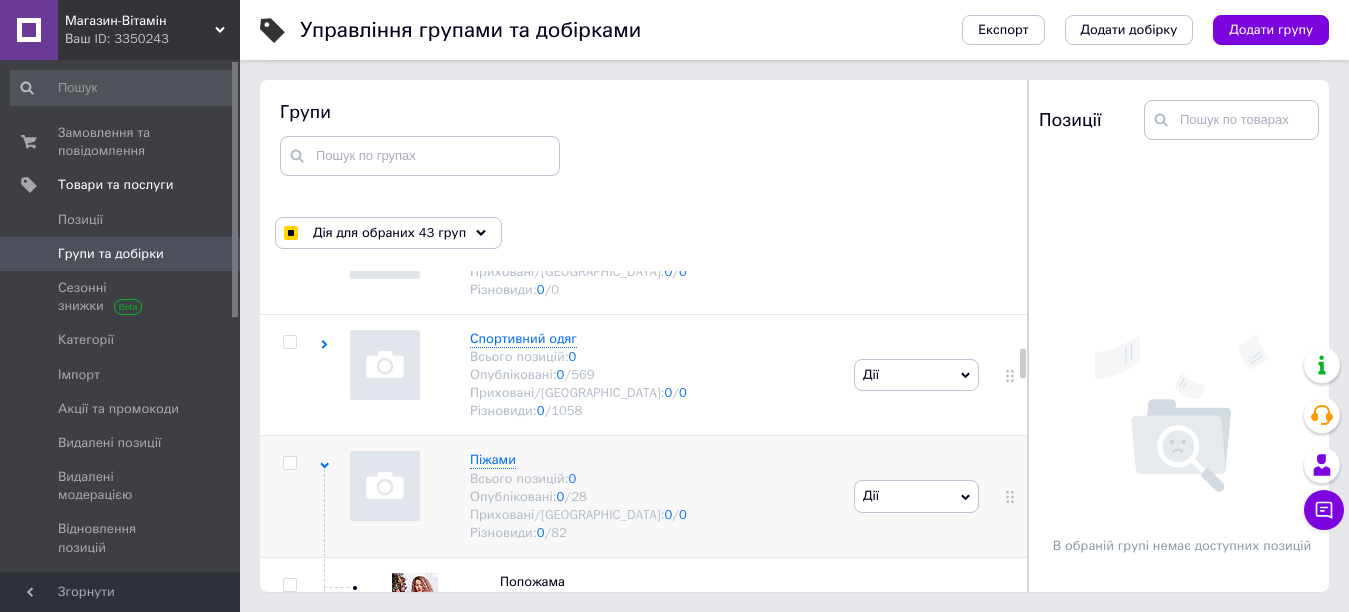 click at bounding box center [324, 745] 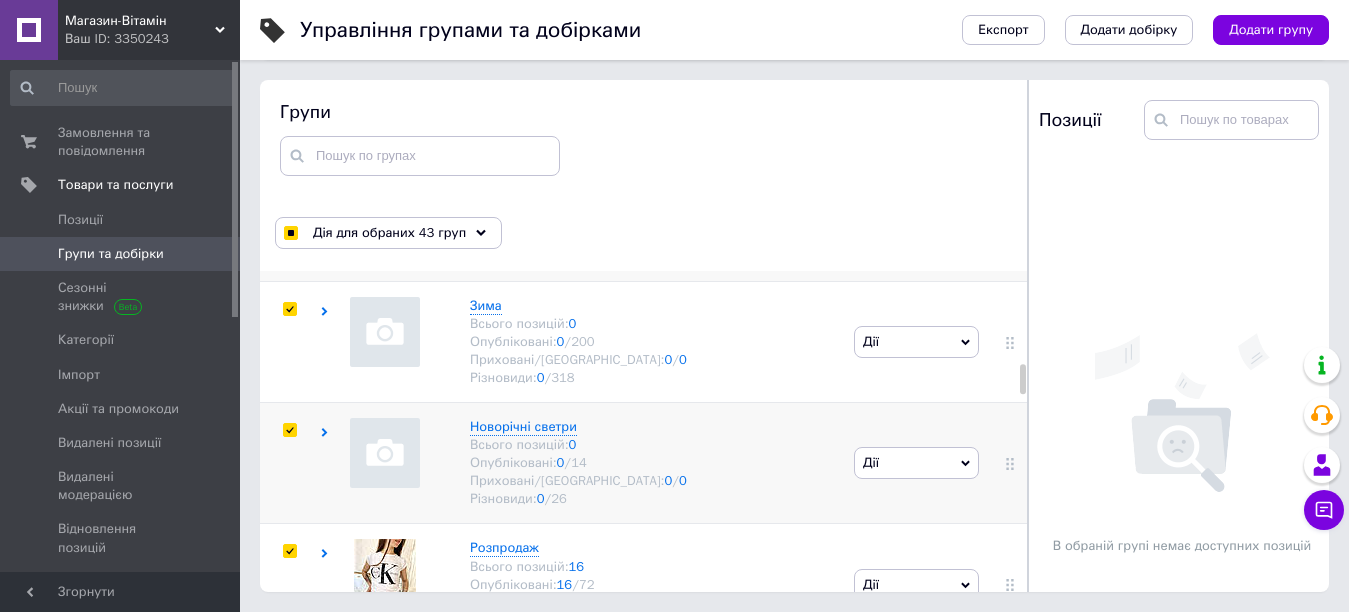 scroll, scrollTop: 2270, scrollLeft: 0, axis: vertical 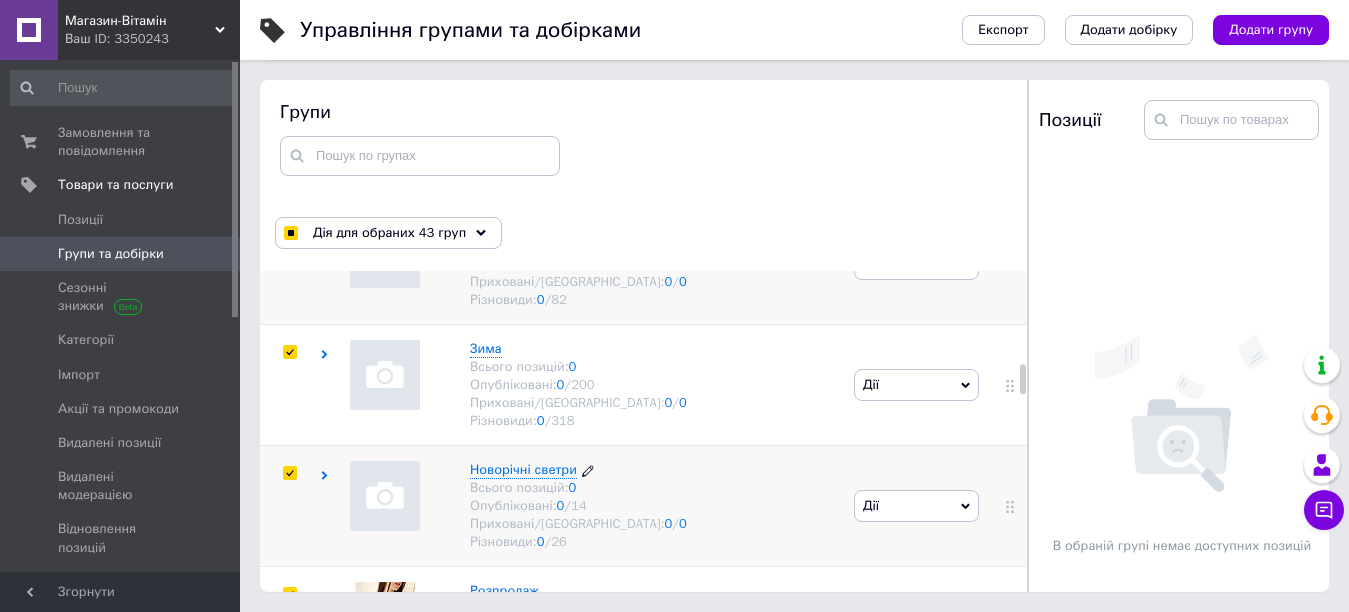 click on "Новорічні светри" at bounding box center [523, 469] 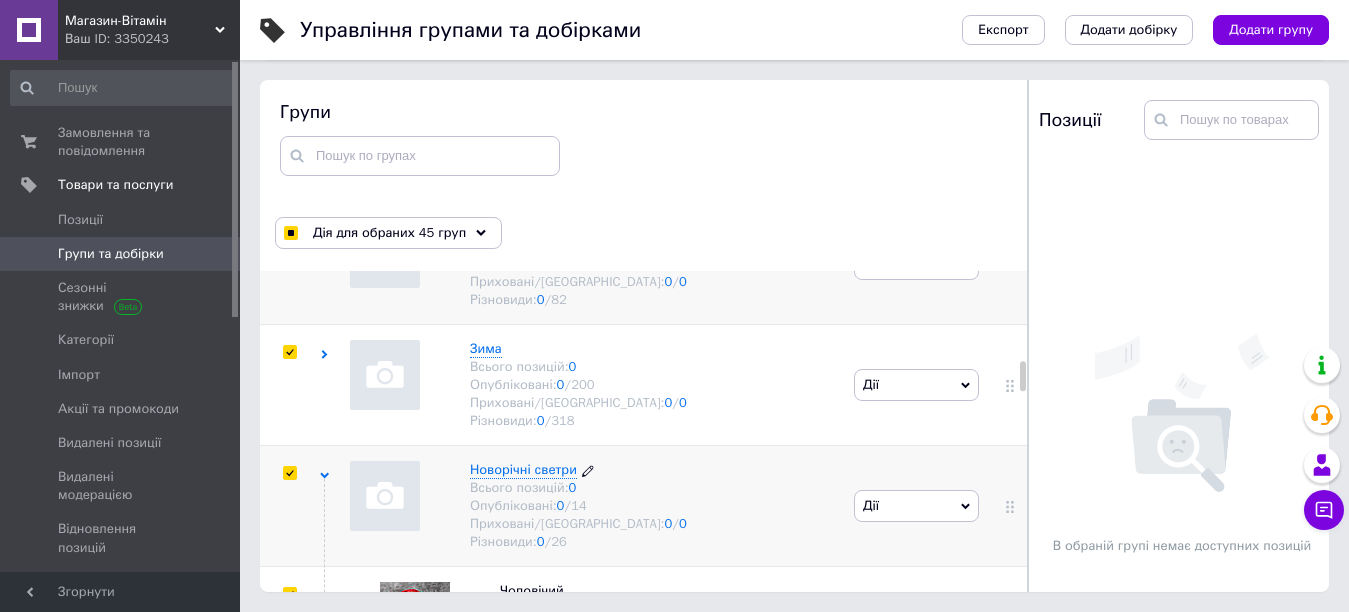 click on "Новорічні светри" at bounding box center (523, 469) 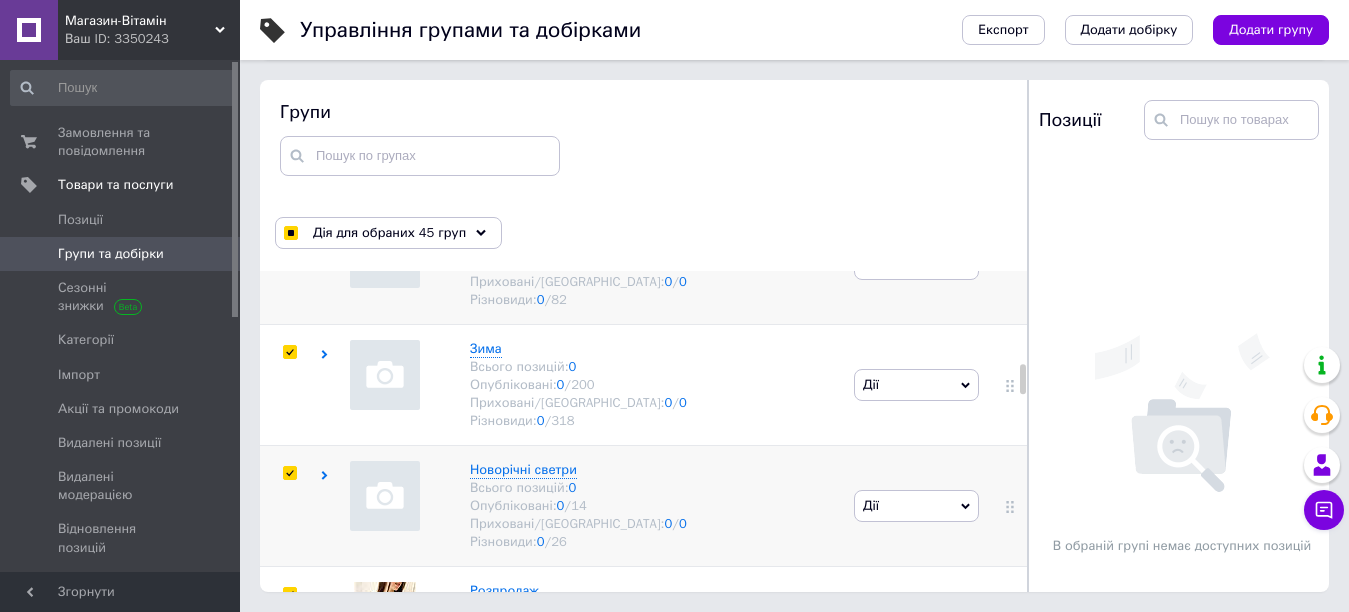 click at bounding box center [289, 473] 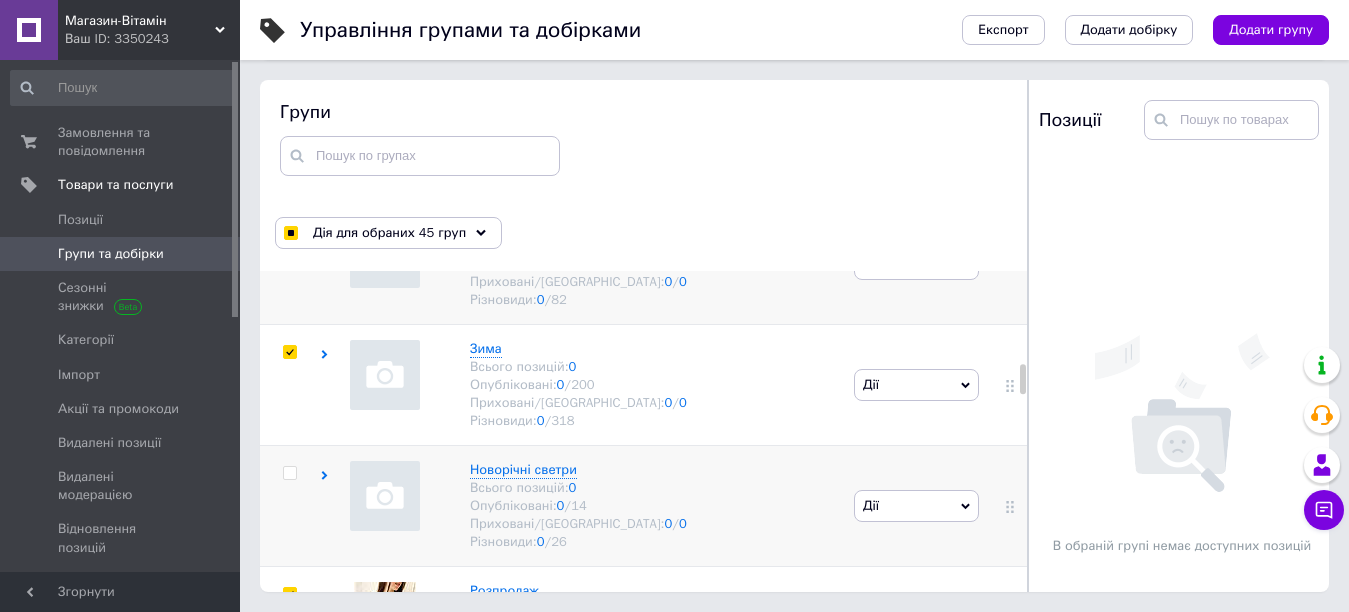 checkbox on "false" 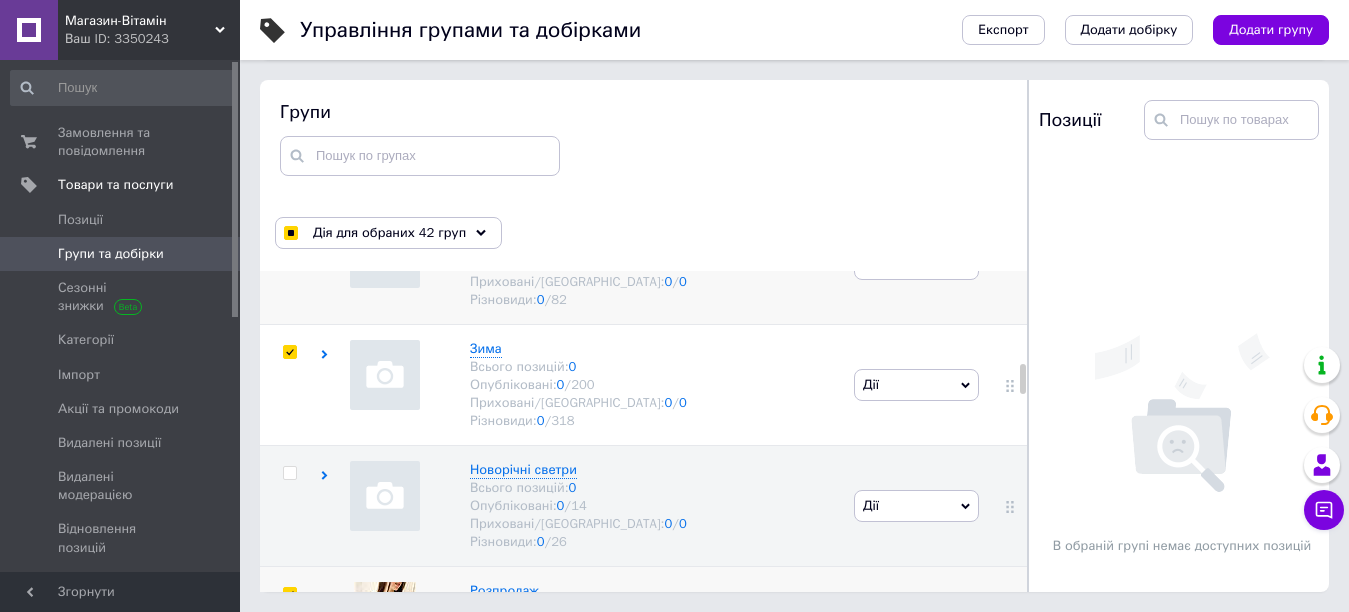 scroll, scrollTop: 2037, scrollLeft: 0, axis: vertical 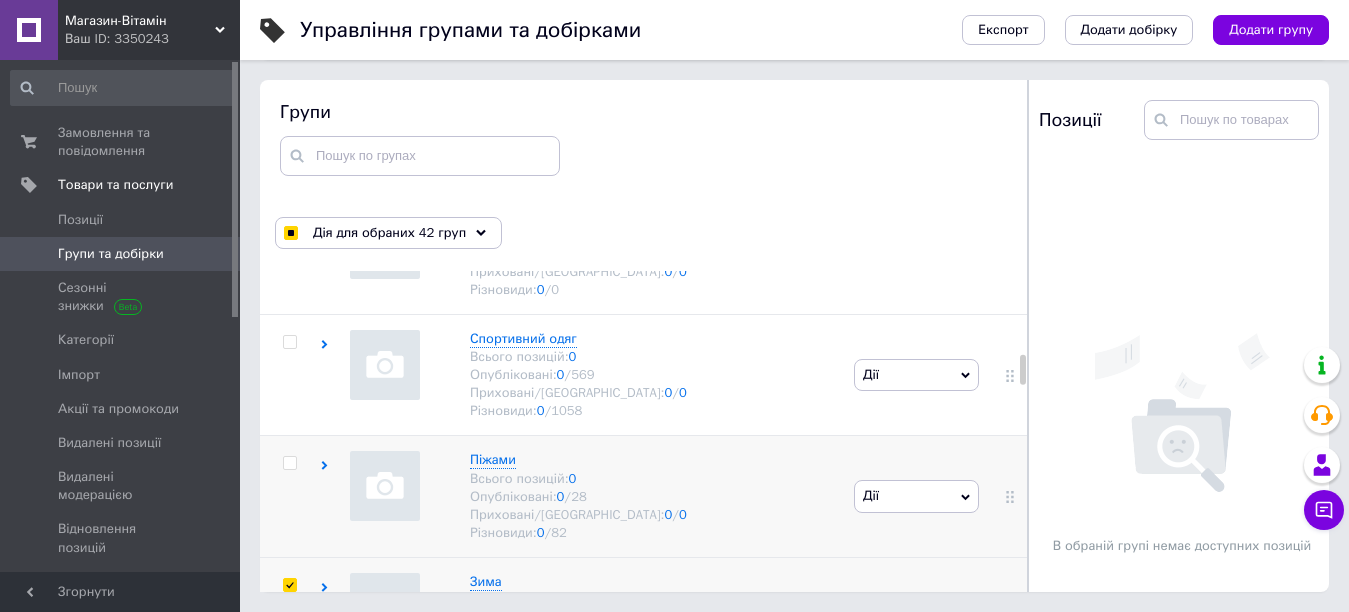 click at bounding box center (289, 585) 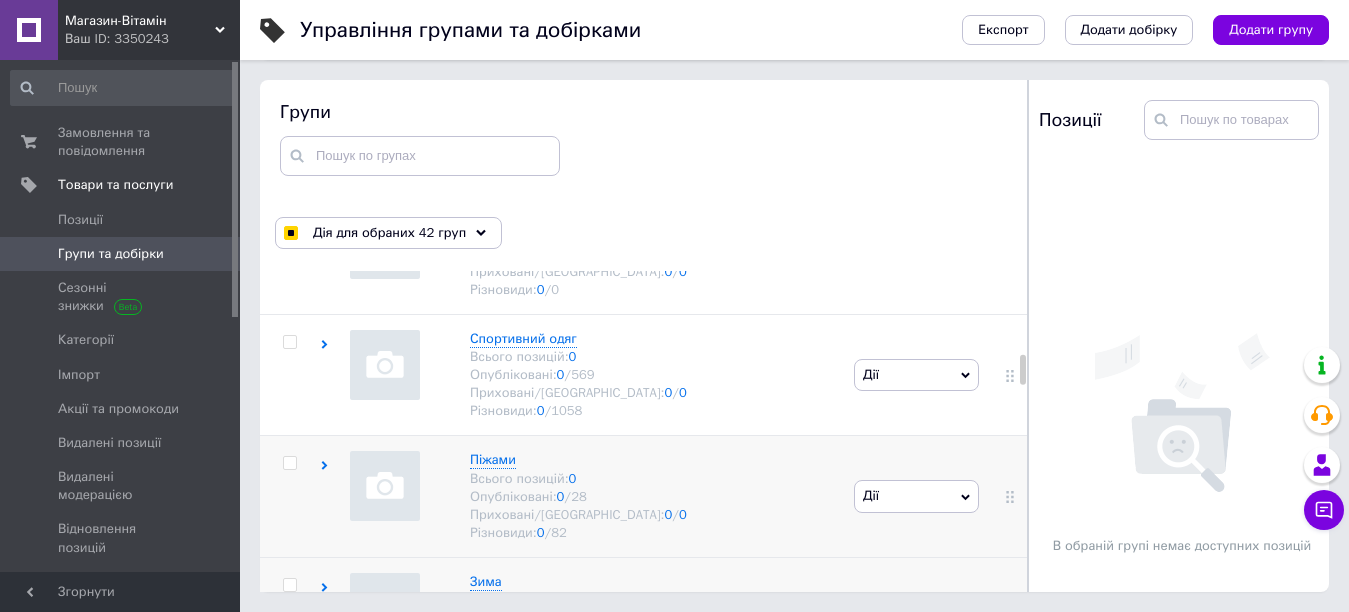 checkbox on "false" 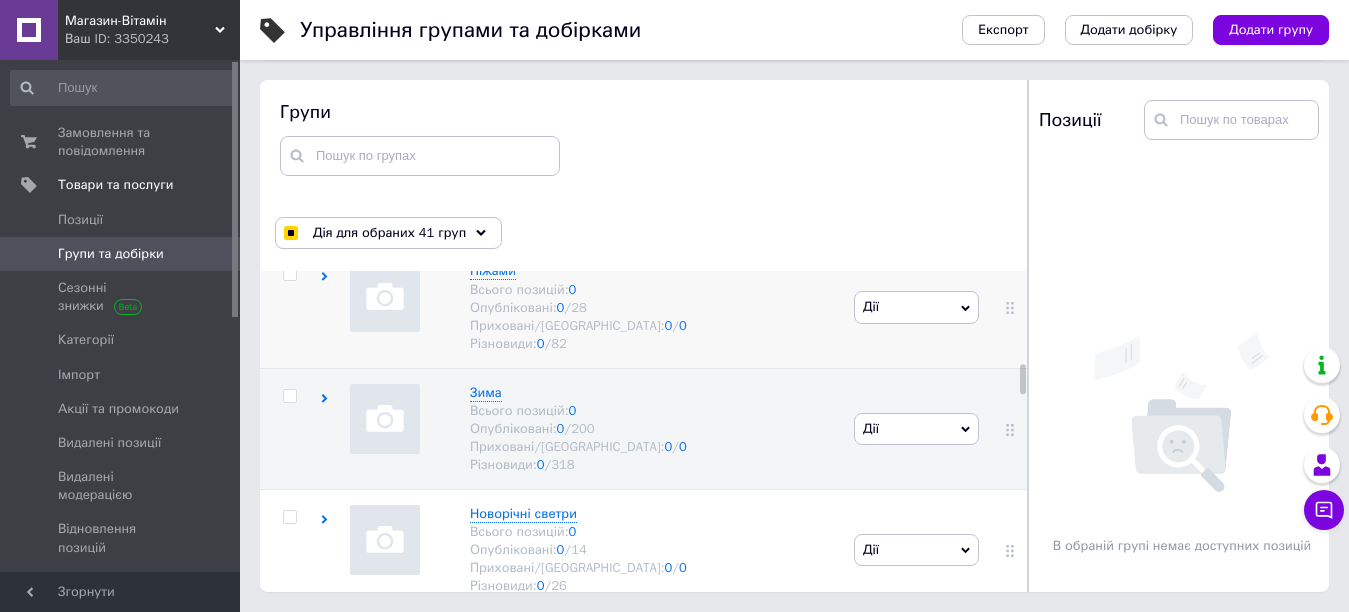 scroll, scrollTop: 2270, scrollLeft: 0, axis: vertical 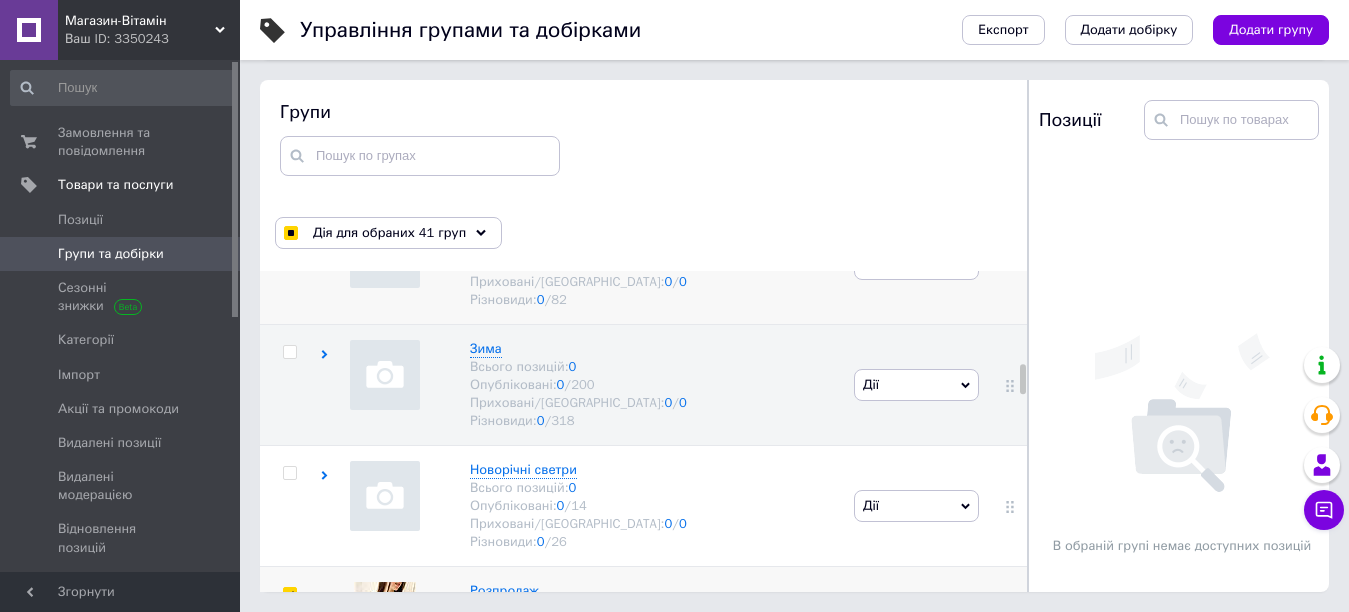 click at bounding box center (289, 594) 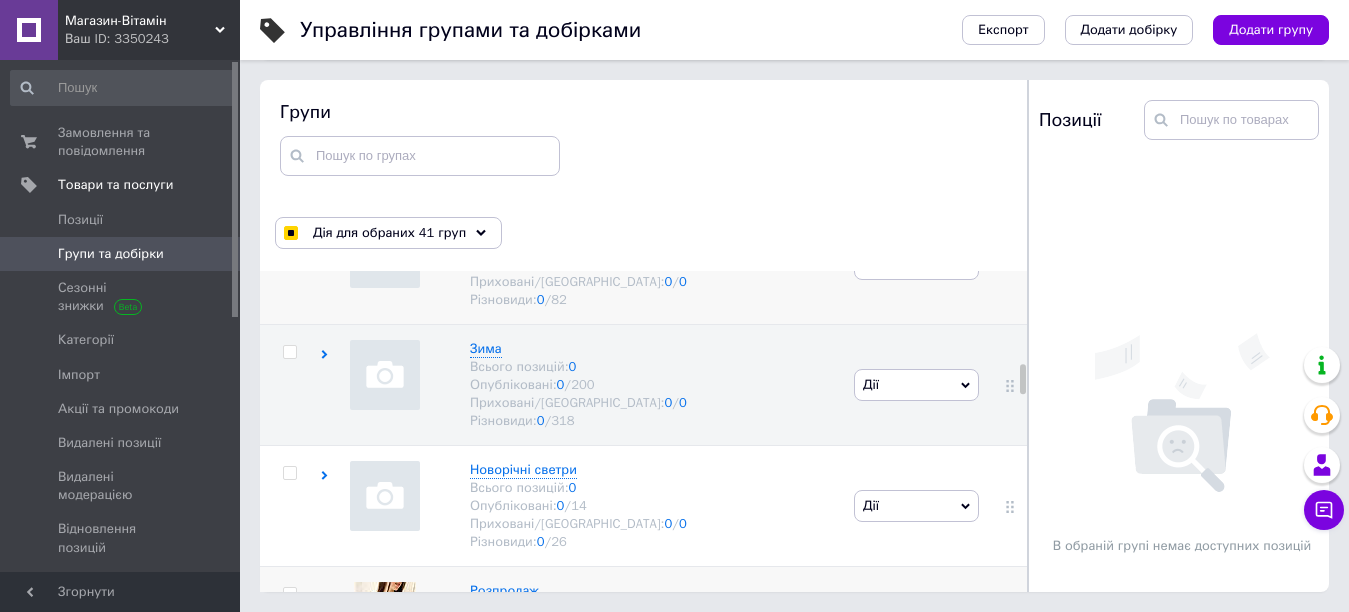 checkbox on "false" 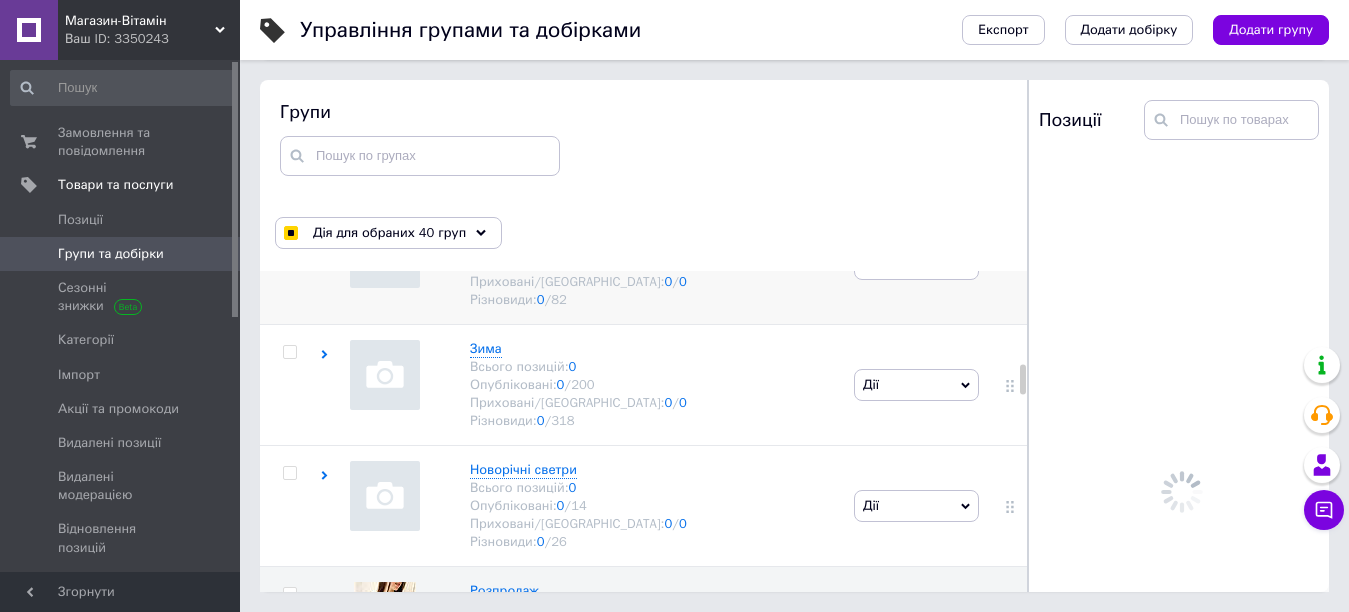 scroll, scrollTop: 2503, scrollLeft: 0, axis: vertical 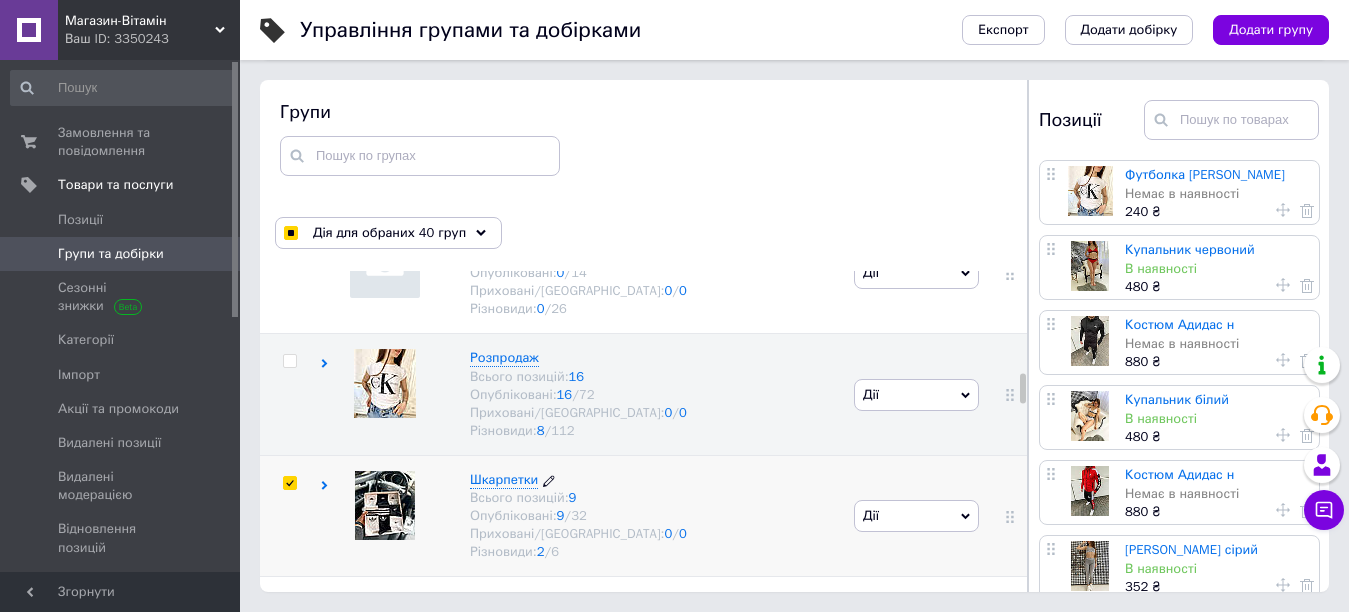 click on "Шкарпетки" at bounding box center (504, 479) 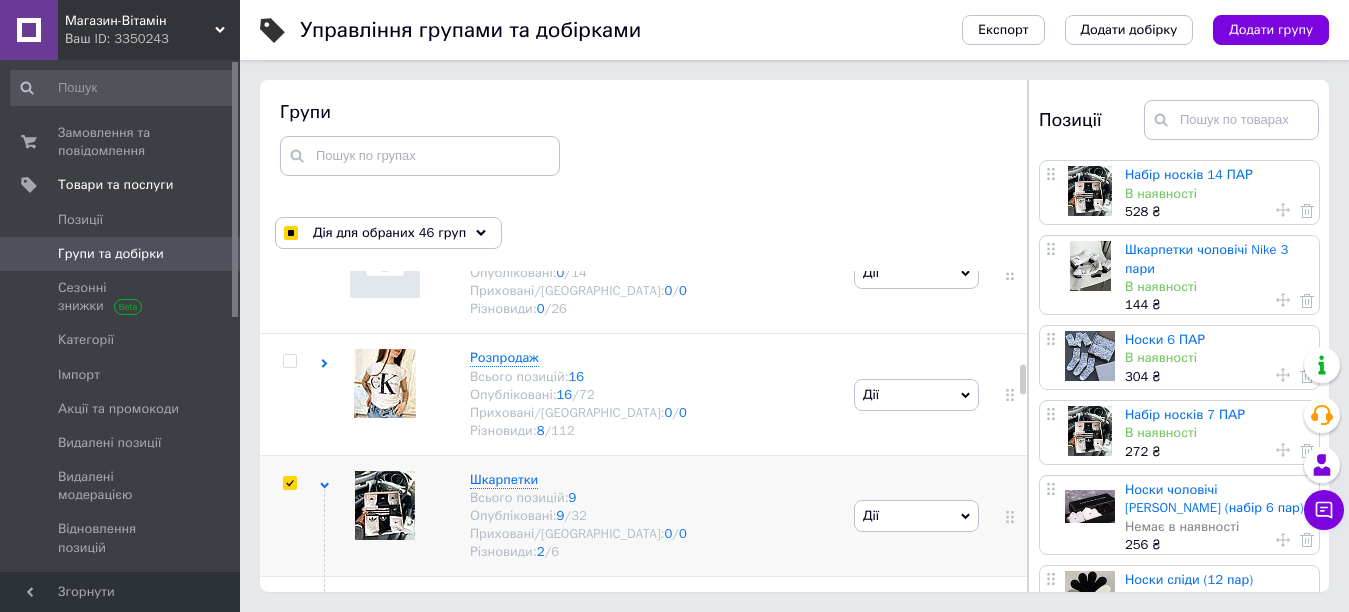 click at bounding box center (289, 483) 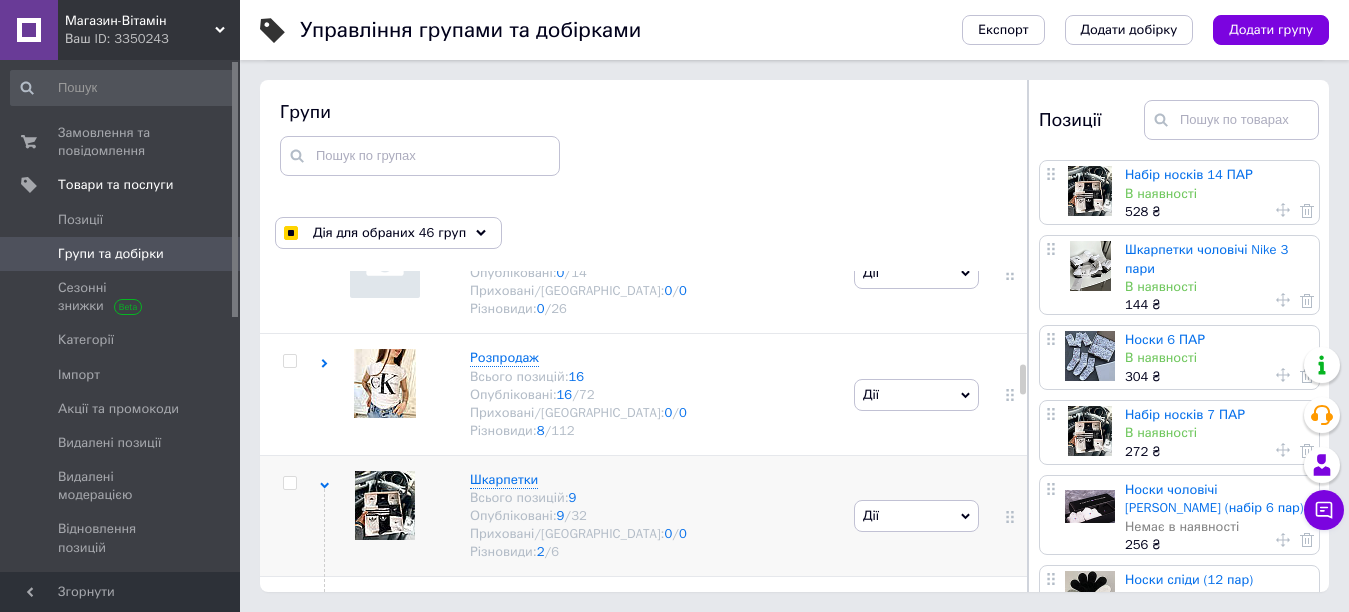 checkbox on "false" 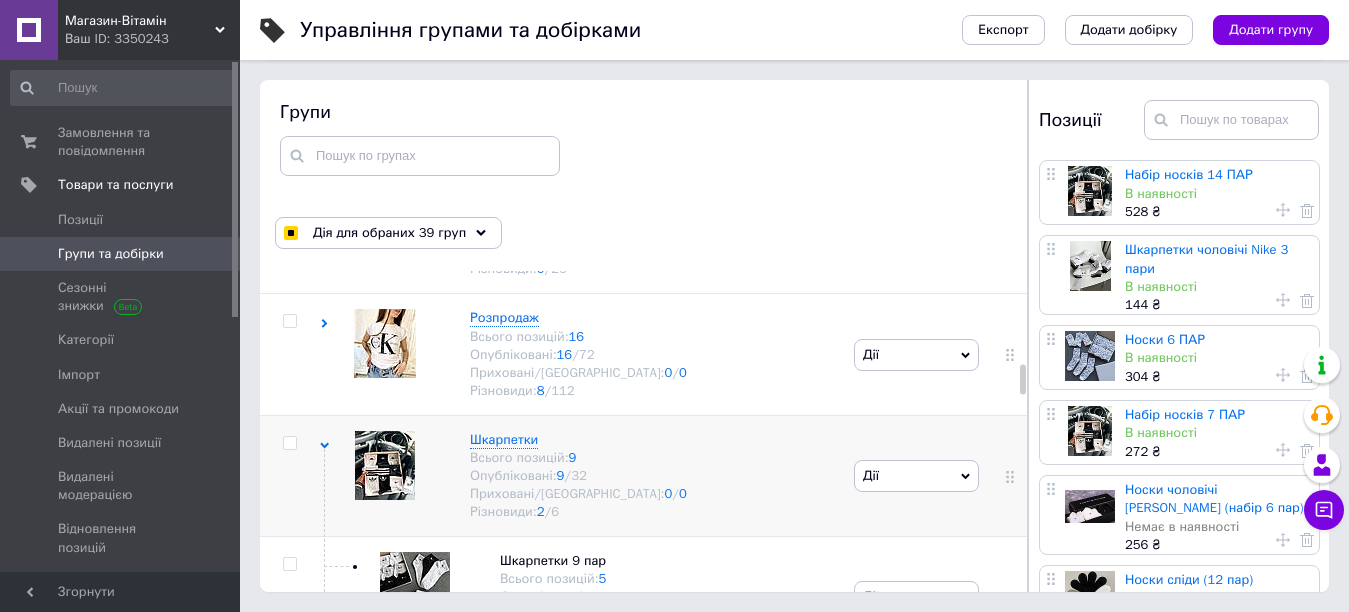 scroll, scrollTop: 2503, scrollLeft: 0, axis: vertical 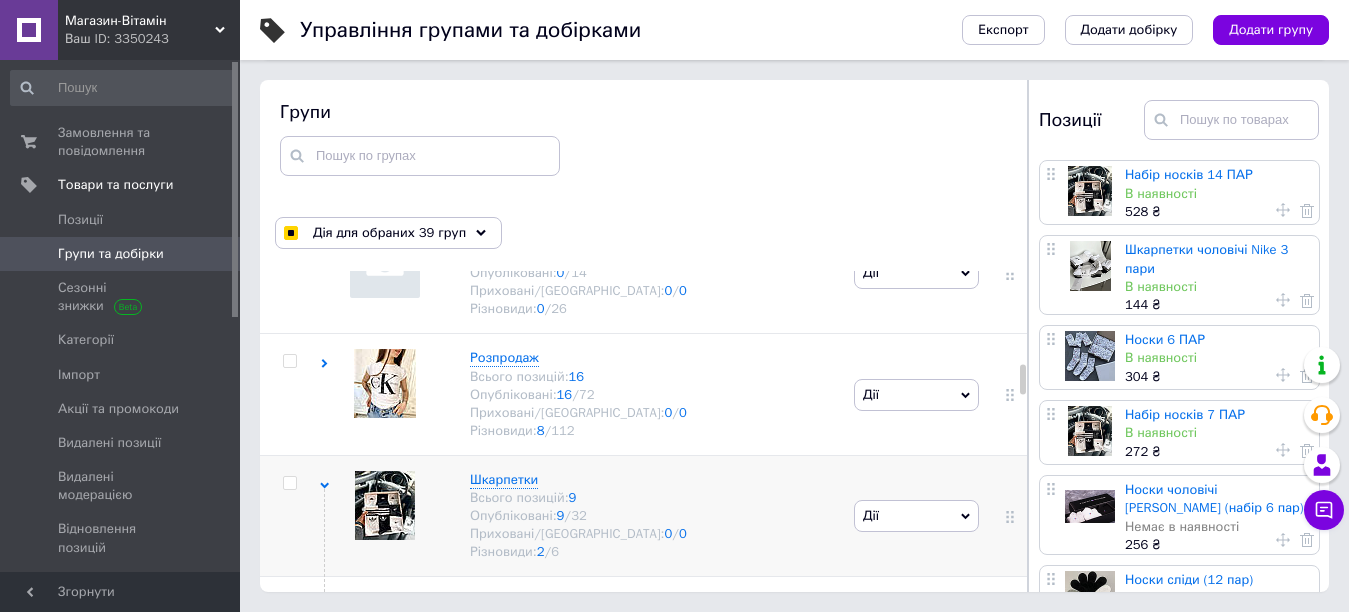 click 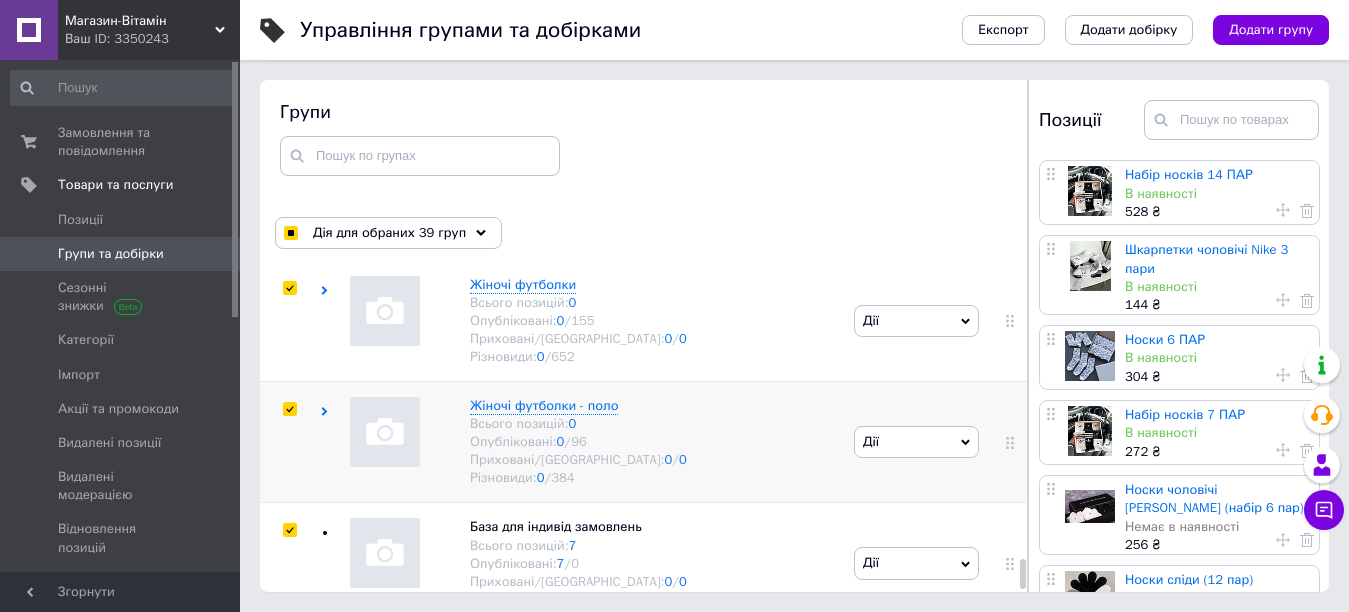scroll, scrollTop: 7880, scrollLeft: 0, axis: vertical 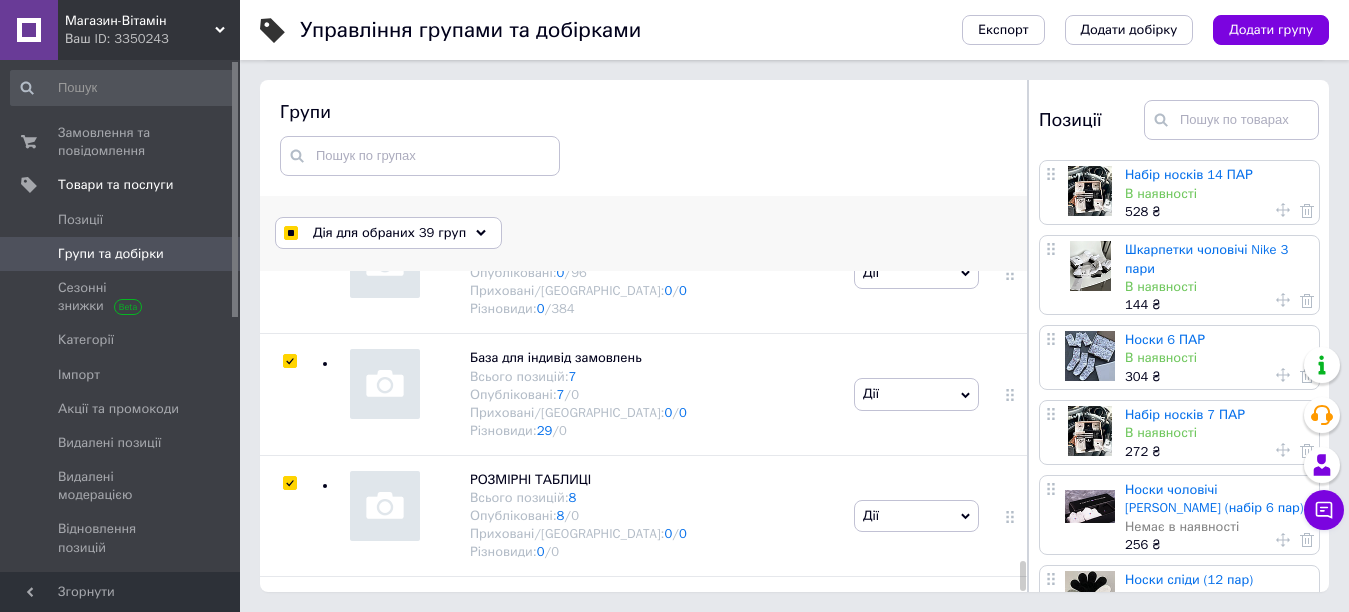 click on "Дія для обраних 39 груп" at bounding box center (389, 233) 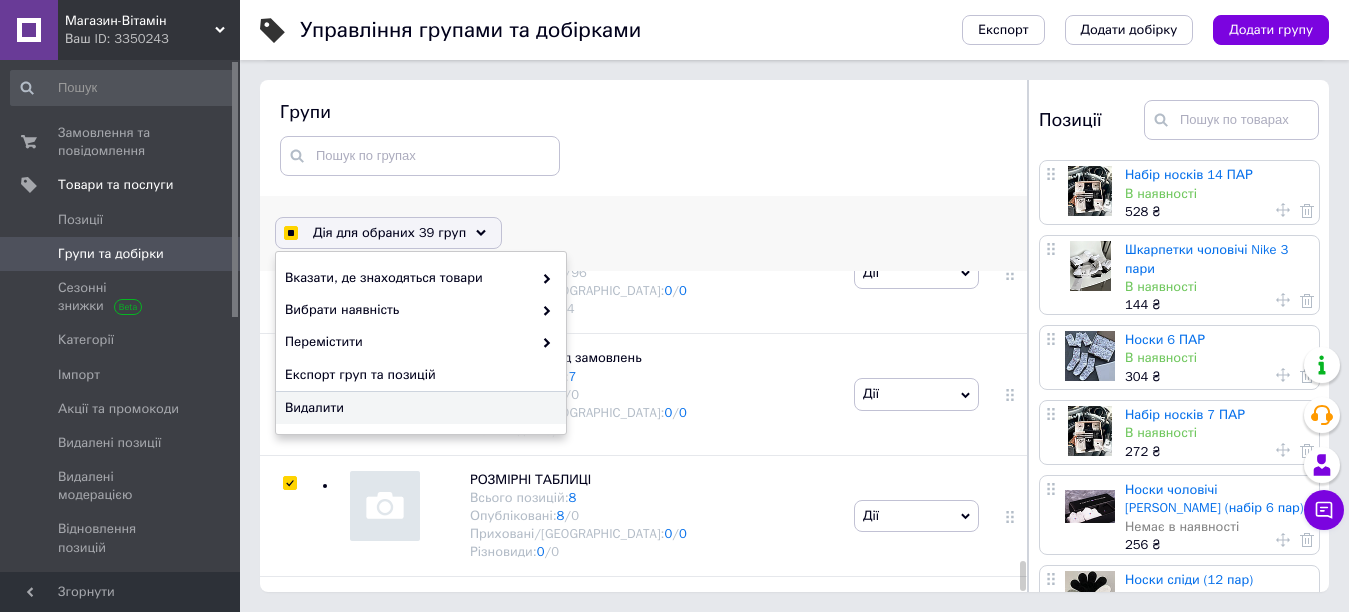 click on "Видалити" at bounding box center (418, 408) 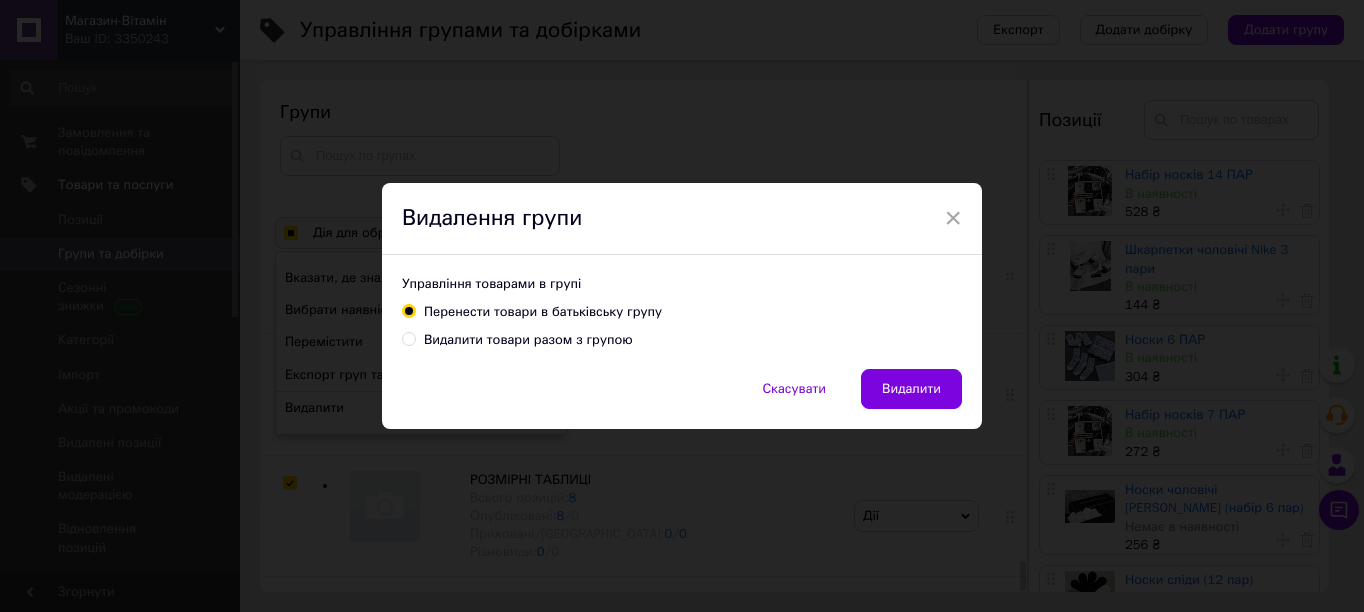 click on "Видалити товари разом з групою" at bounding box center (528, 340) 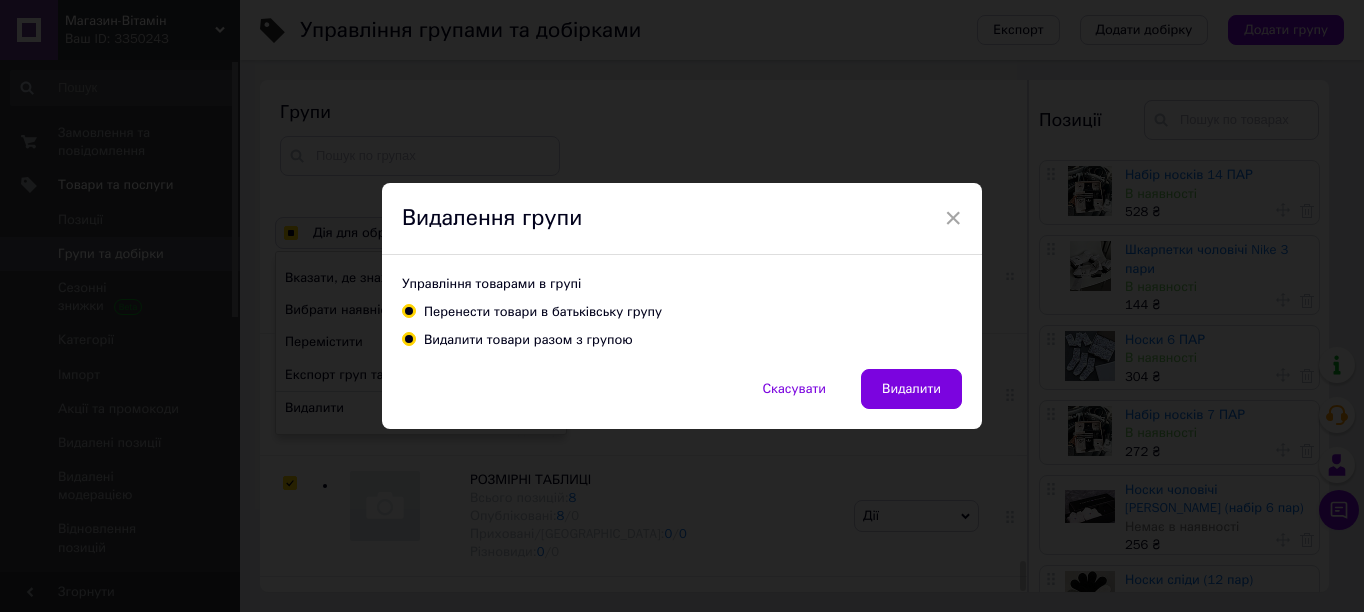 radio on "true" 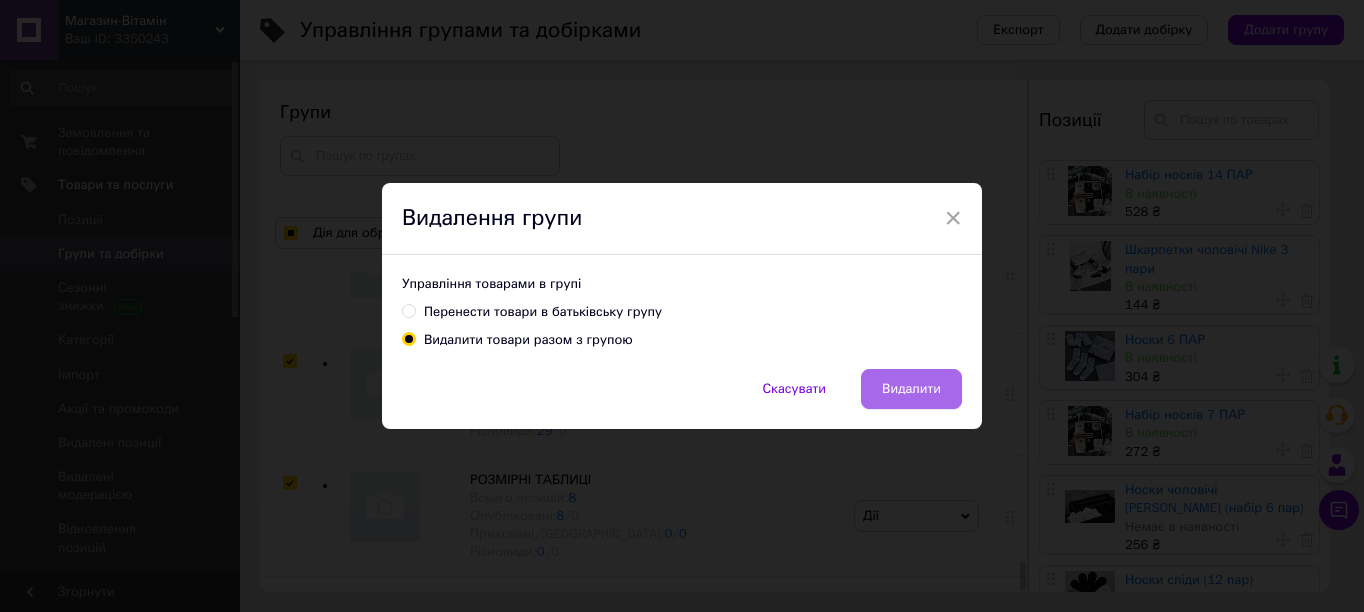 click on "Видалити" at bounding box center (911, 389) 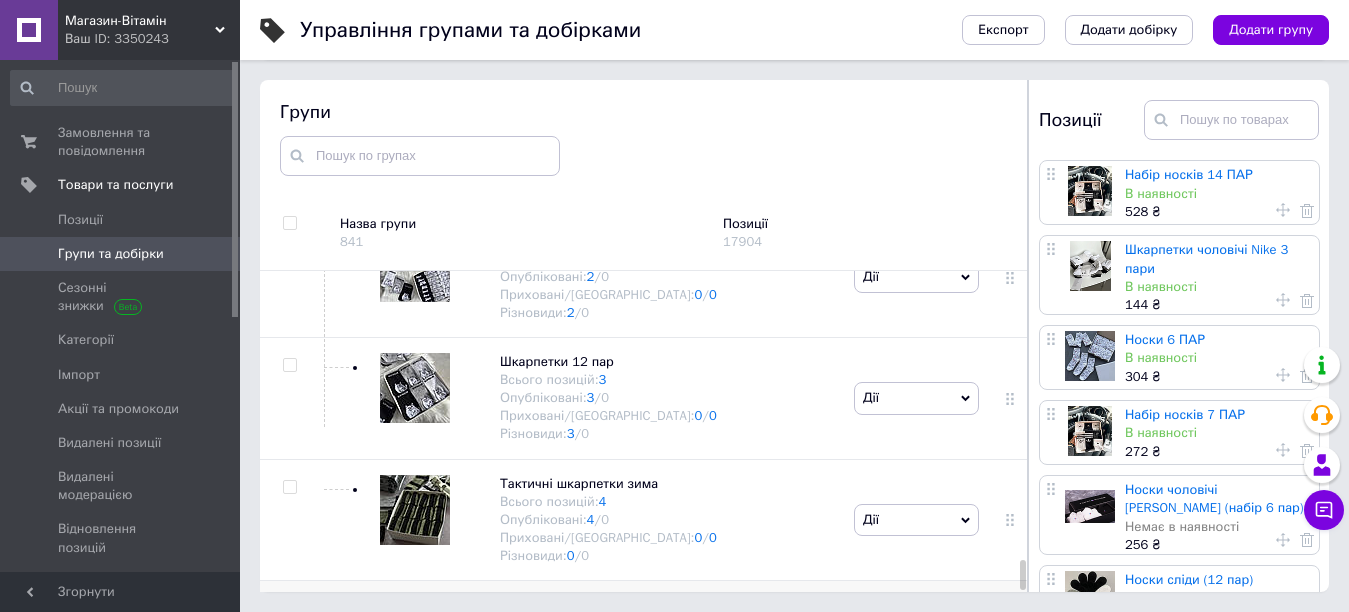 scroll, scrollTop: 3228, scrollLeft: 0, axis: vertical 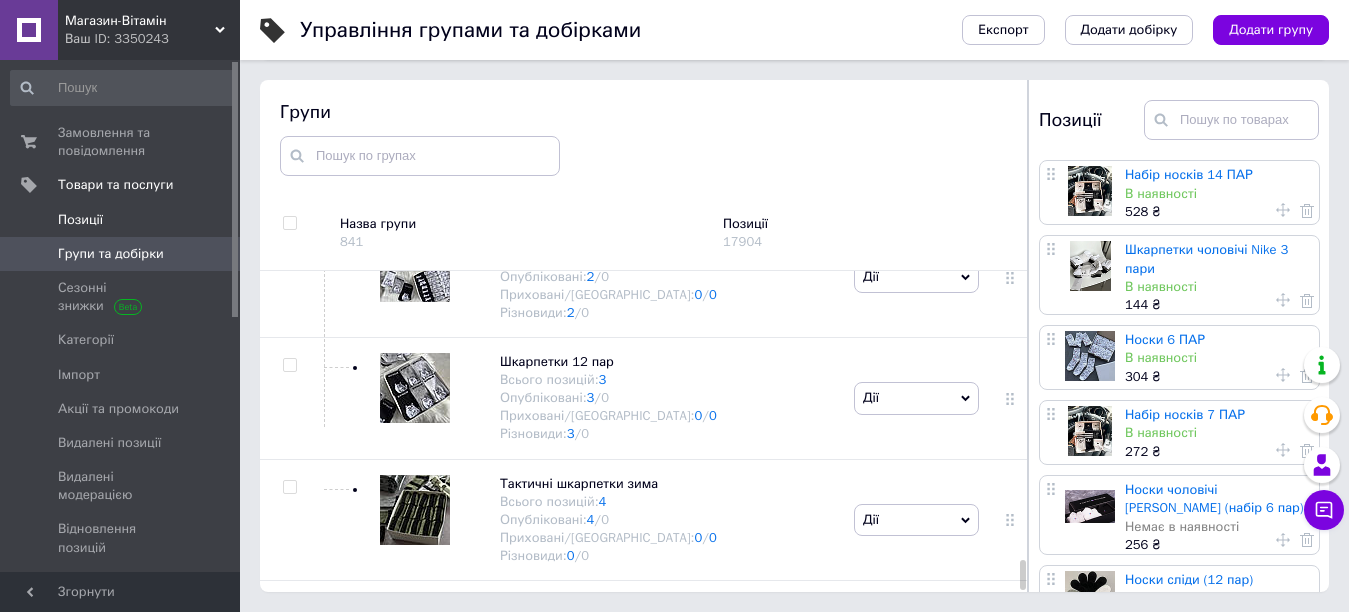 click on "Позиції" at bounding box center (121, 220) 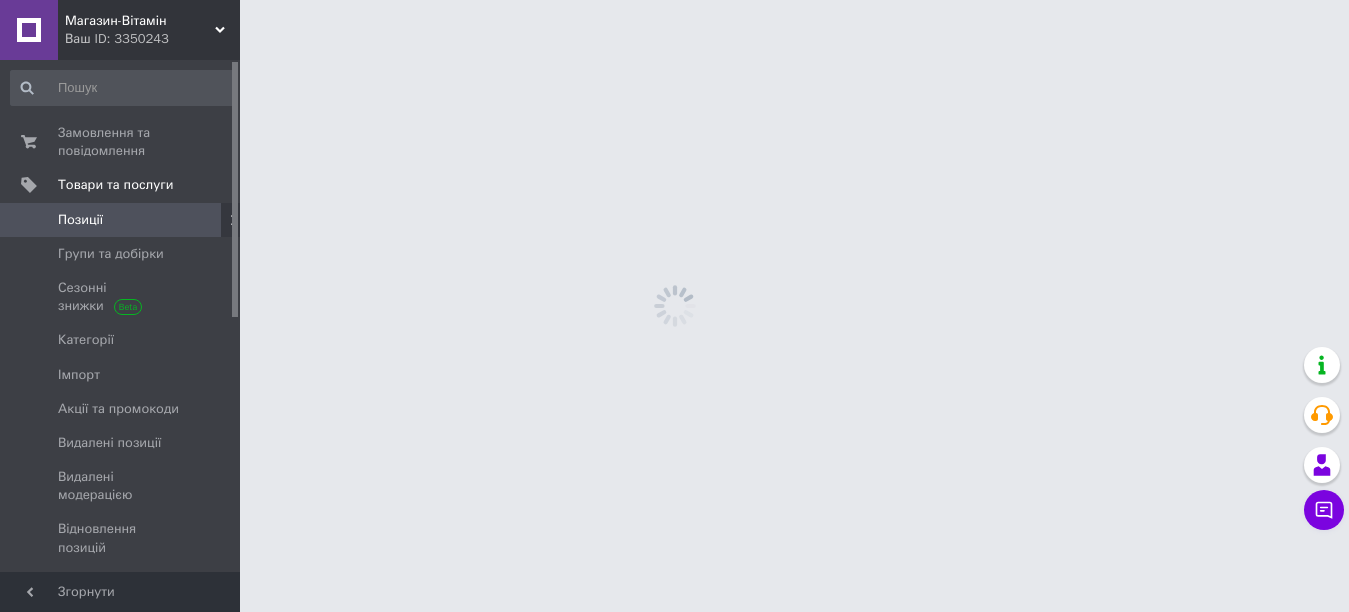 scroll, scrollTop: 0, scrollLeft: 0, axis: both 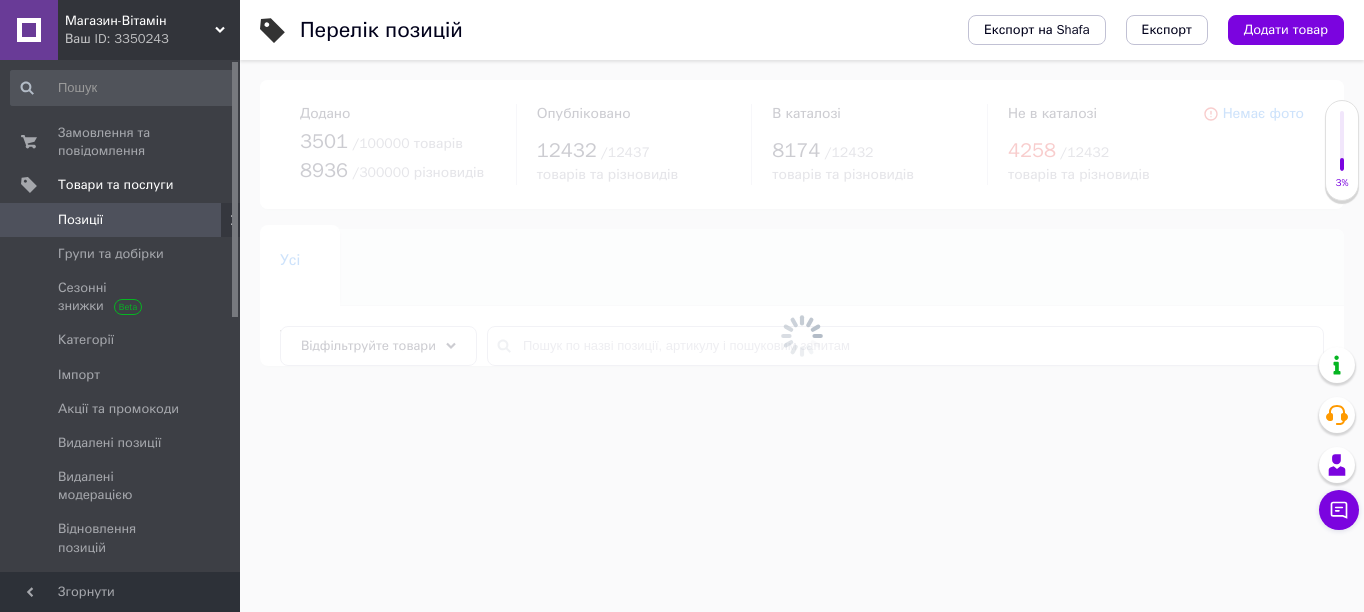 click at bounding box center [802, 336] 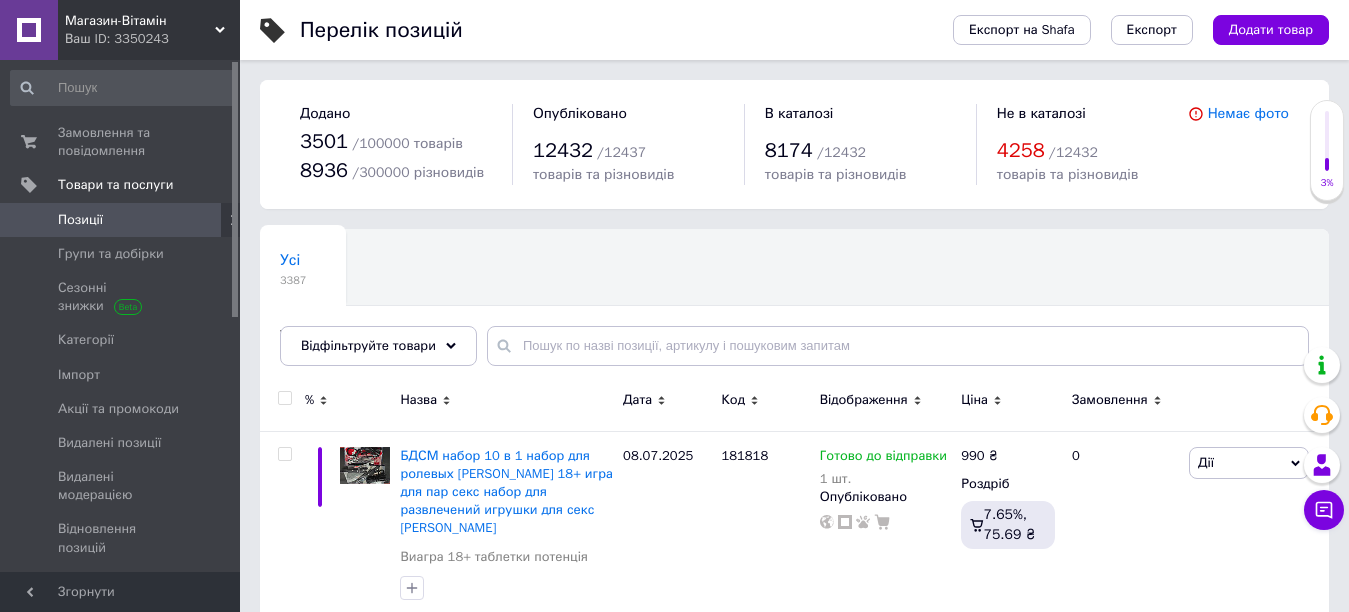click 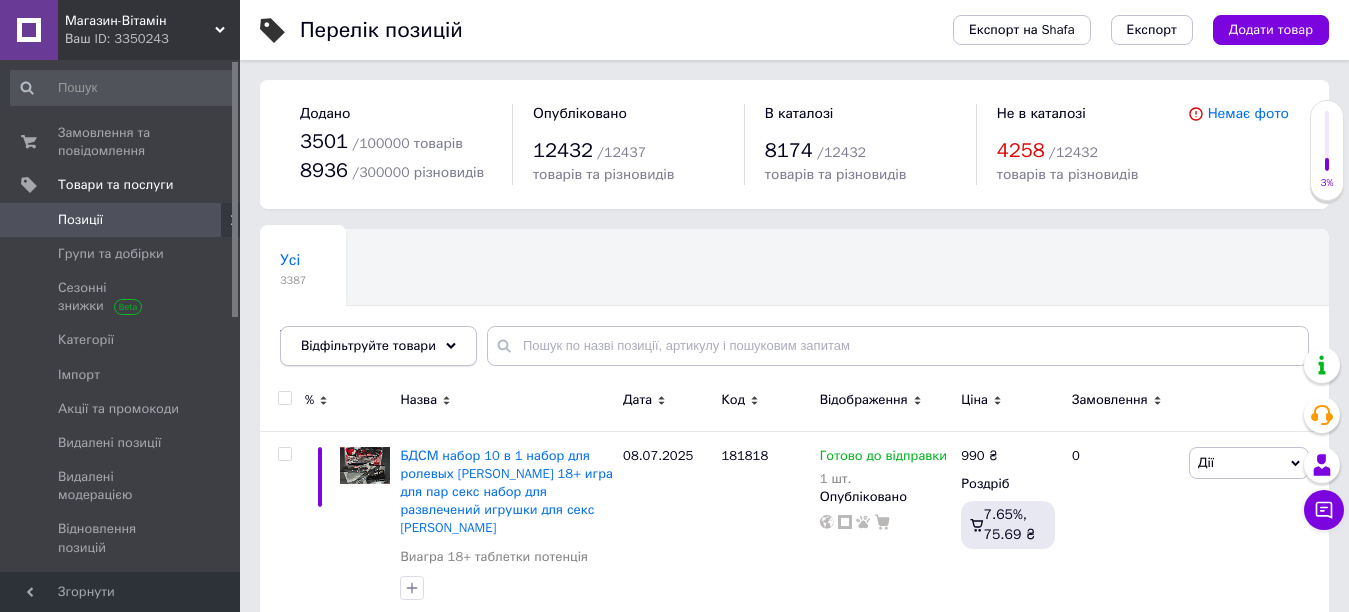 click on "Відфільтруйте товари" at bounding box center [378, 346] 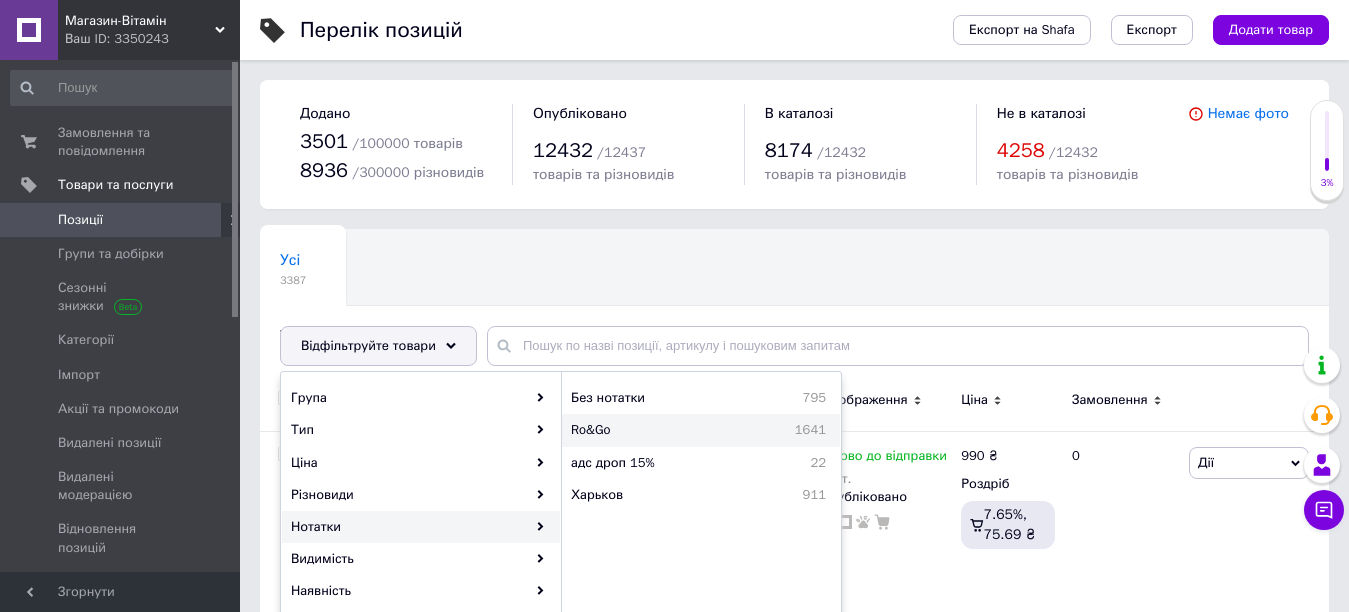 click on "Ro&Go" at bounding box center (633, 430) 